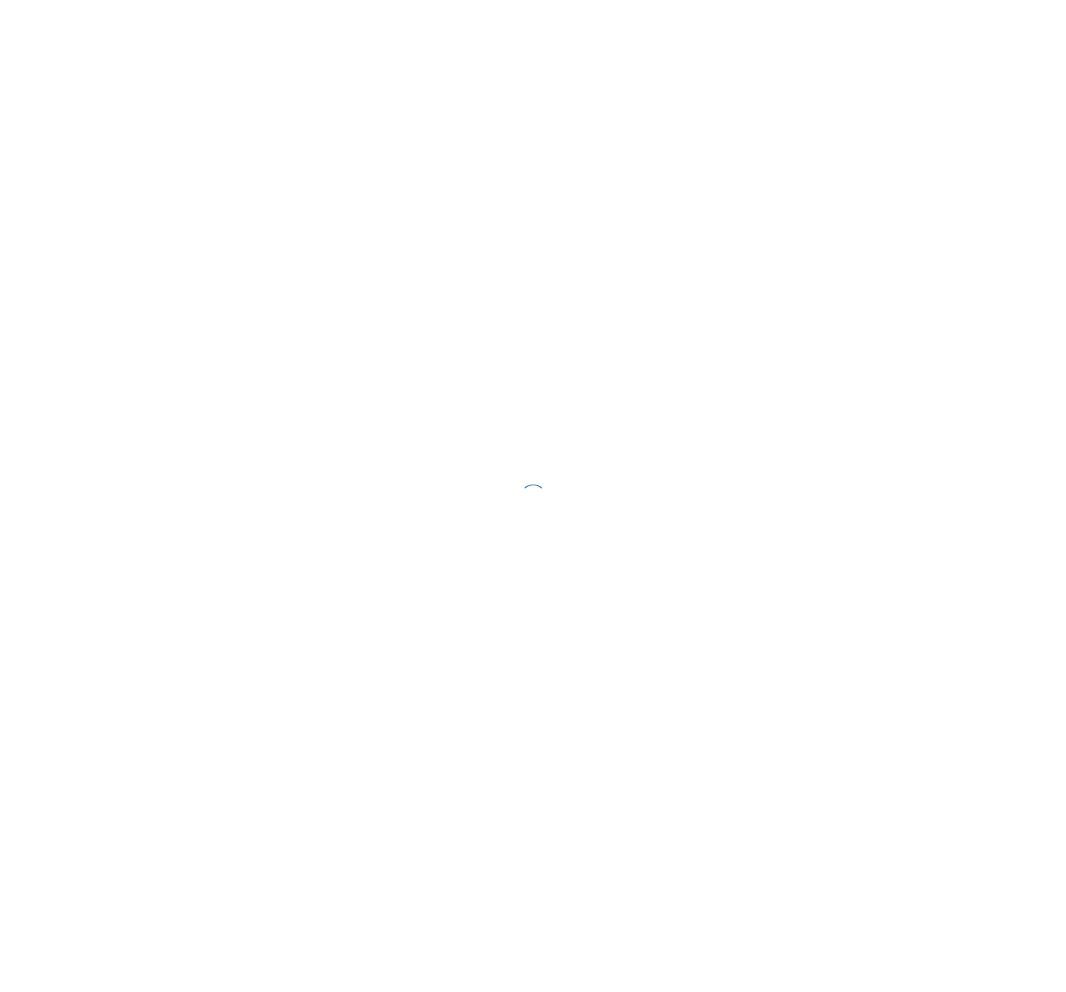 scroll, scrollTop: 0, scrollLeft: 0, axis: both 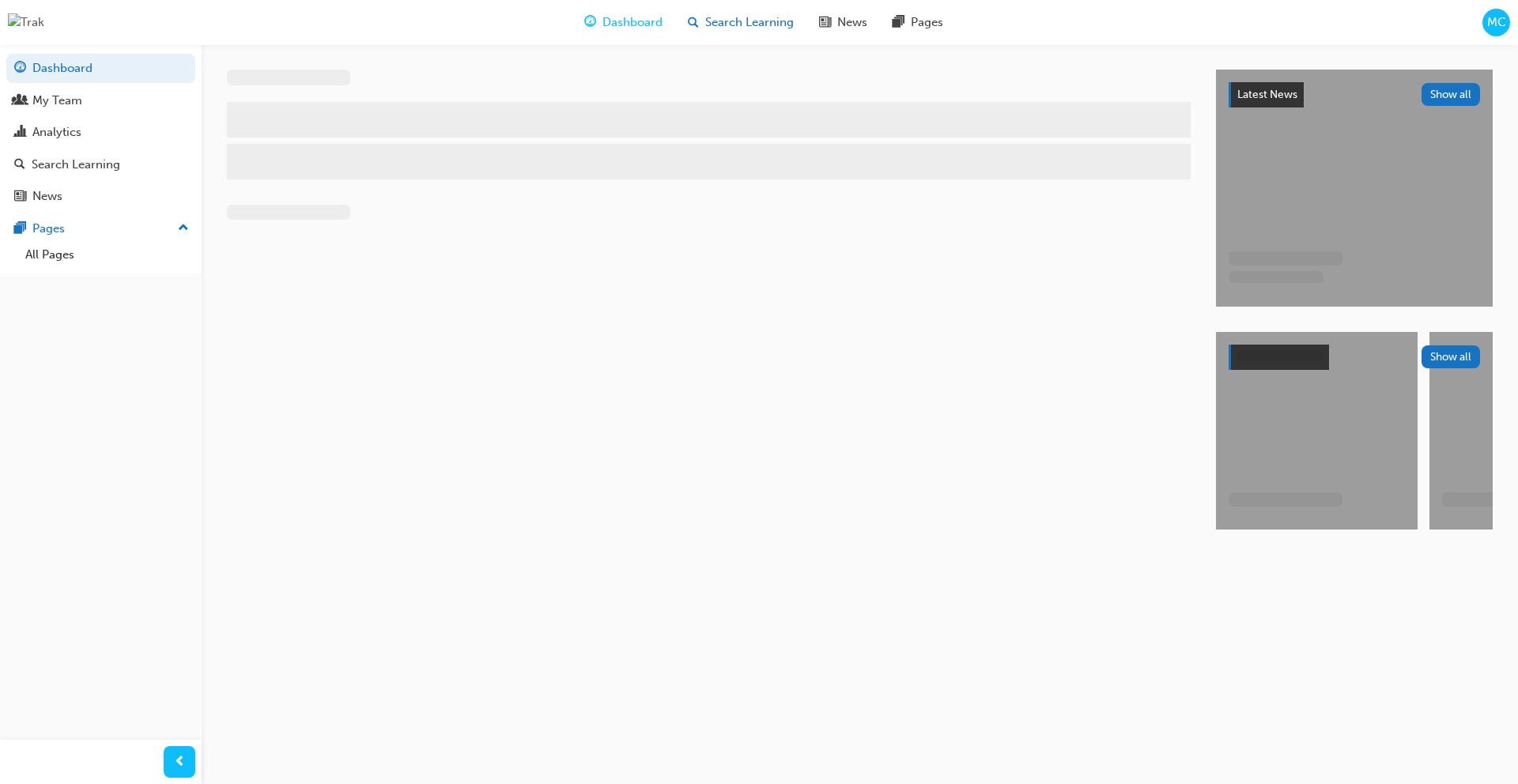 click on "Search Learning" at bounding box center [750, 22] 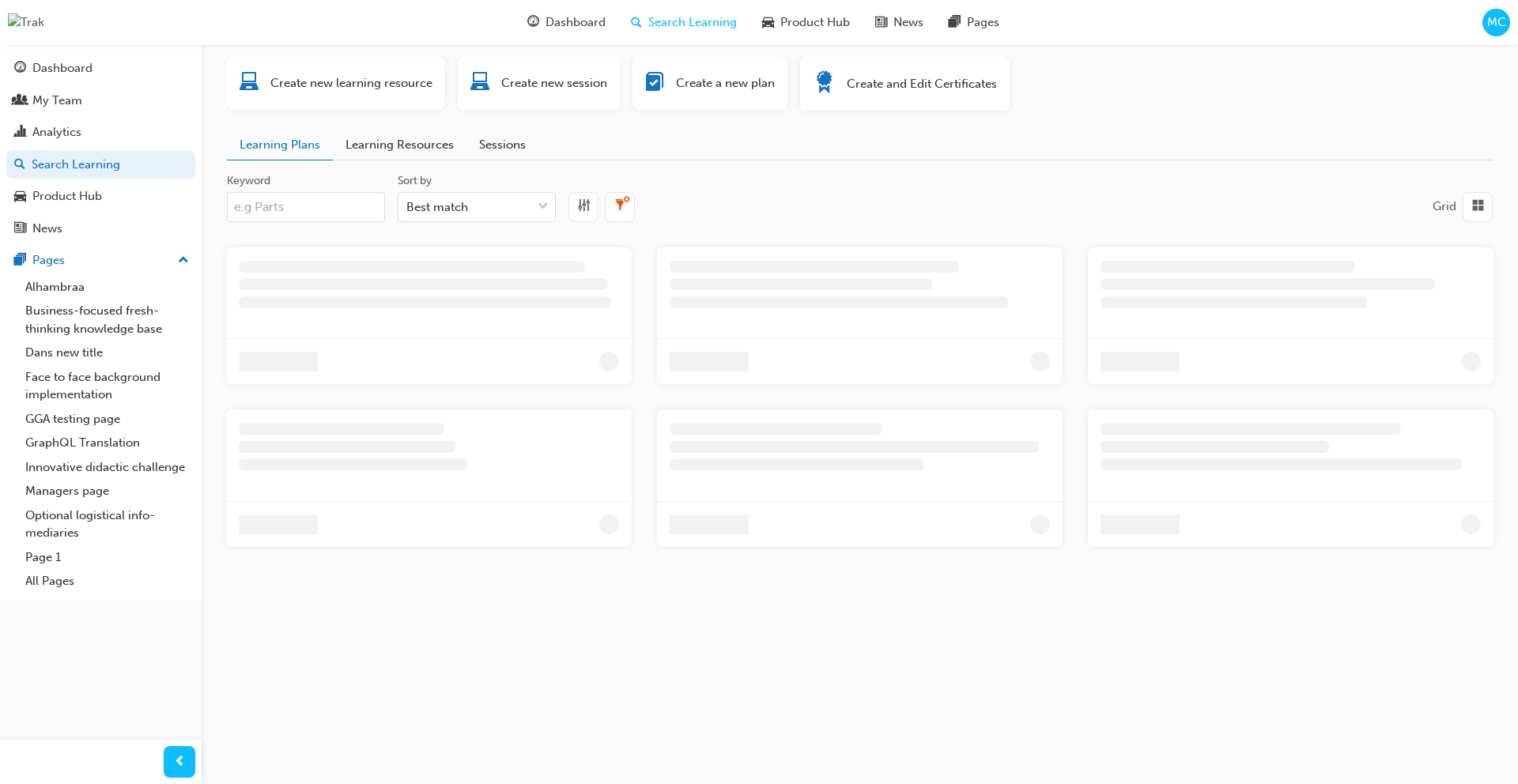 click on "Sessions" at bounding box center [502, 145] 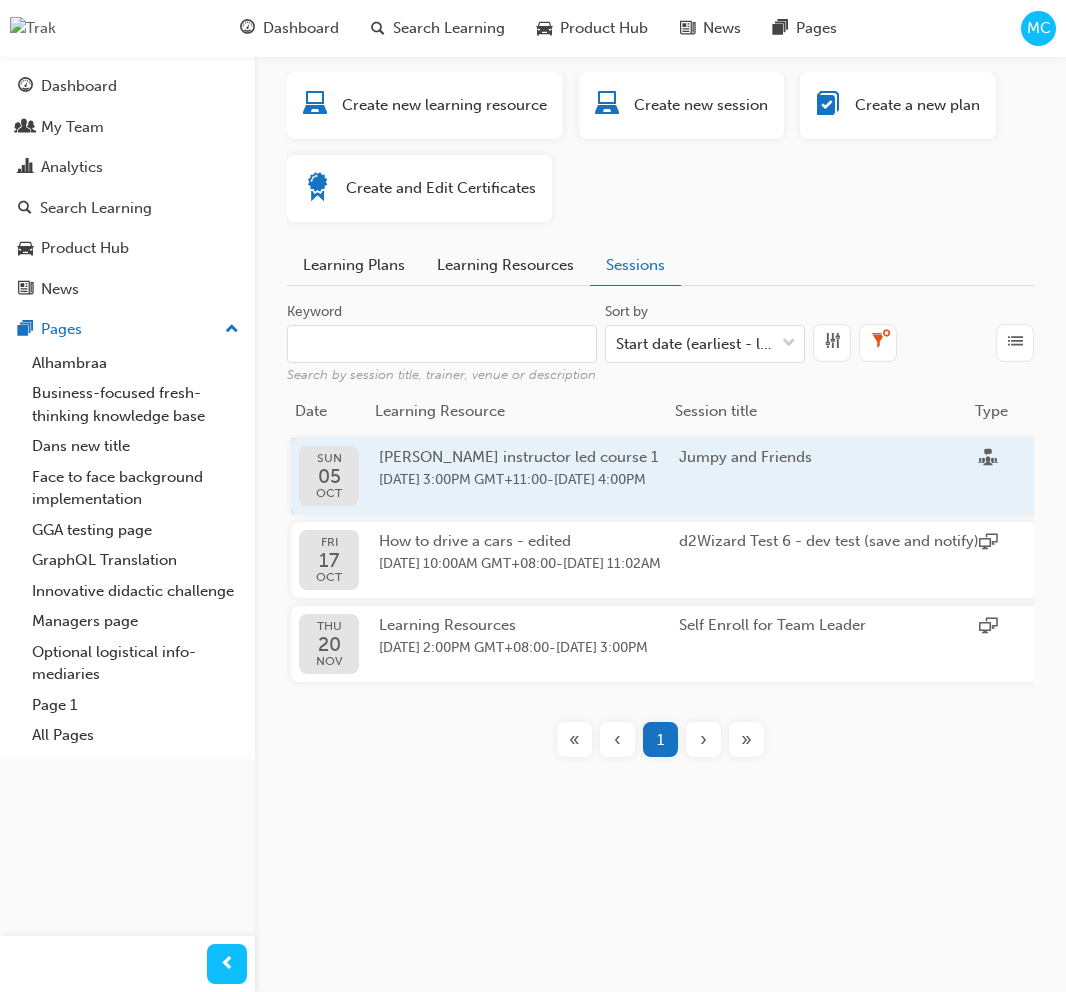 click on "05 Oct 2025 3:00PM GMT+11:00  -  05 Oct 2025 4:00PM" at bounding box center (529, 480) 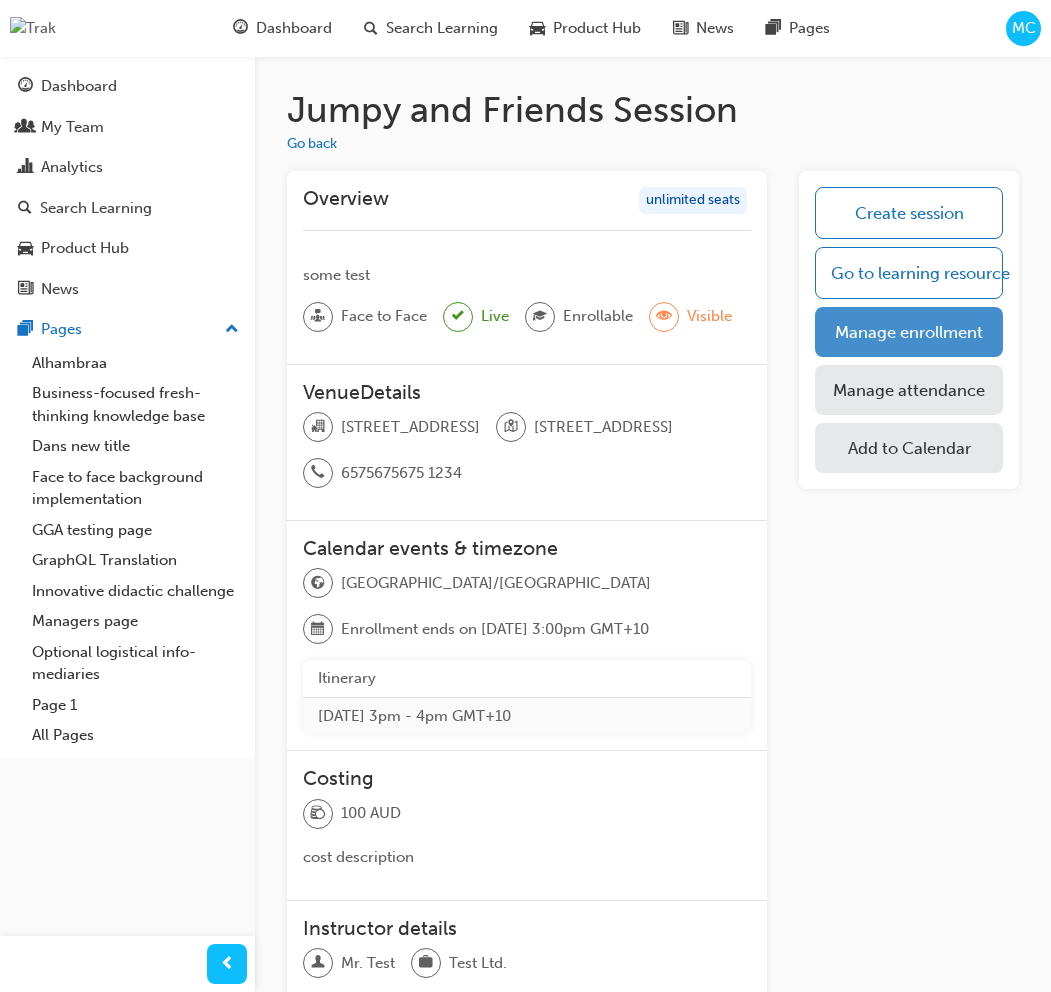 click on "Manage enrollment" at bounding box center (909, 332) 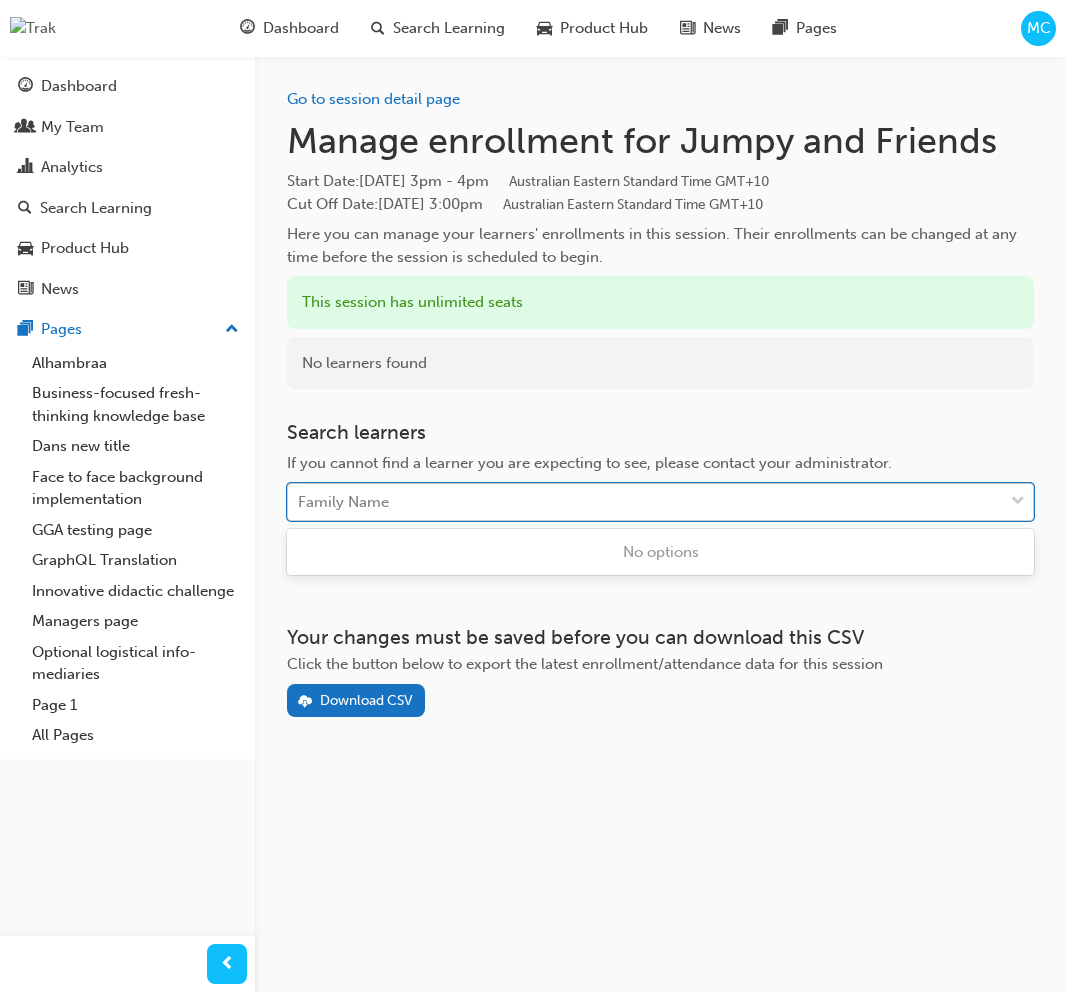 click on "Family Name" at bounding box center (645, 502) 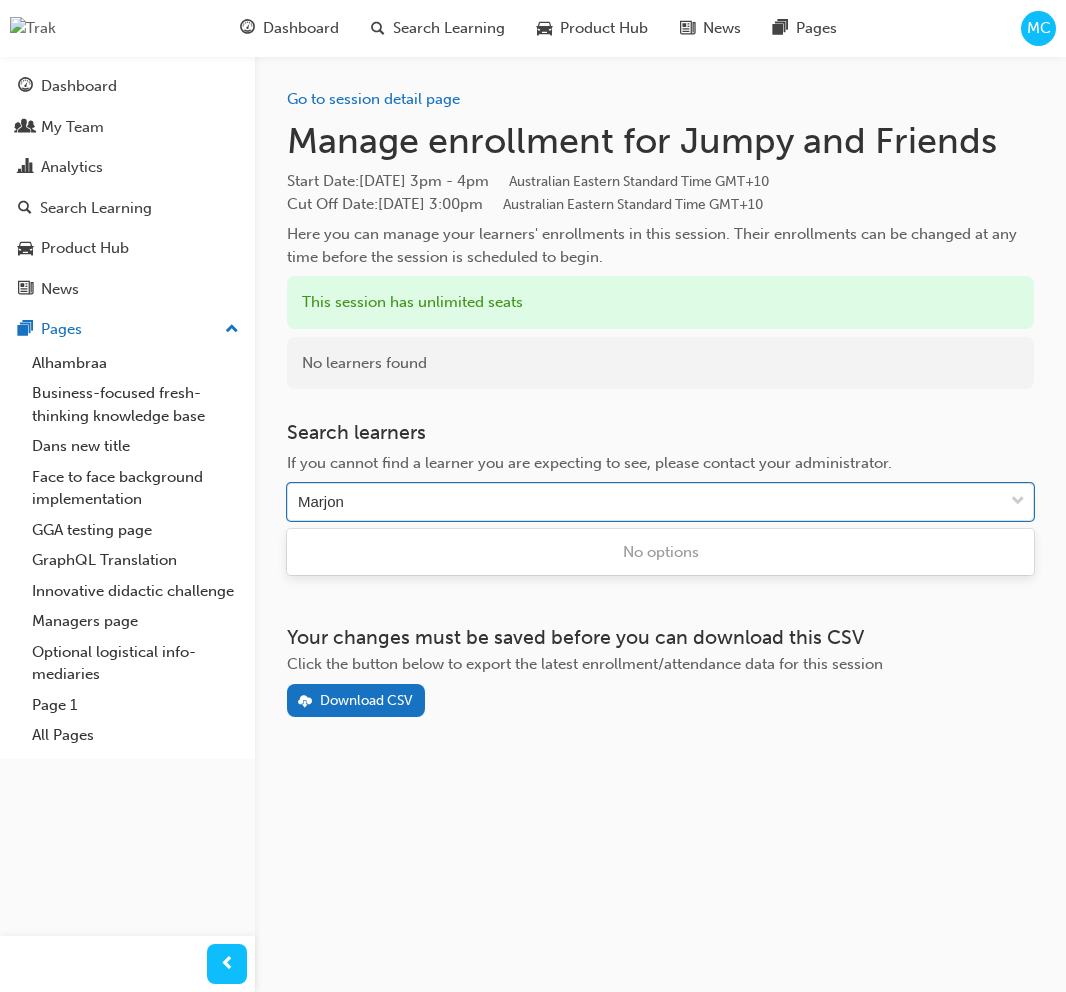 type on "Marjon" 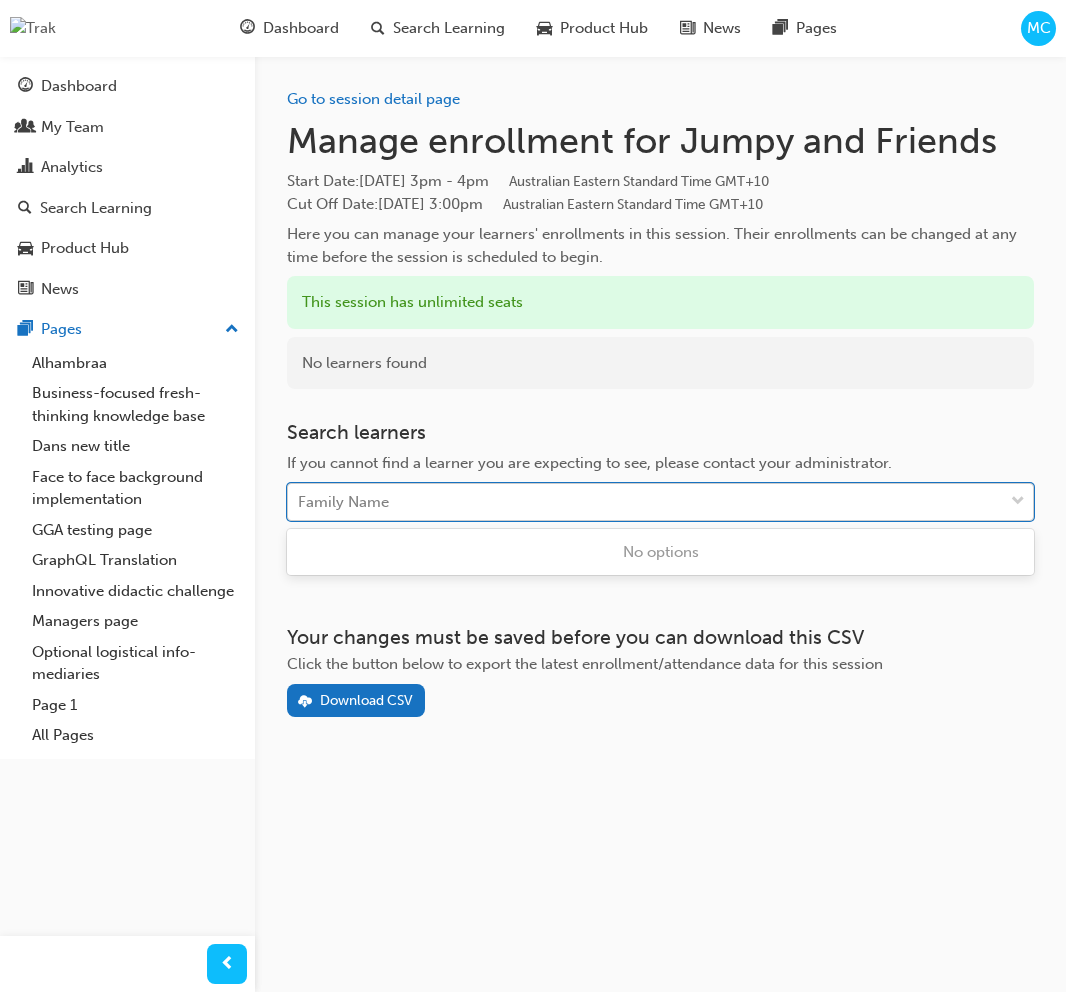 click on "Family Name" at bounding box center [645, 502] 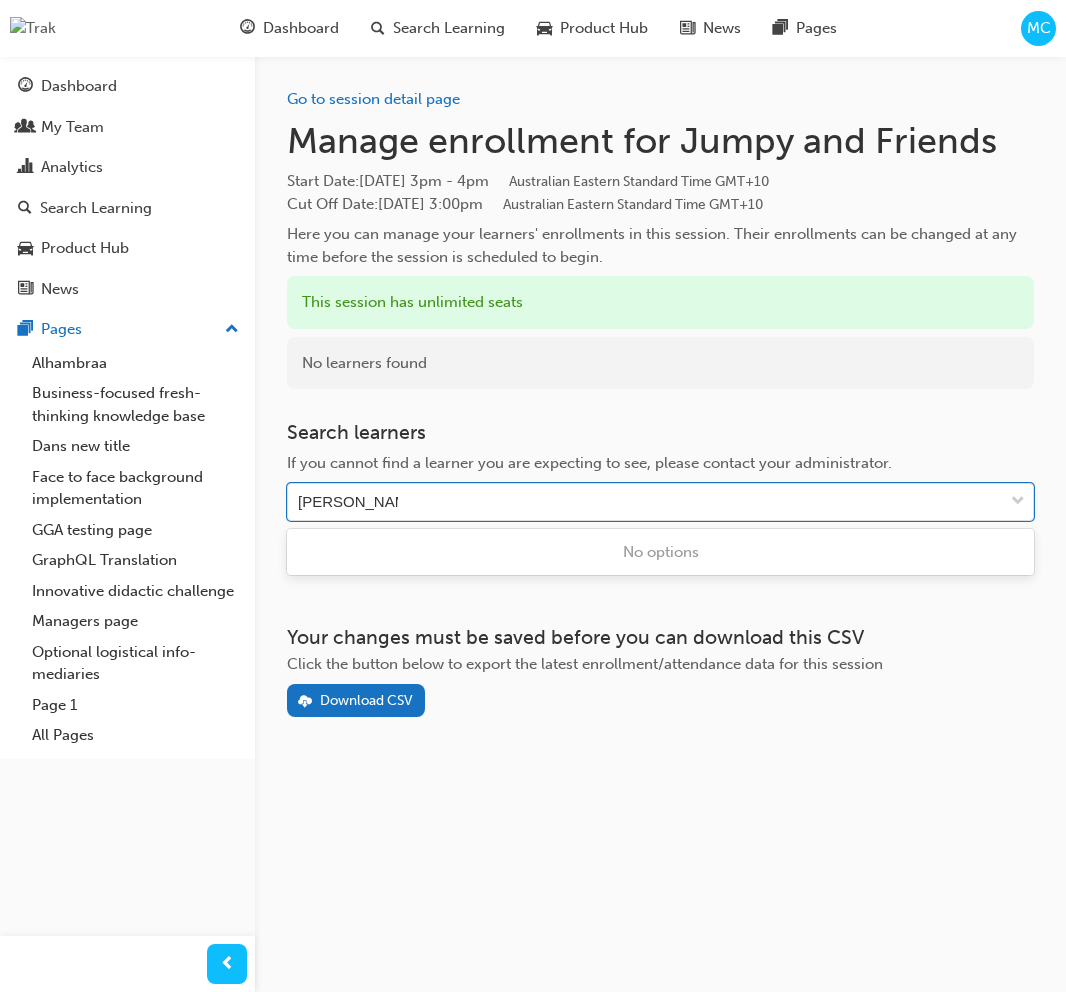 type on "[PERSON_NAME]" 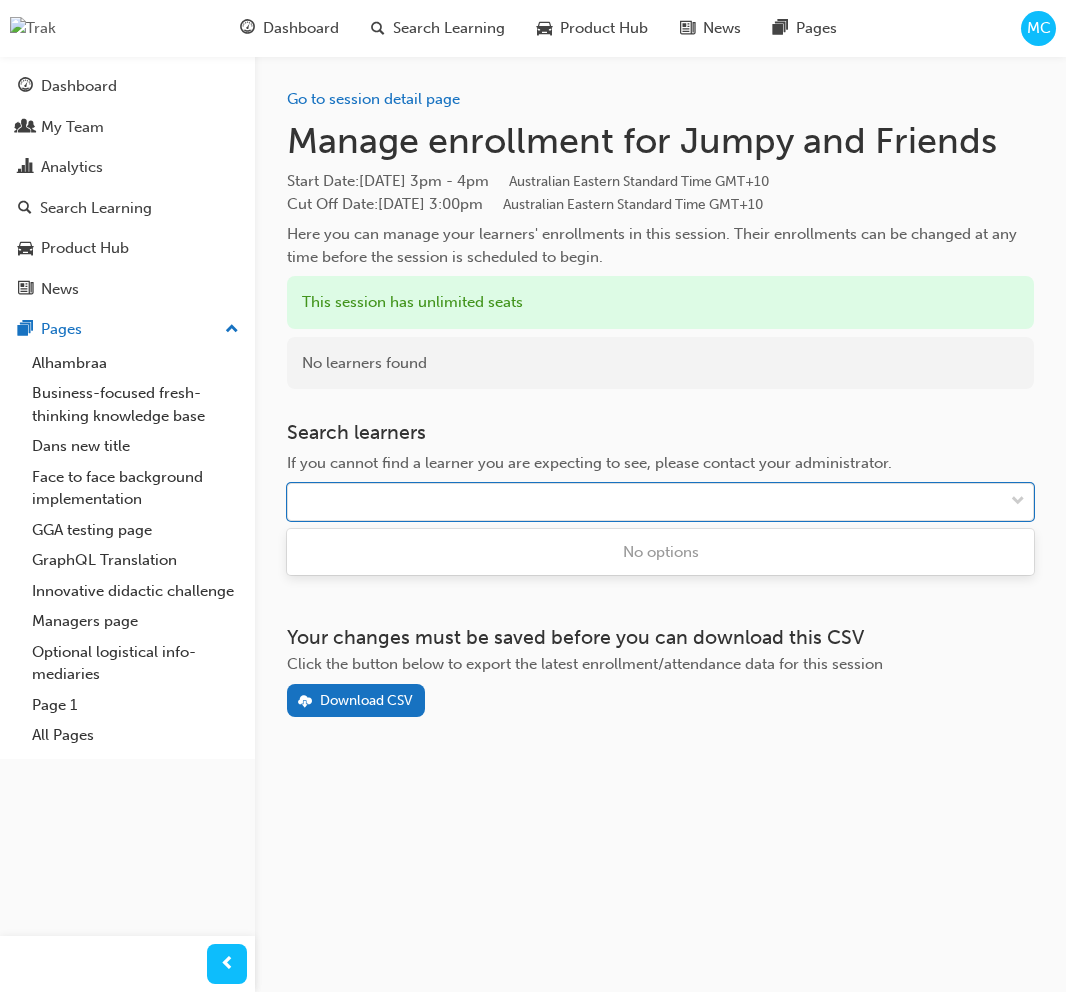 click on "MC" at bounding box center (1039, 28) 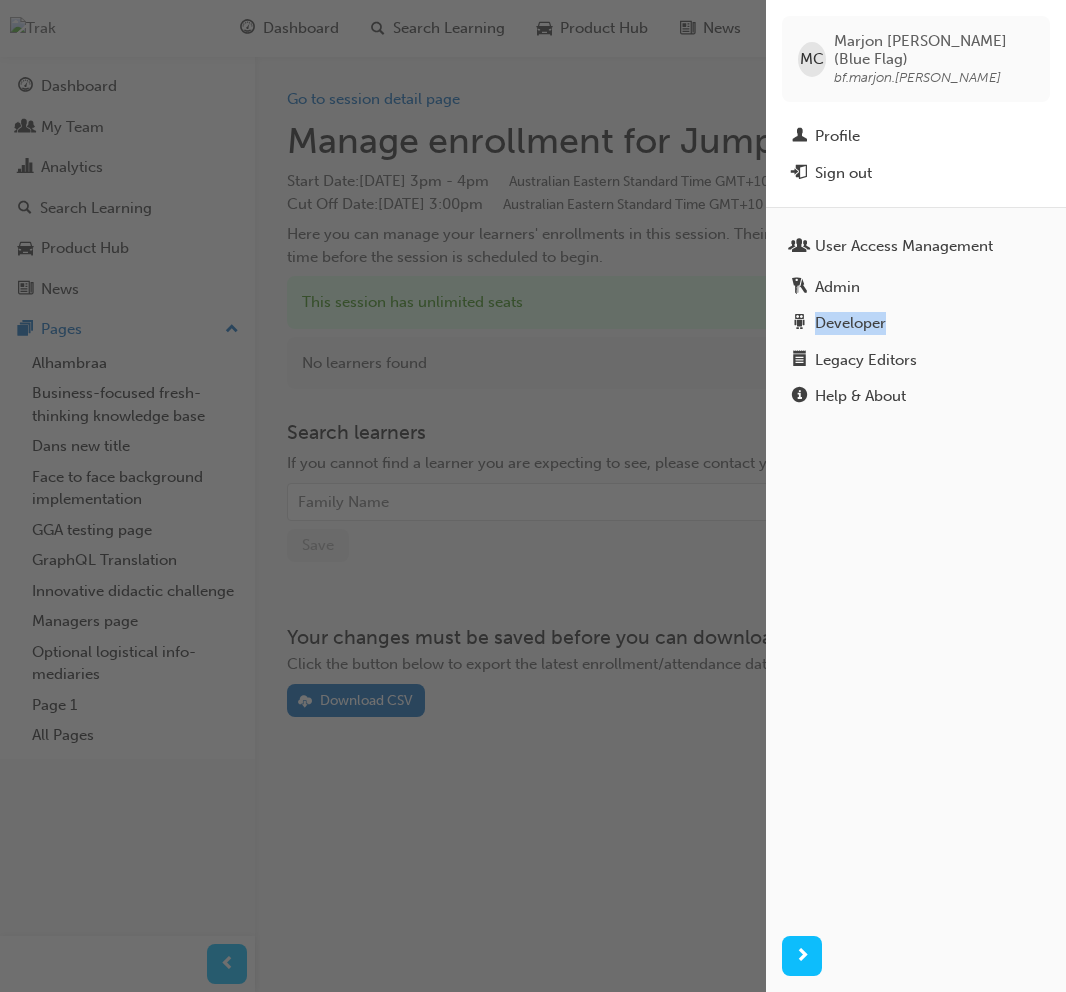 click at bounding box center [383, 496] 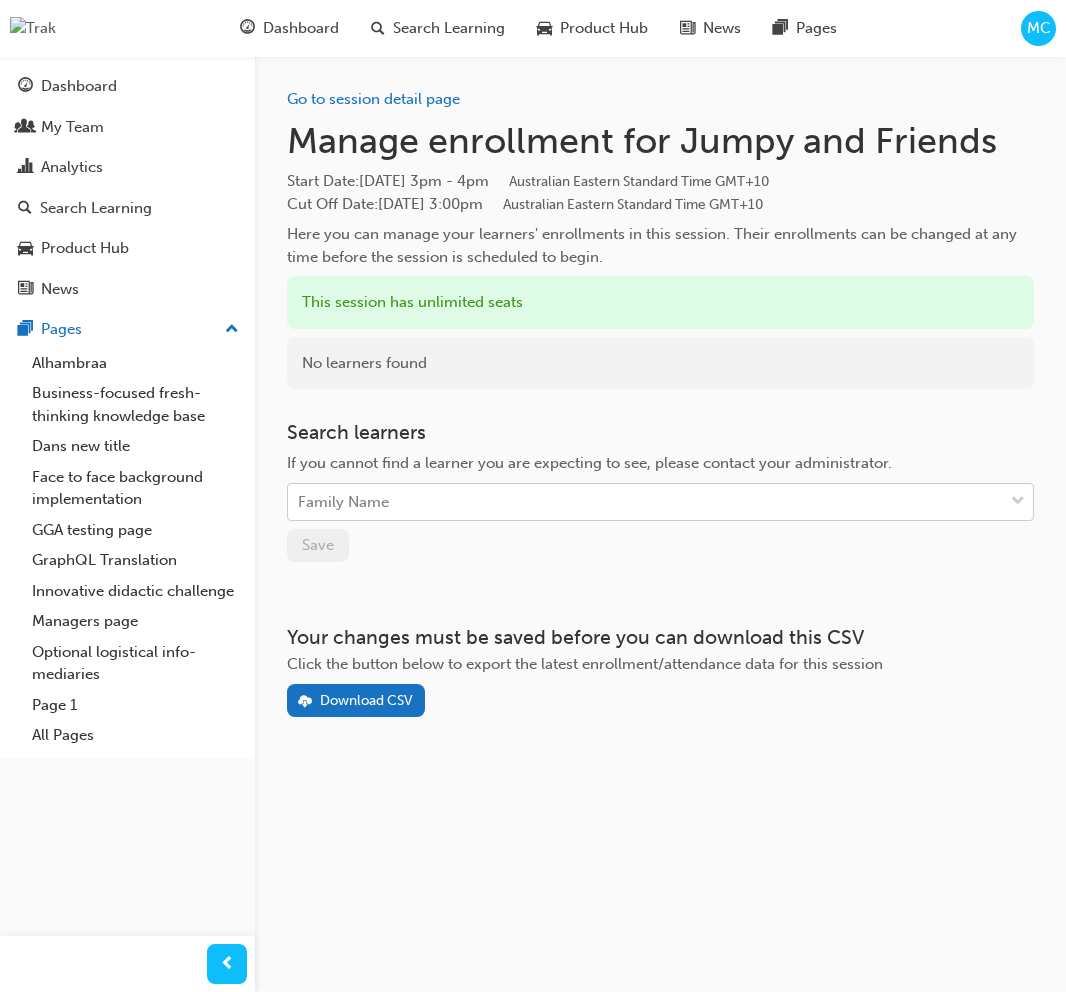 click on "Family Name" at bounding box center [645, 502] 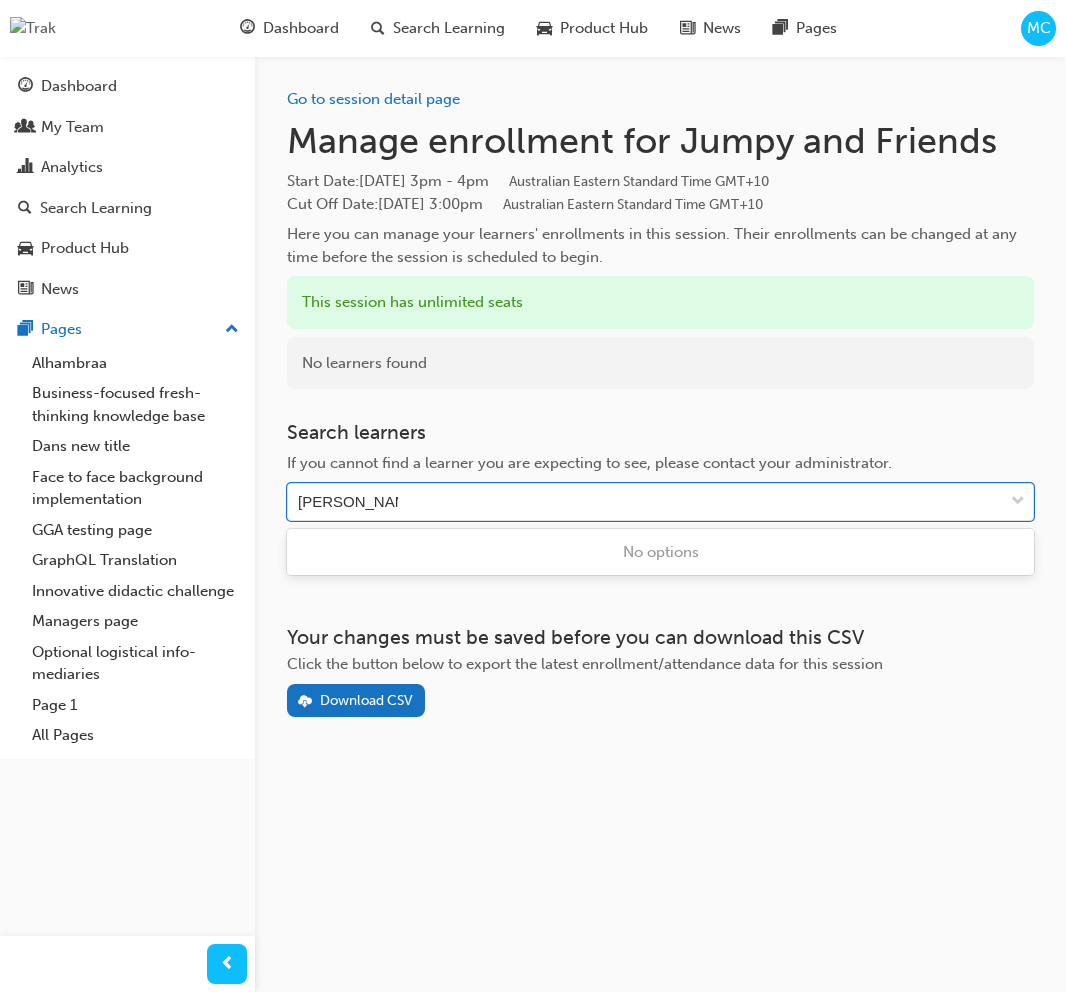 type on "[PERSON_NAME]" 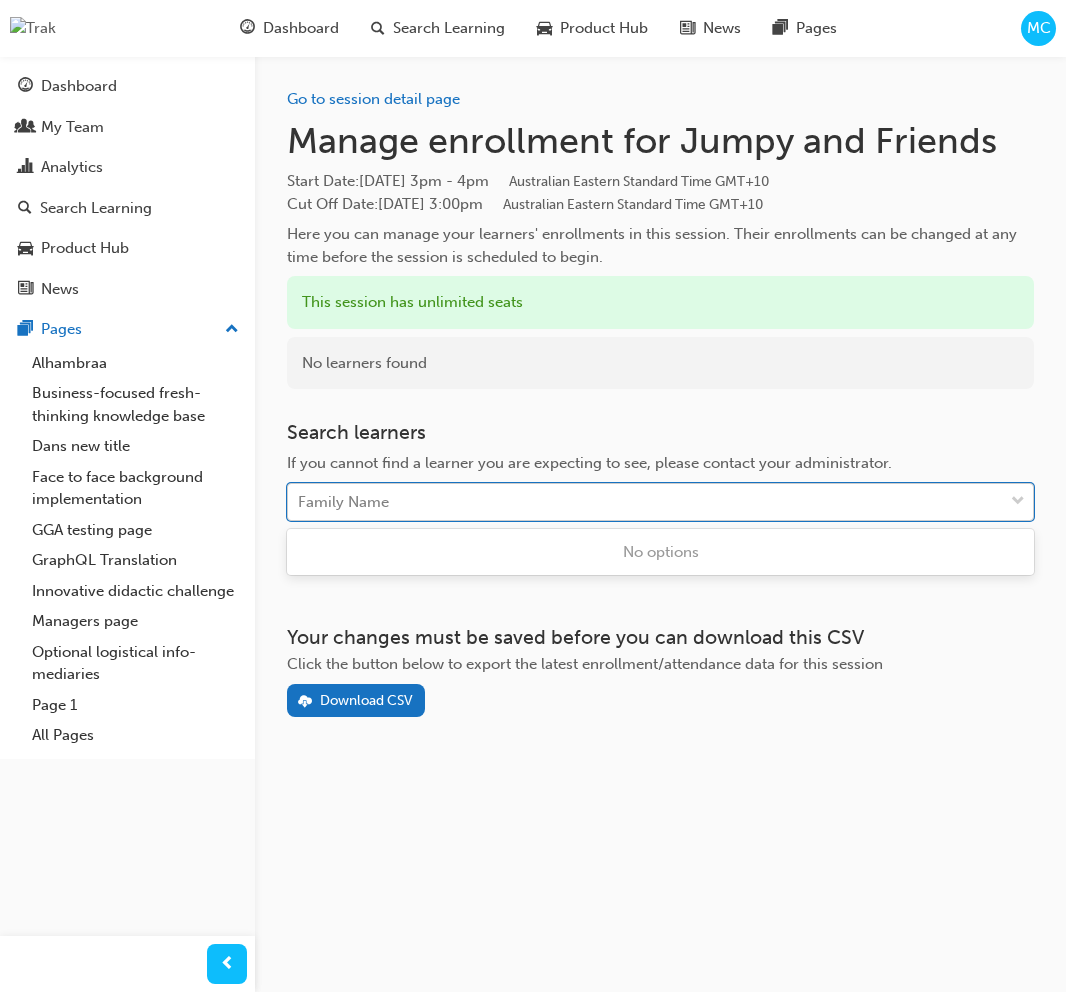click on "Family Name" at bounding box center [645, 502] 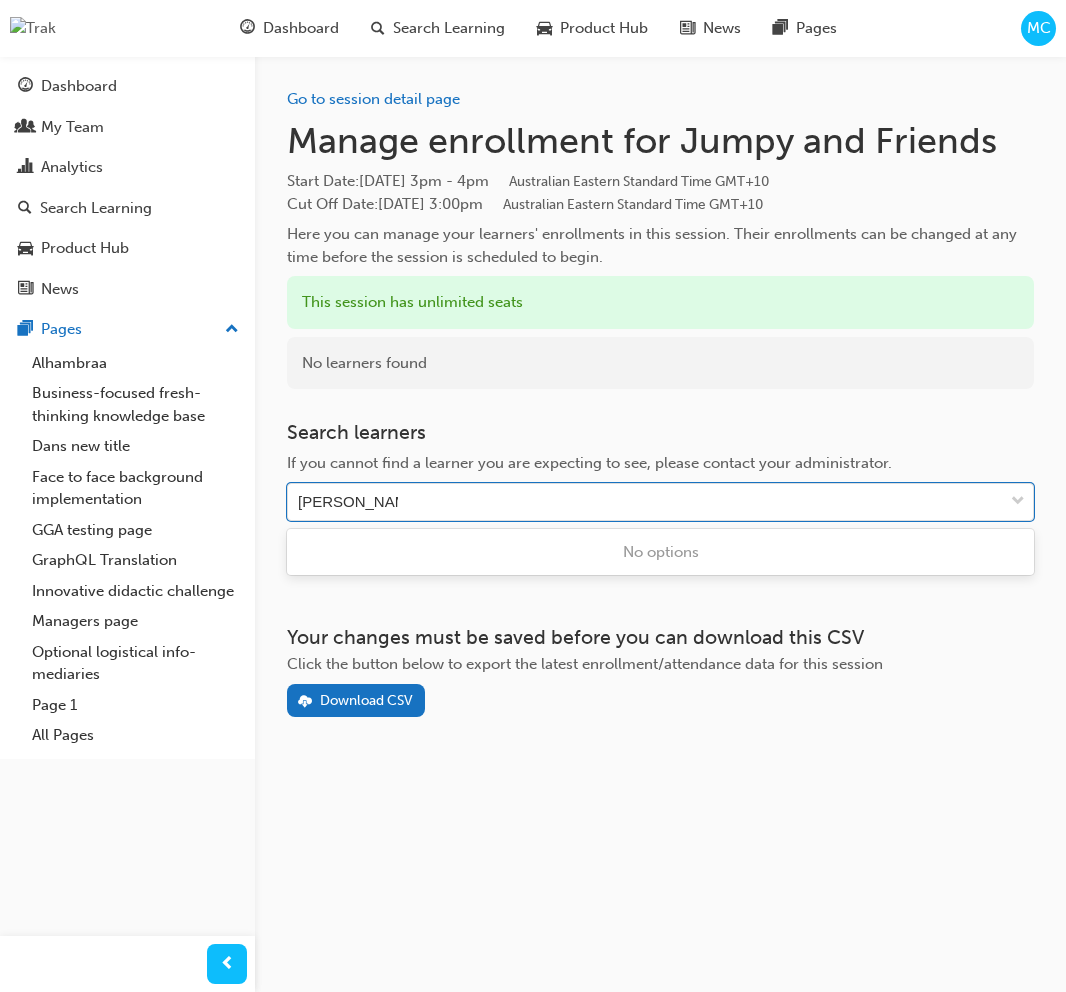 type on "[PERSON_NAME]" 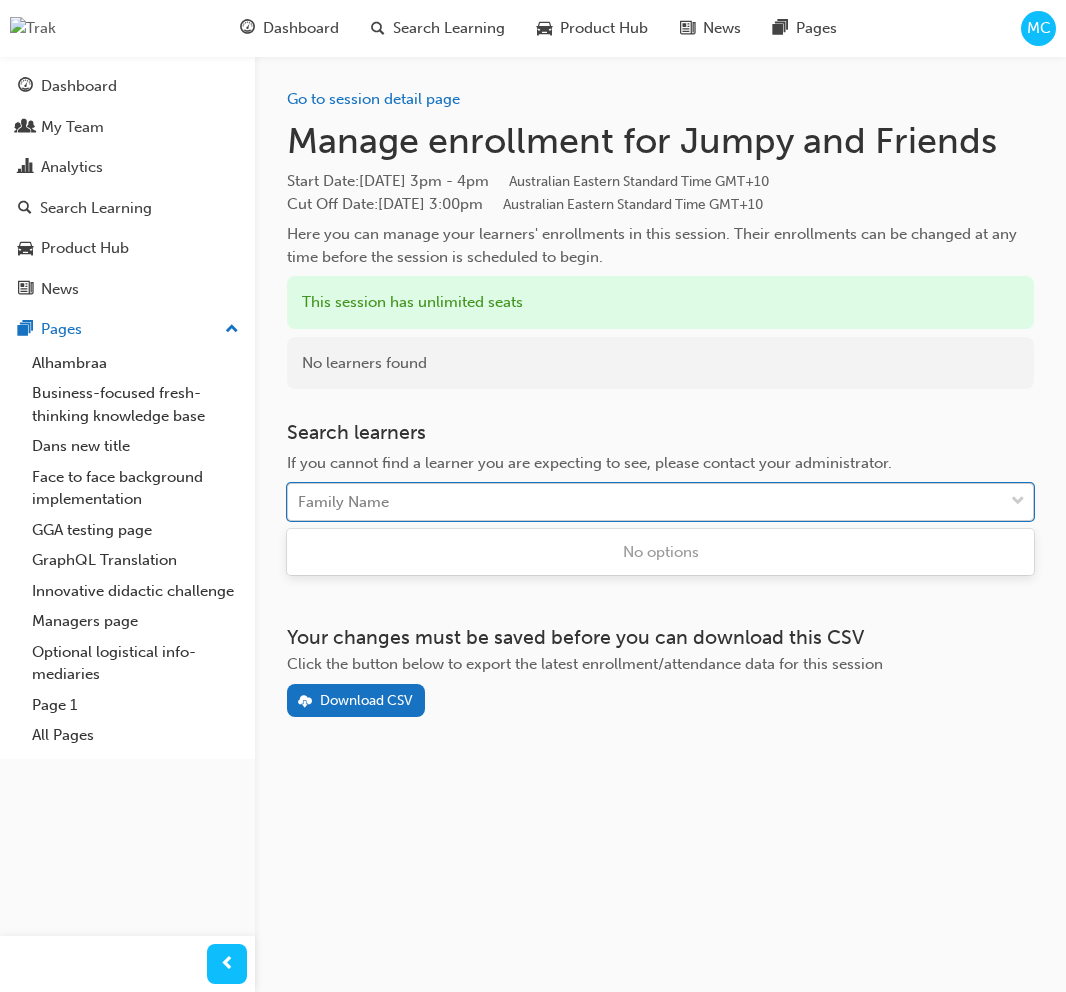 click on "Family Name" at bounding box center [343, 502] 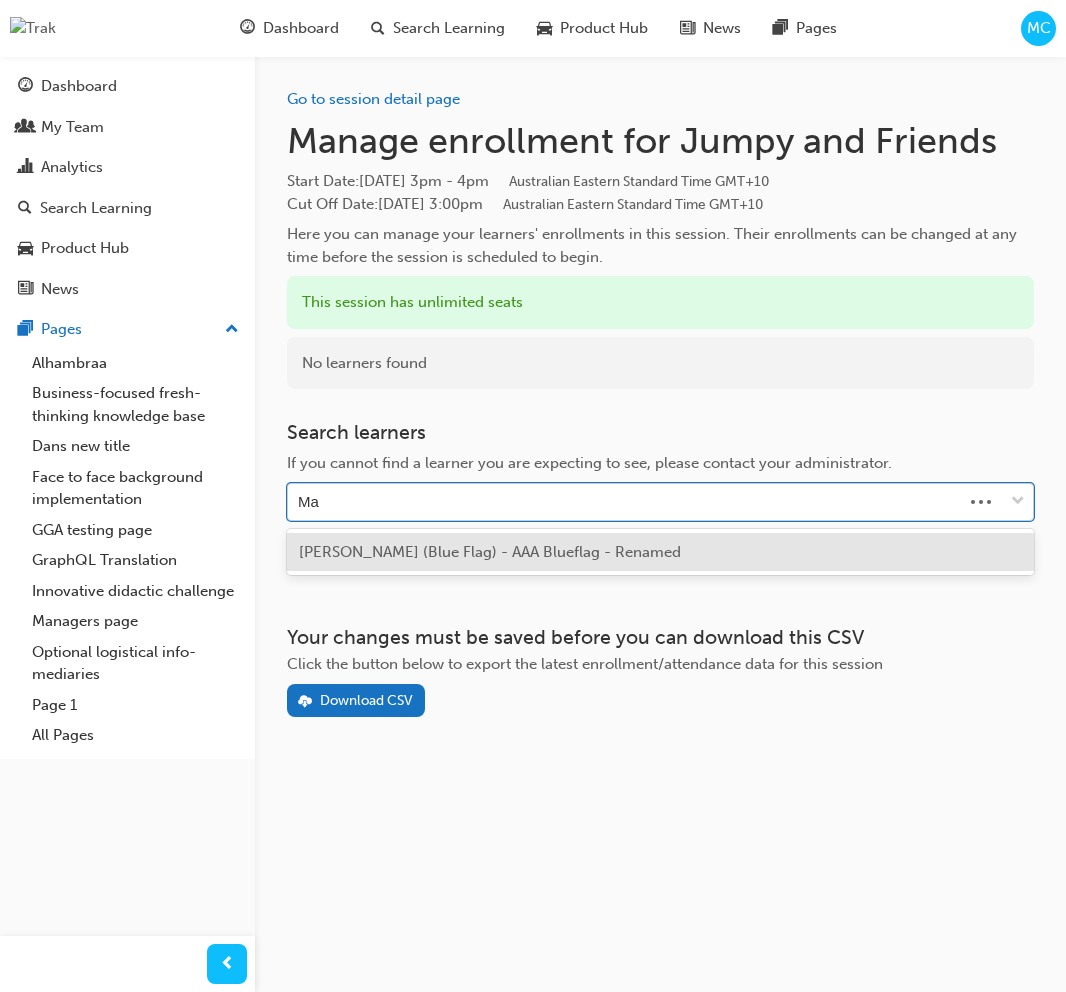 type on "M" 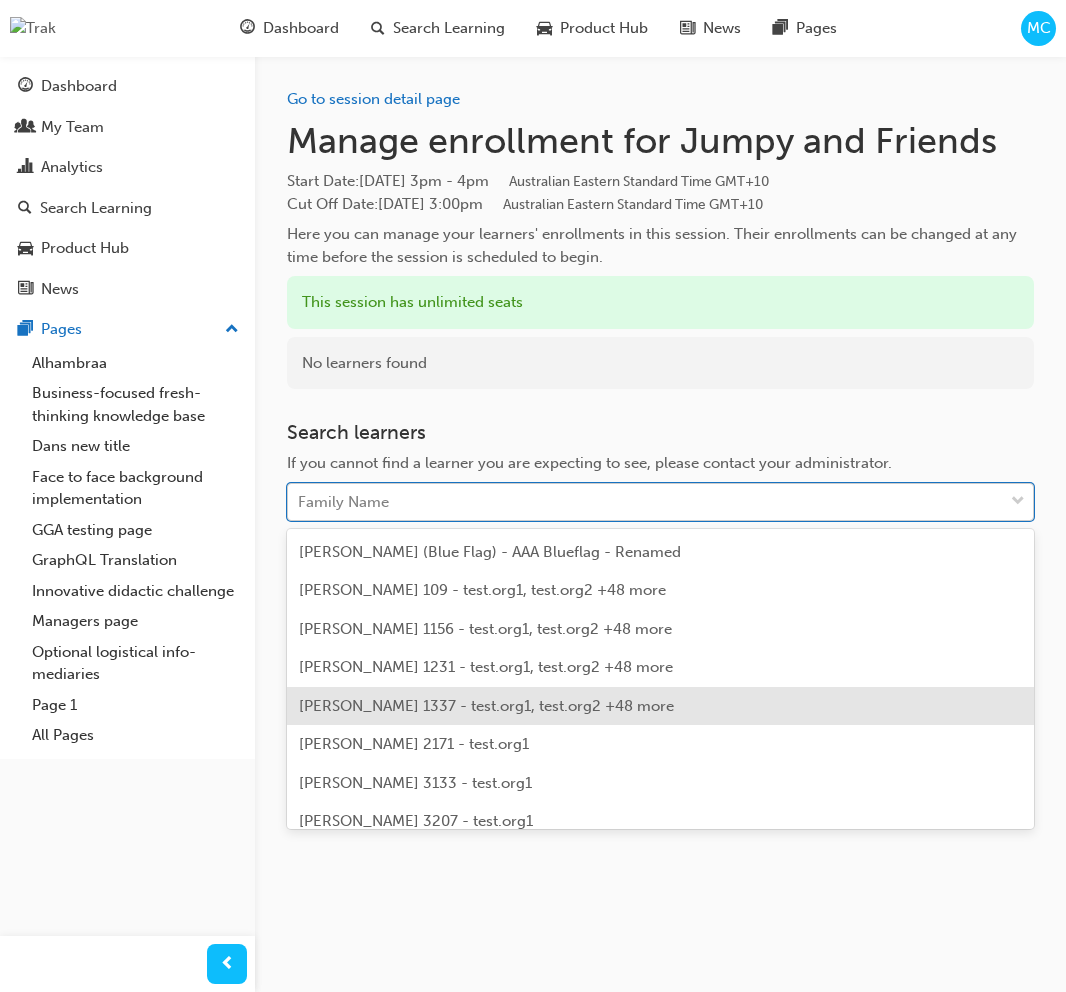 click on "Dashboard My Team Analytics Search Learning Product Hub News Pages Pages Alhambraa Business-focused fresh-thinking knowledge base Dans new title Face to face background implementation GGA testing page GraphQL Translation Innovative didactic challenge Managers page Optional logistical info-mediaries Page 1 All Pages" at bounding box center [127, 471] 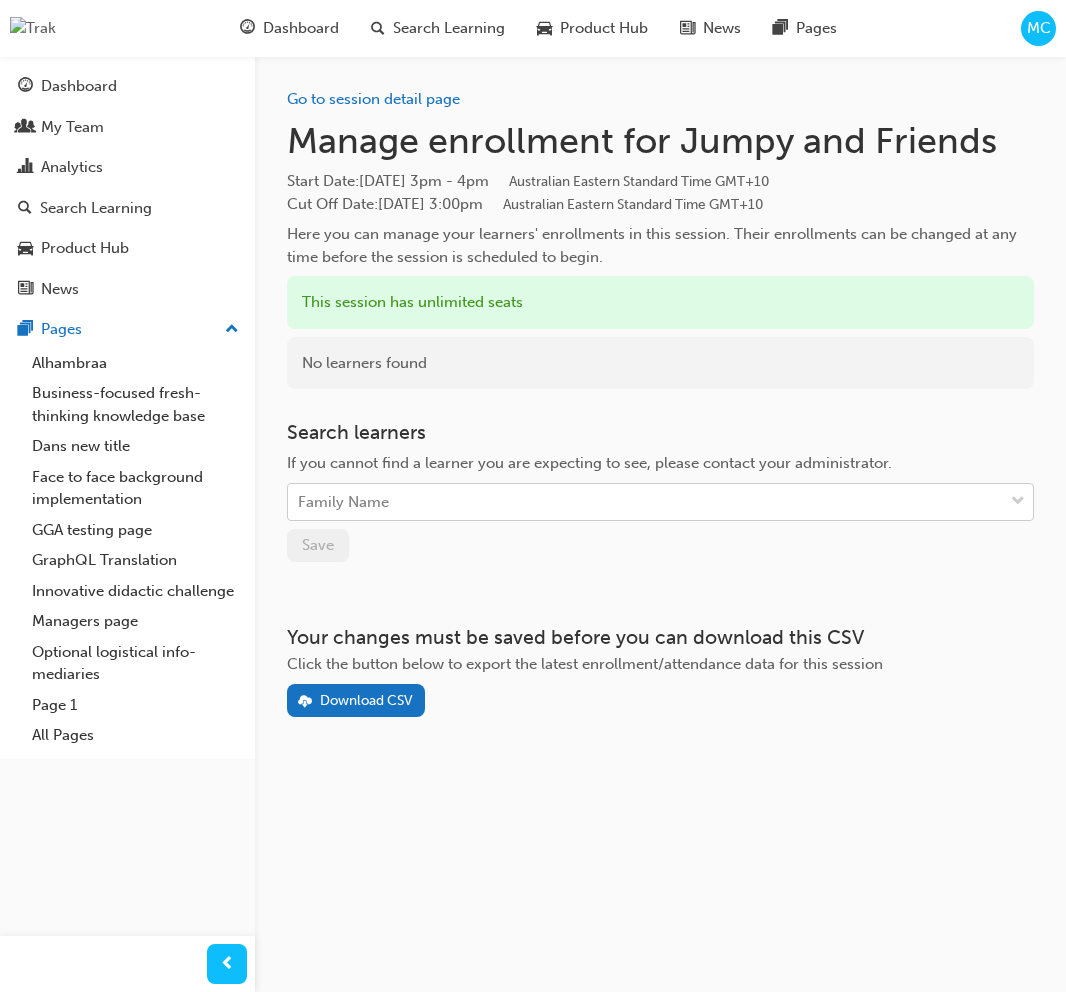 click on "Family Name" at bounding box center (645, 502) 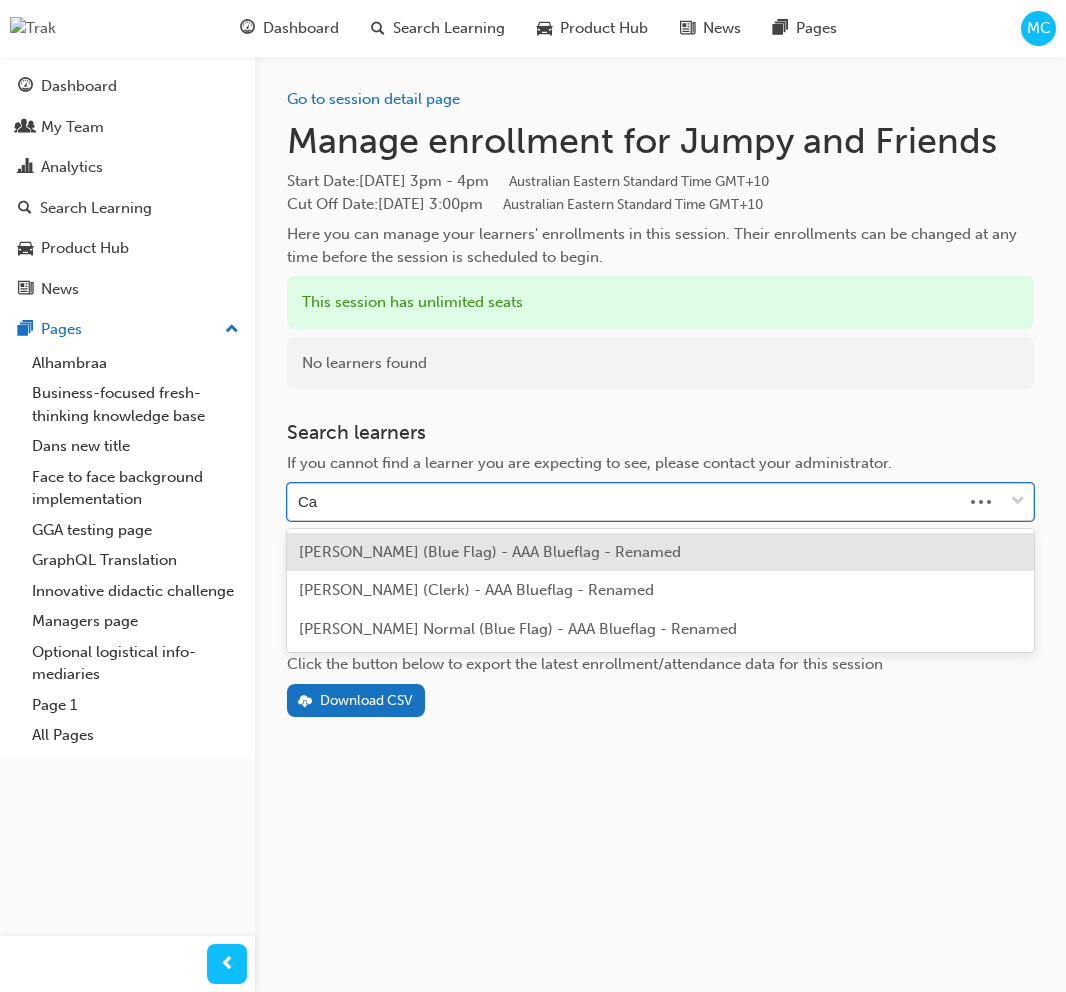 type on "C" 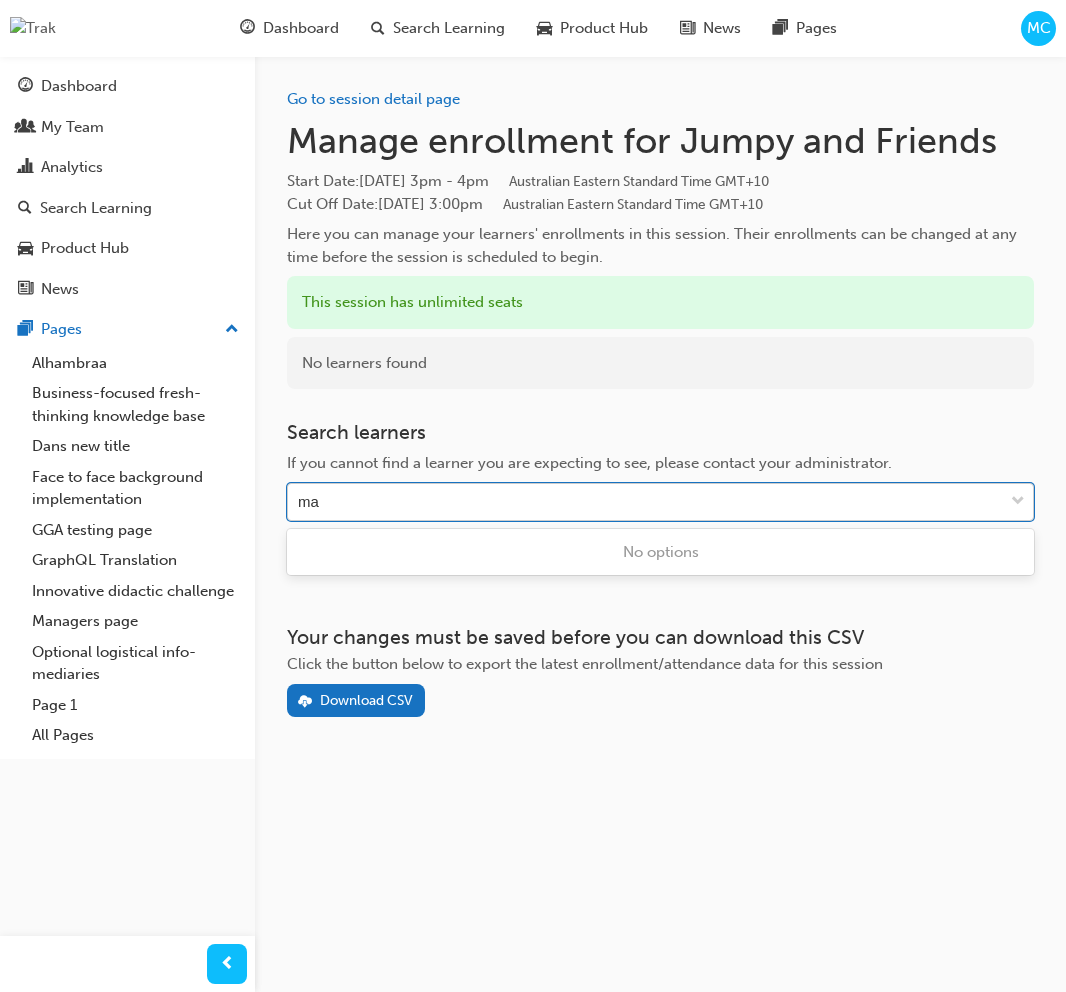 type on "m" 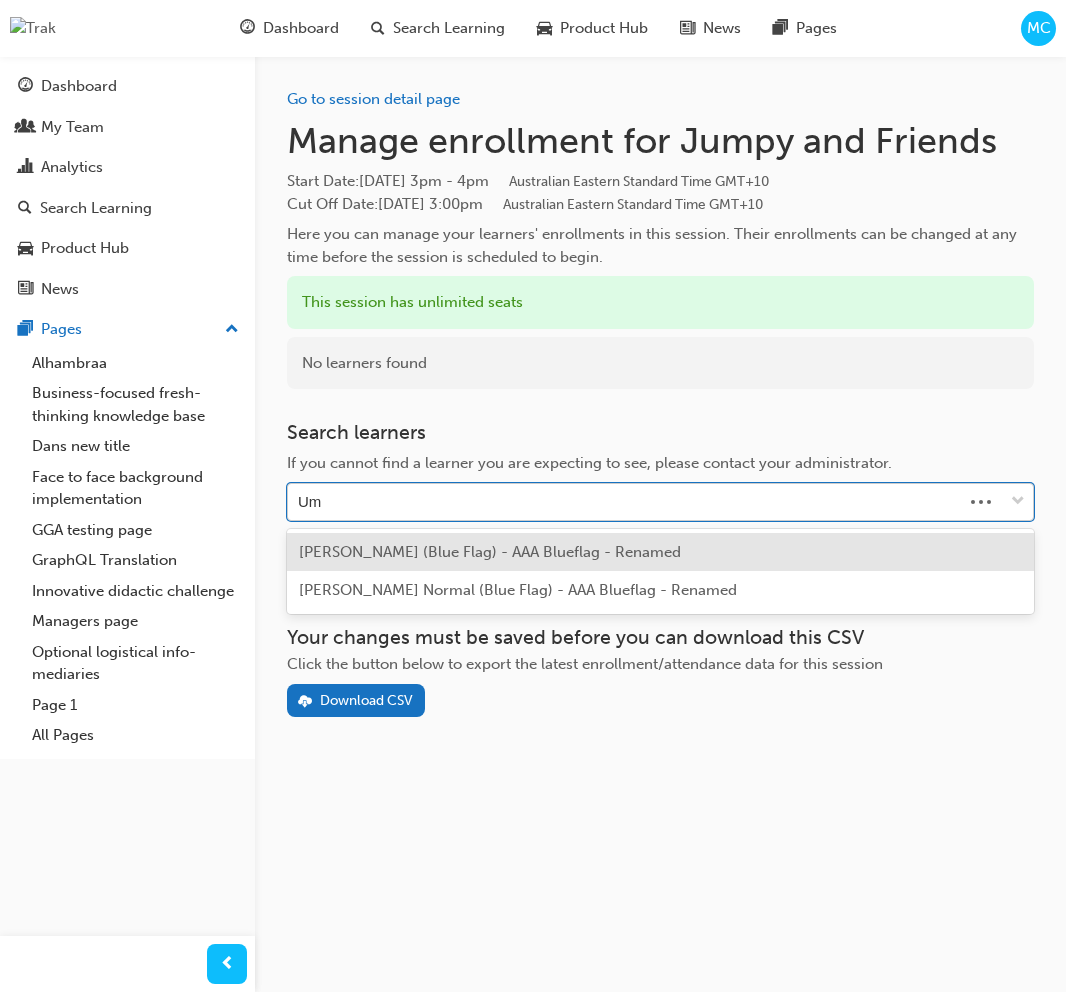 type on "U" 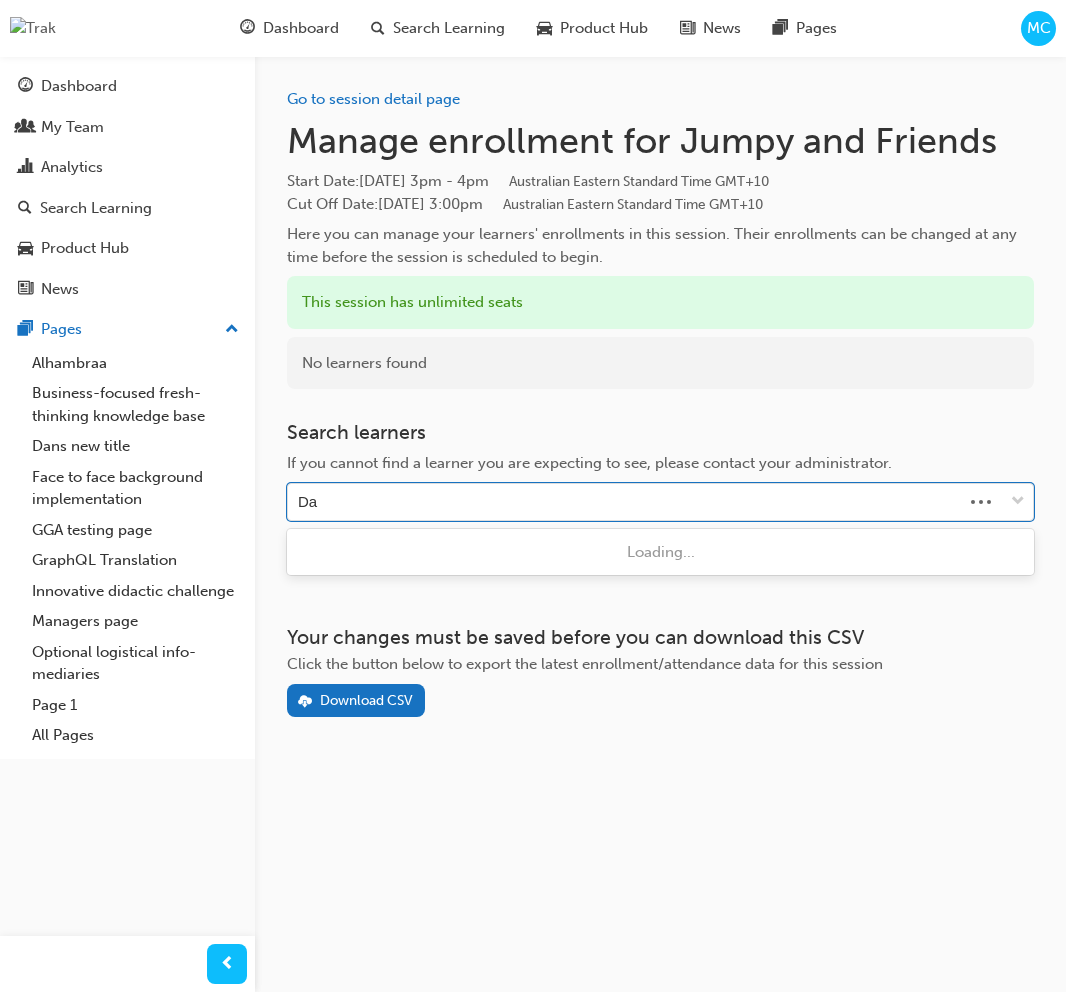 type on "D" 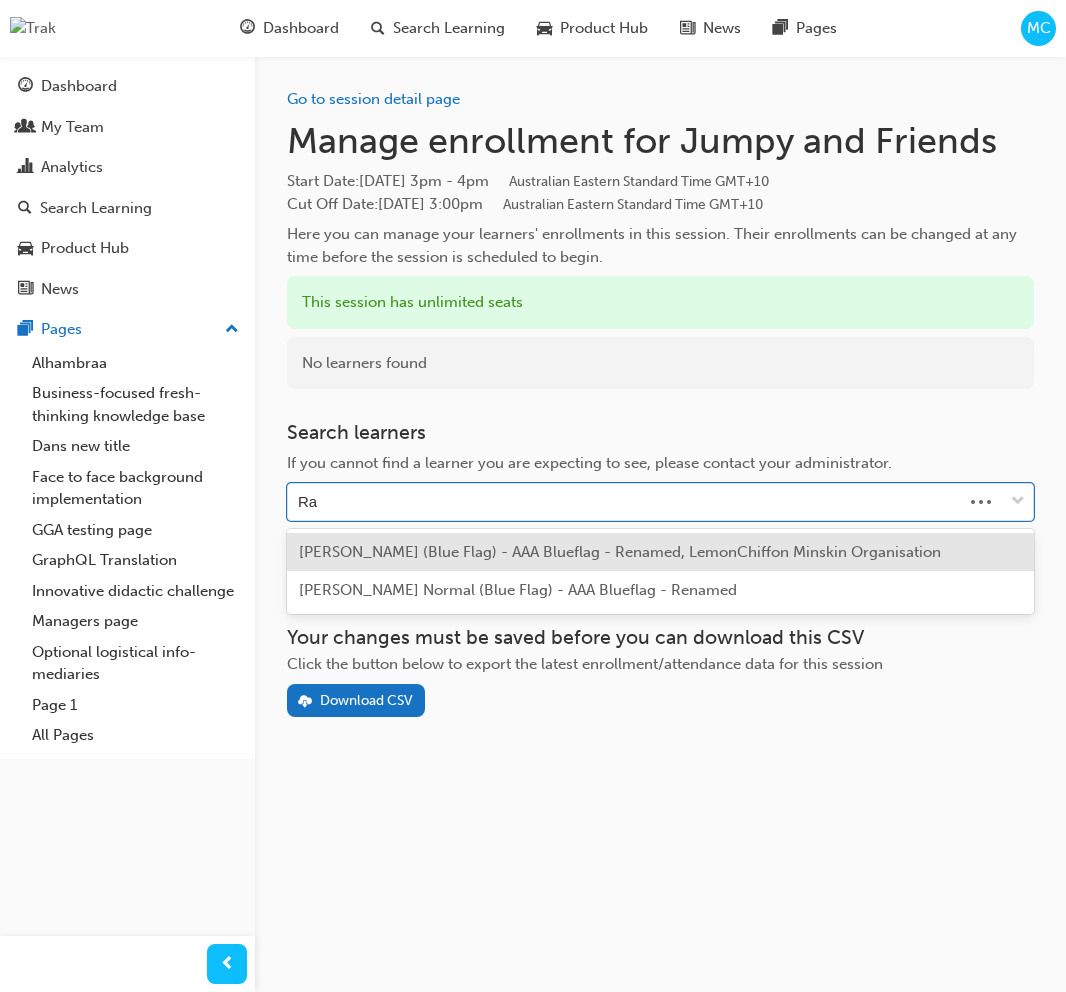 type on "R" 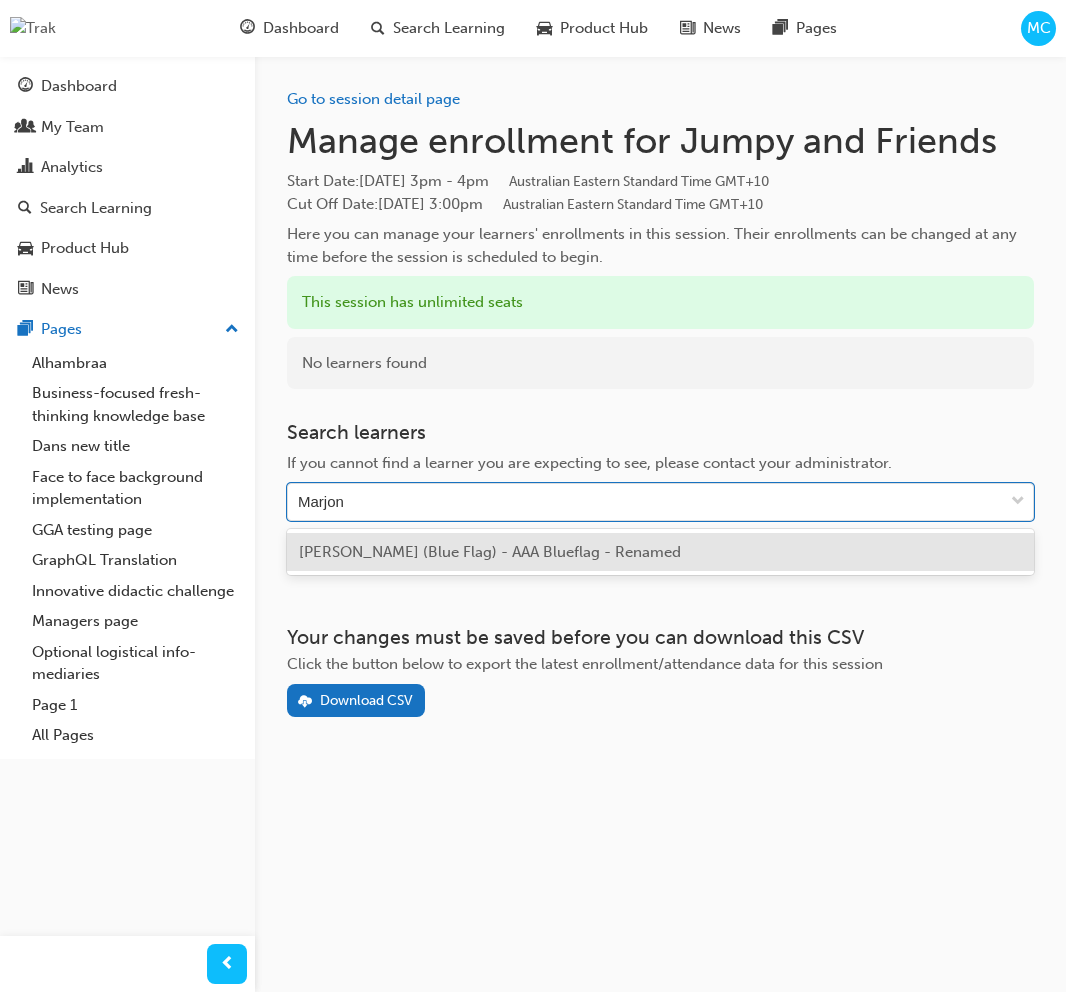 type on "Marjon" 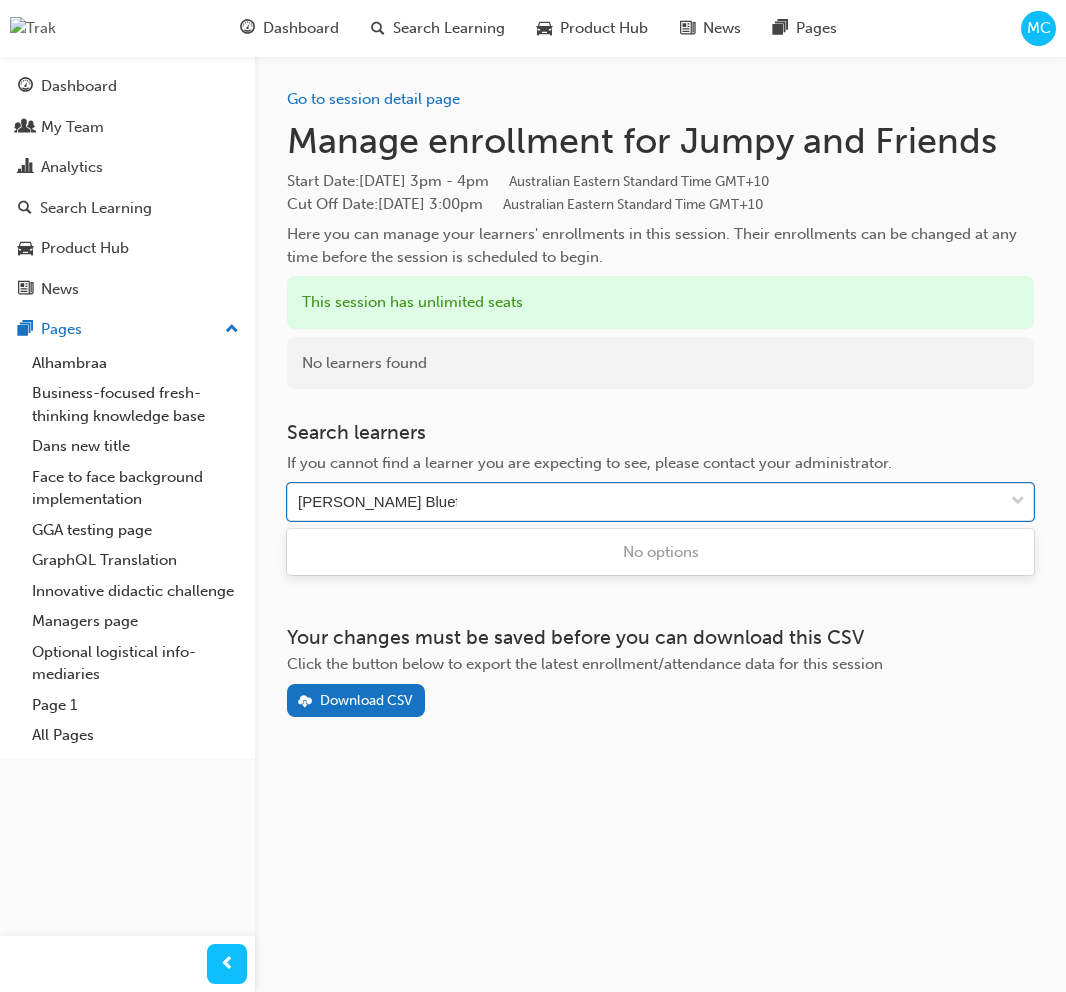 type on "Marjon Camba Blueflag" 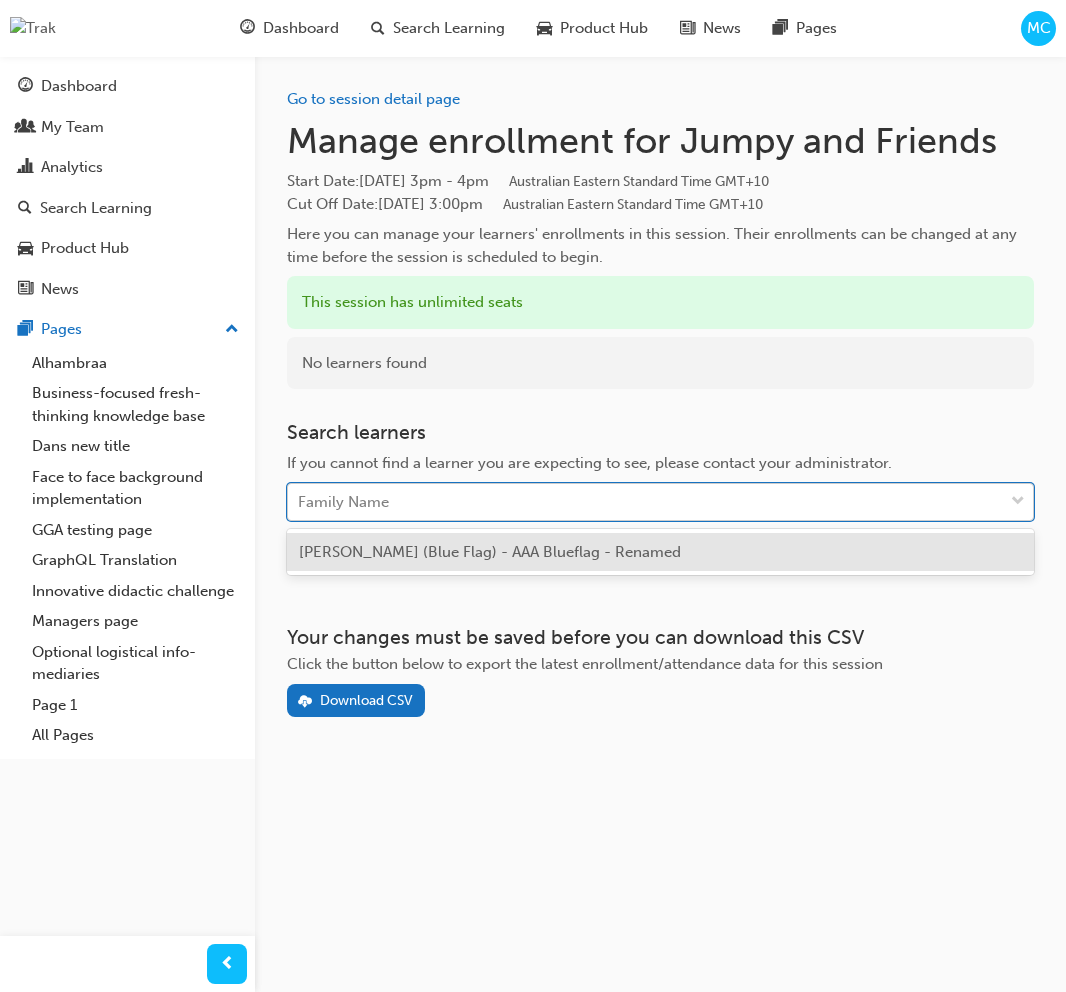 click on "Family Name" at bounding box center [645, 502] 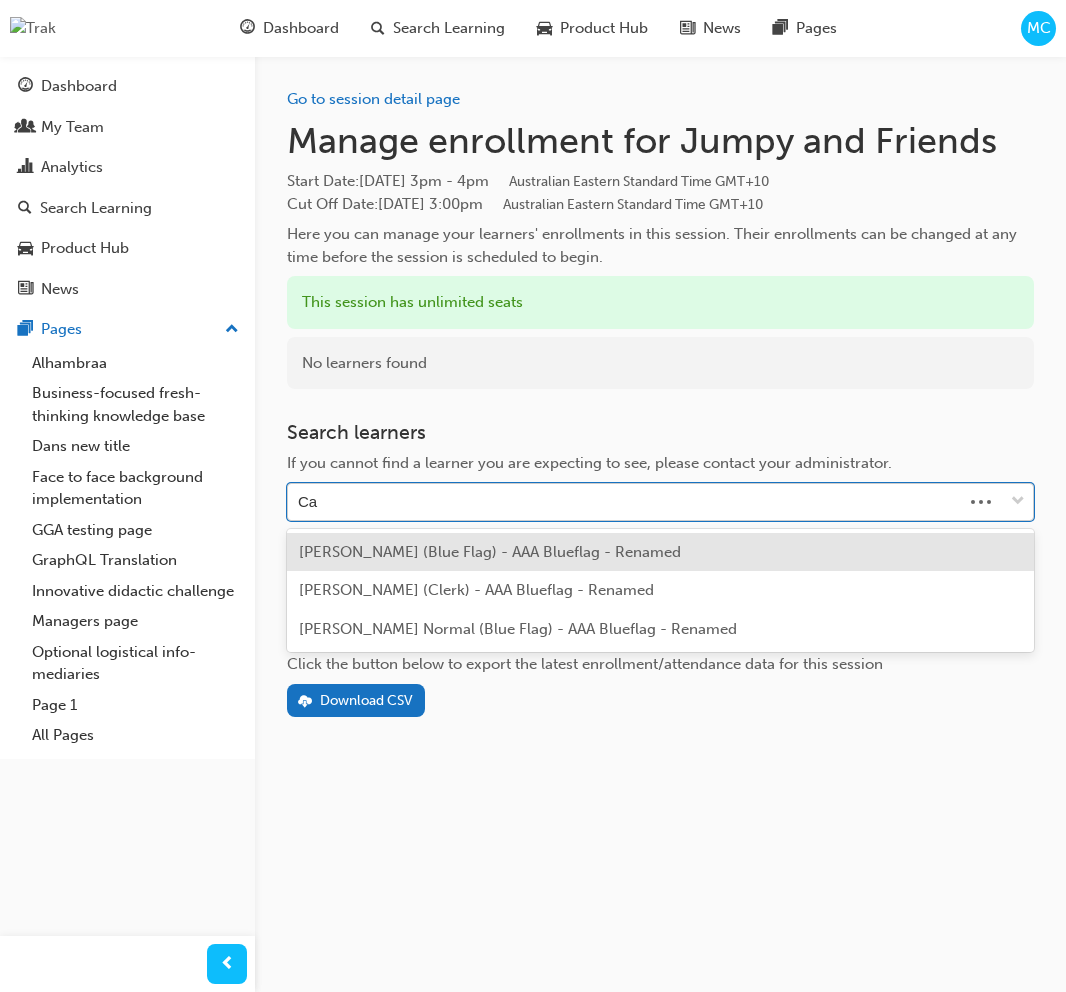 type on "C" 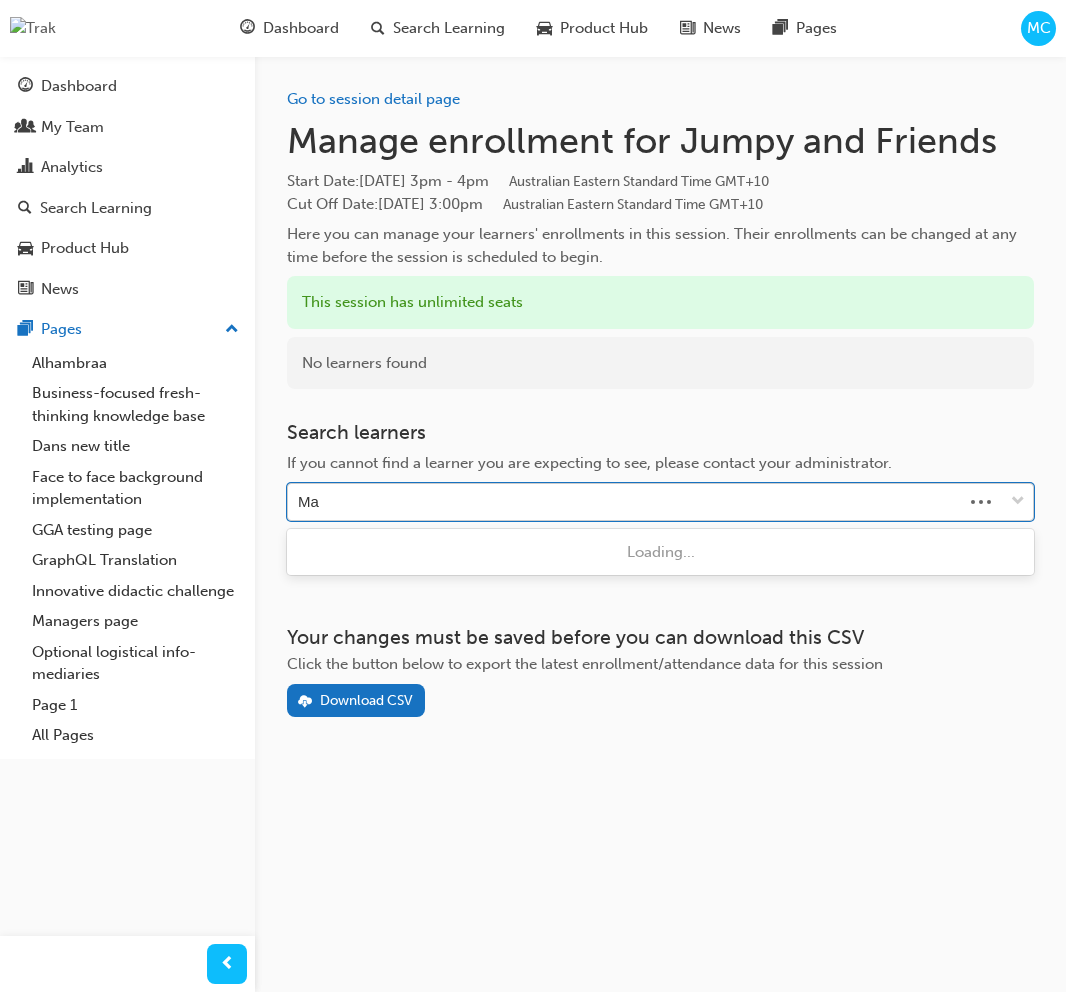 type on "M" 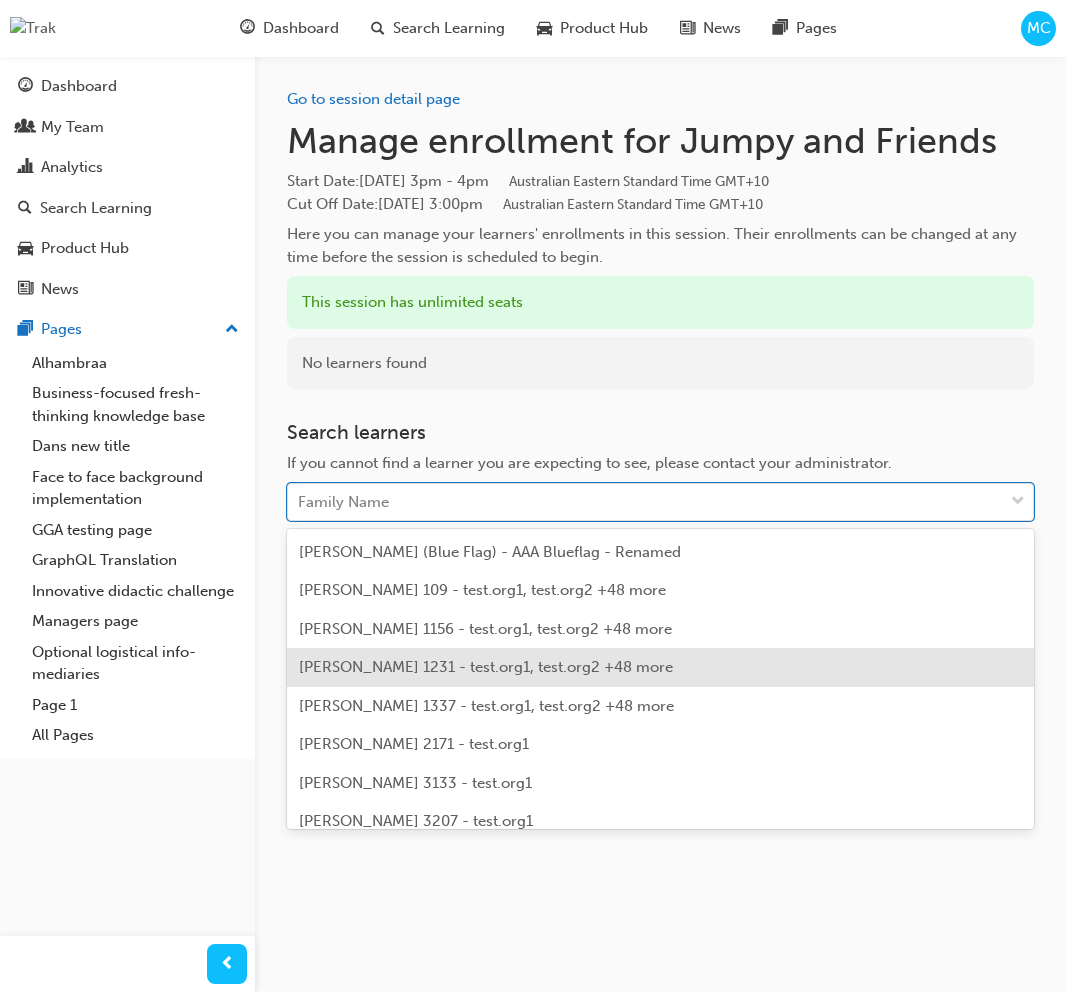 click on "Go to session detail page Manage enrollment for Jumpy and Friends Start Date :  Sun 5 Oct 2025   3pm - 4pm   Australian Eastern Standard Time GMT+10 Cut Off Date :  Sun 5 Oct 2025, 3:00pm   Australian Eastern Standard Time GMT+10 Here you can manage your learners' enrollments in this session. Their enrollments can be changed at any time before the session is scheduled to begin. This session has unlimited seats No learners found Search learners If you cannot find a learner you are expecting to see, please contact your administrator.      option Nicklaus Macejkovic 1231 - test.org1, test.org2 +48 more focused, 4 of 118. 118 results available. Use Up and Down to choose options, press Enter to select the currently focused option, press Escape to exit the menu, press Tab to select the option and exit the menu. Family Name Save Your changes must be saved before you can download this CSV Click the button below to export the latest enrollment/attendance data for this session Download CSV" at bounding box center [660, 418] 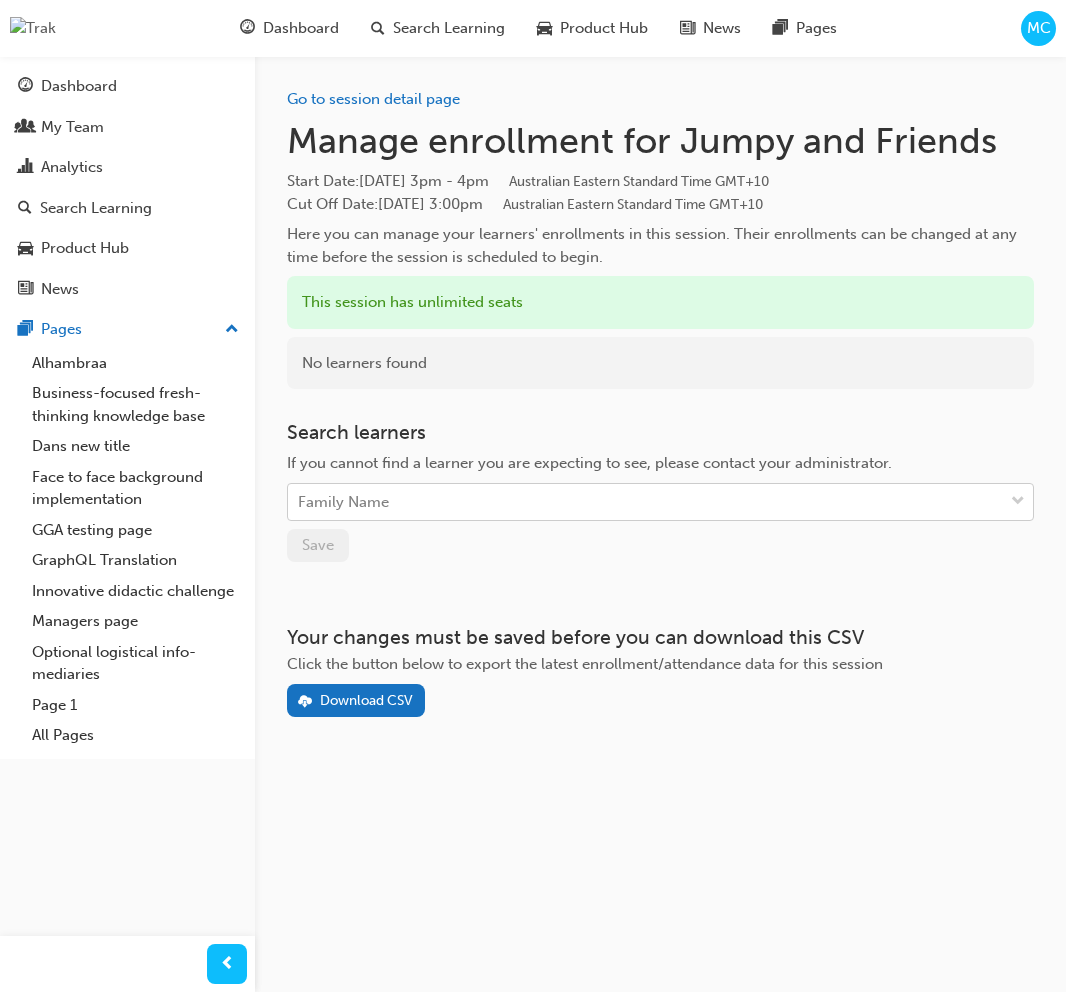 click on "Family Name" at bounding box center [343, 502] 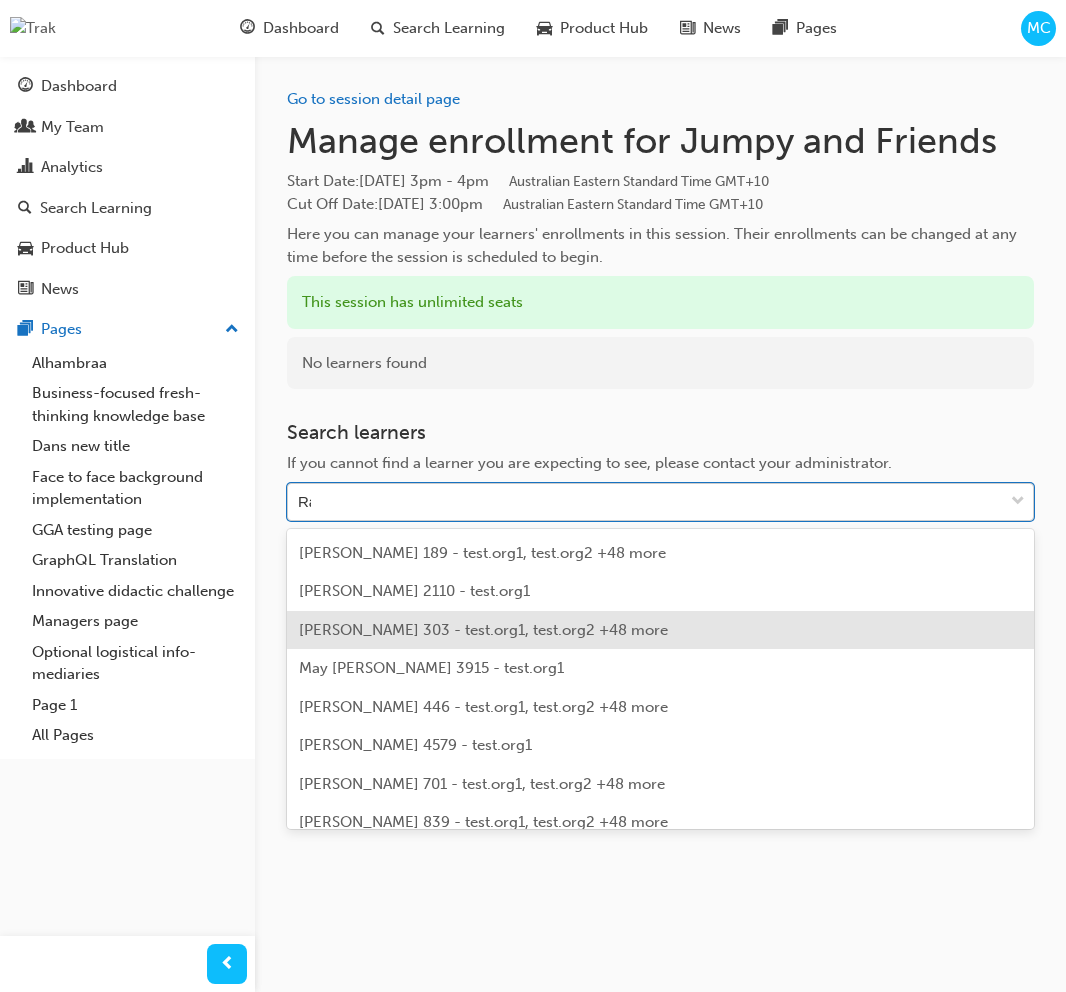 scroll, scrollTop: 0, scrollLeft: 0, axis: both 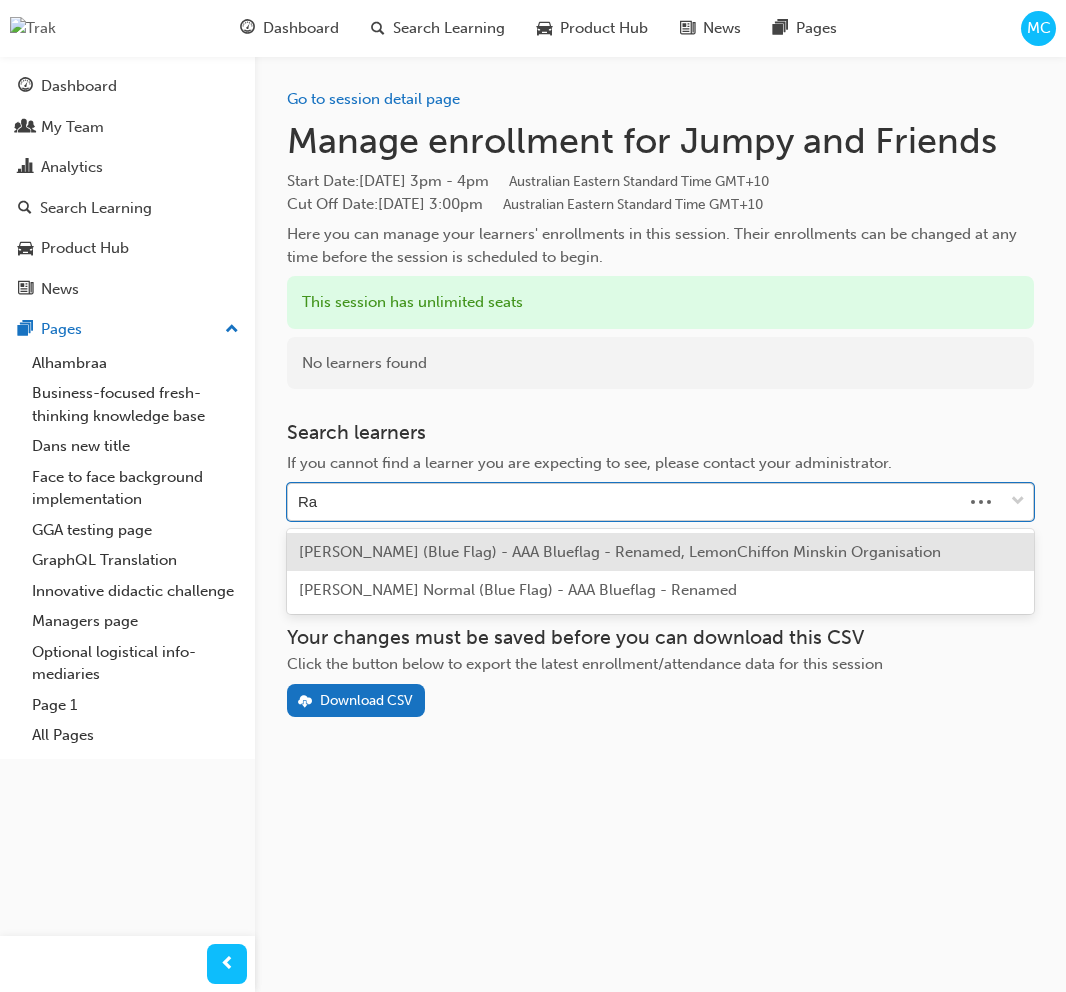 type on "R" 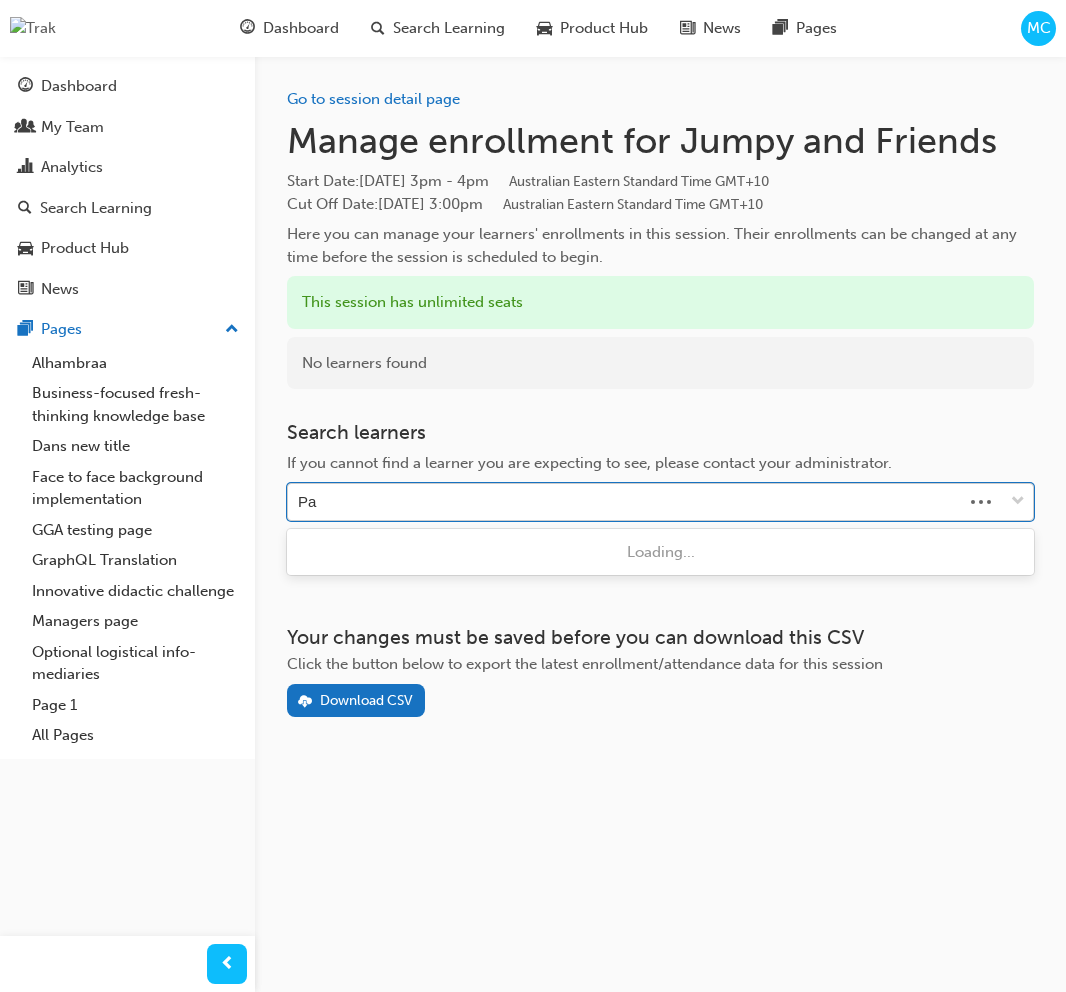 type on "P" 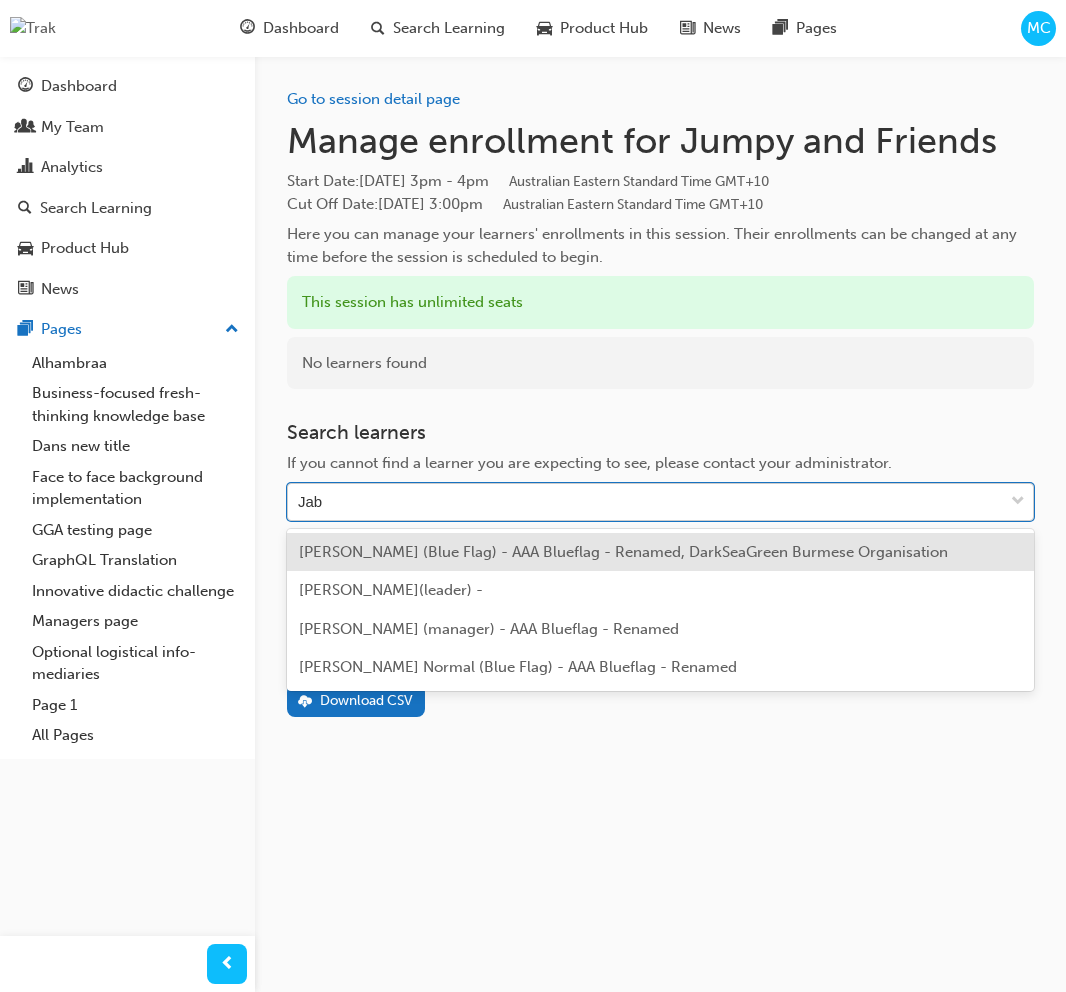 type on "Jab" 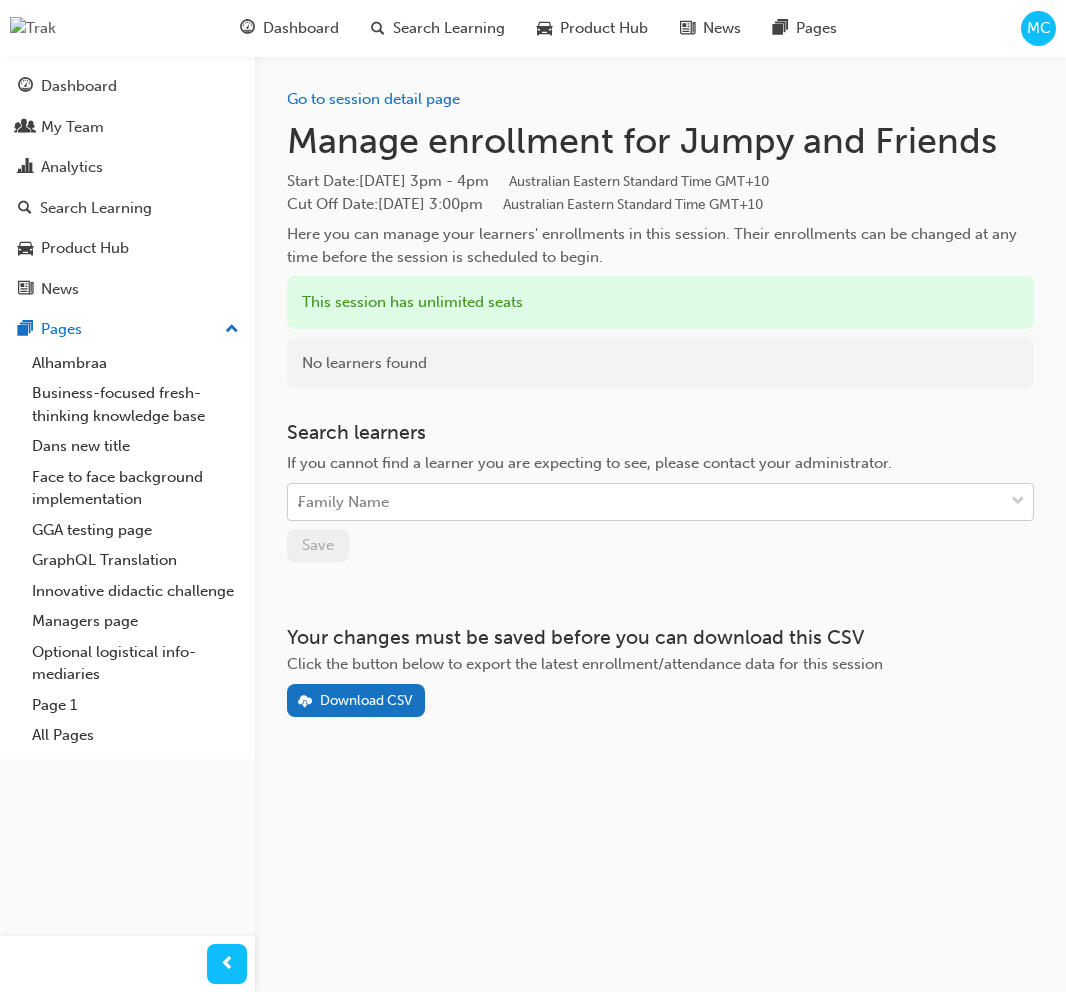 type 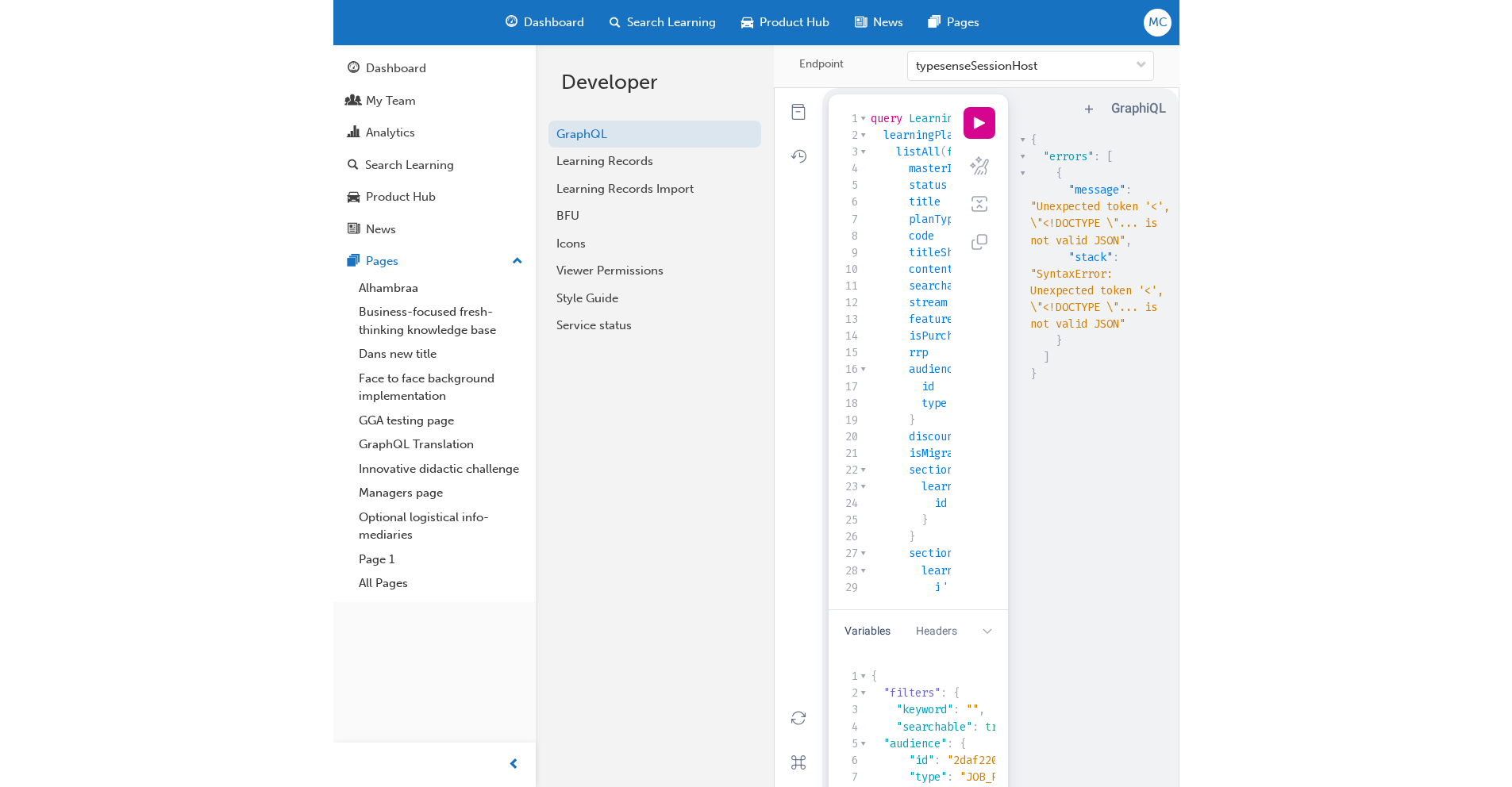 scroll, scrollTop: 0, scrollLeft: 0, axis: both 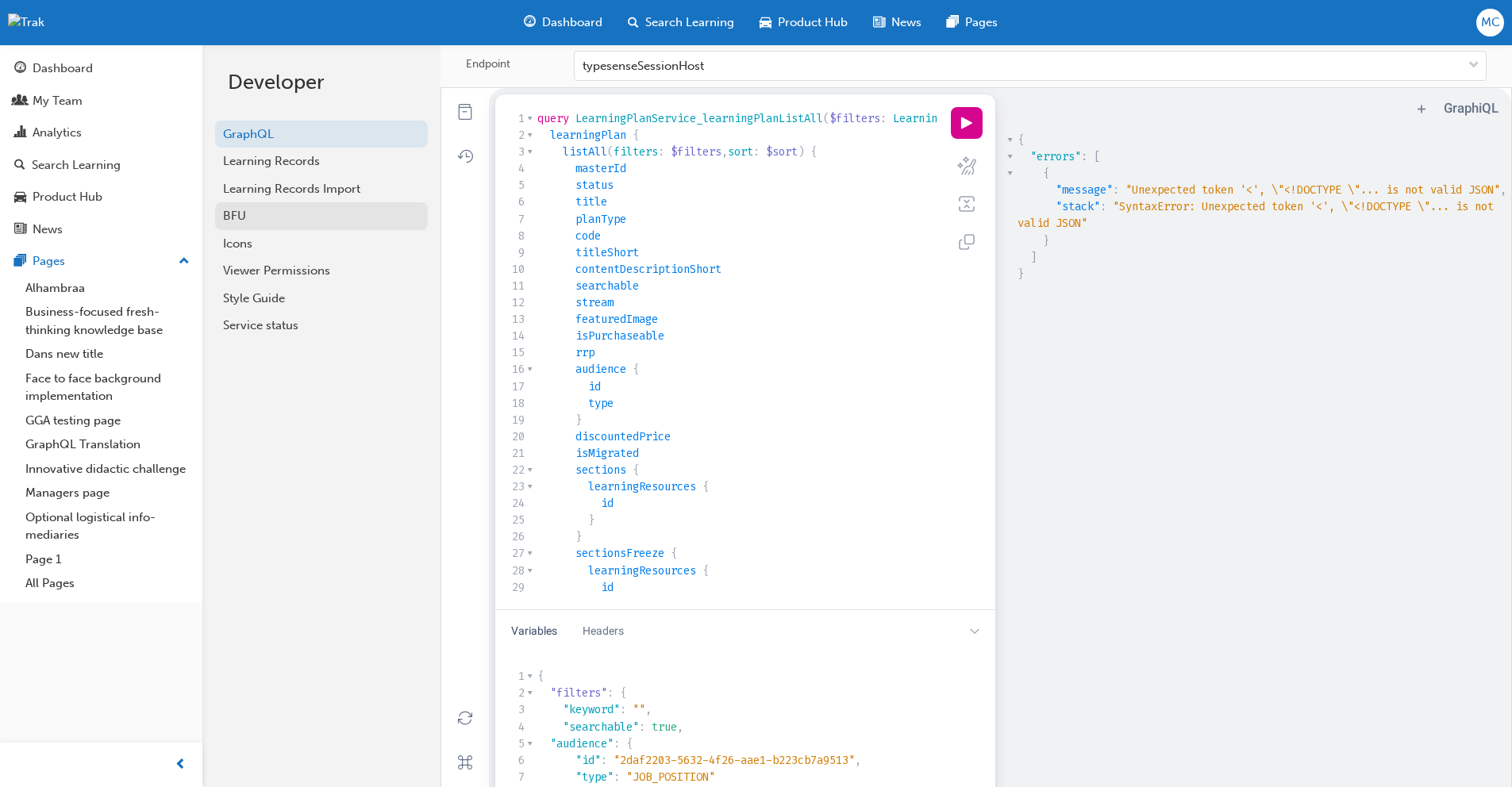 click on "BFU" at bounding box center (321, 216) 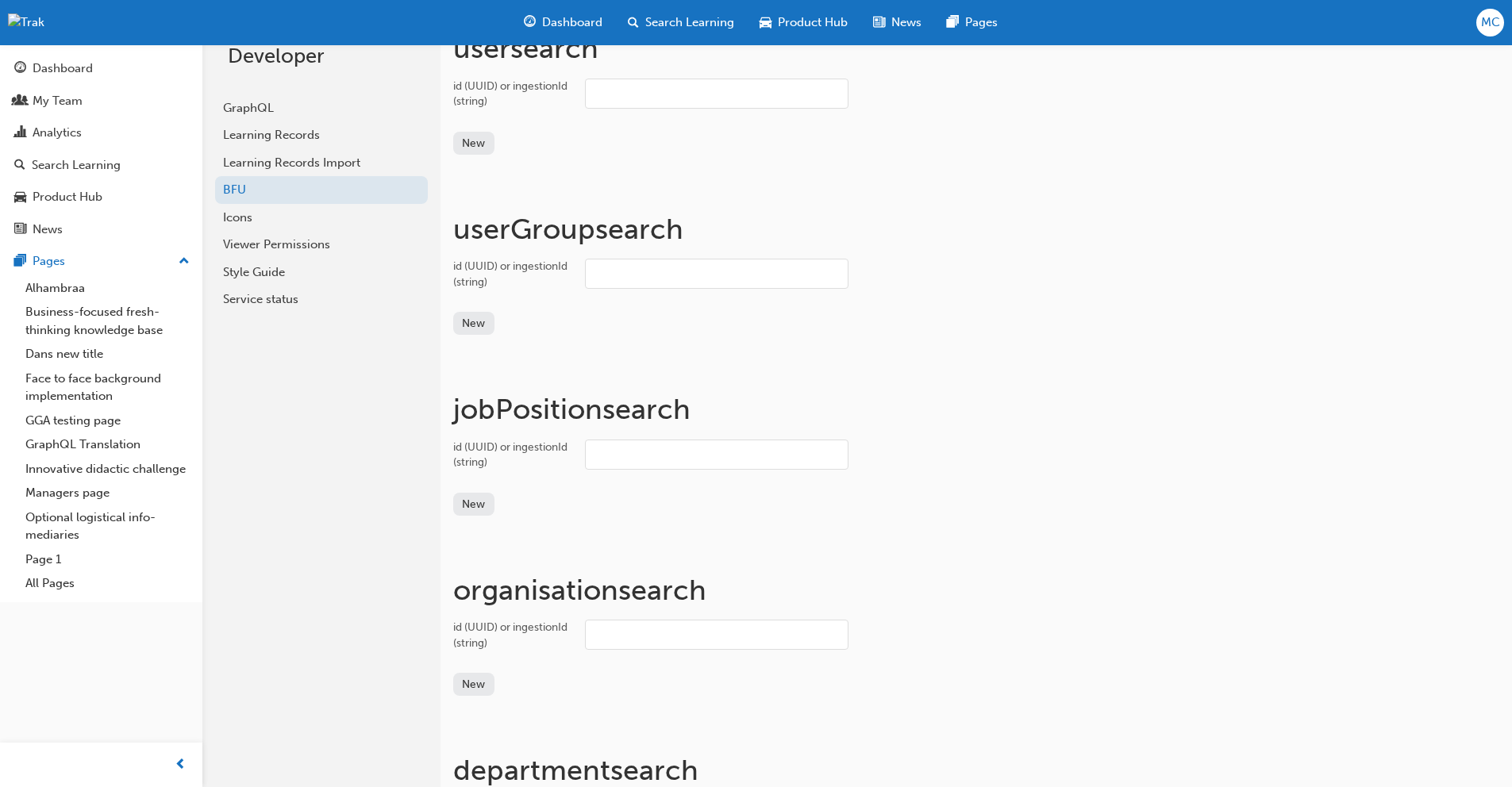 scroll, scrollTop: 0, scrollLeft: 0, axis: both 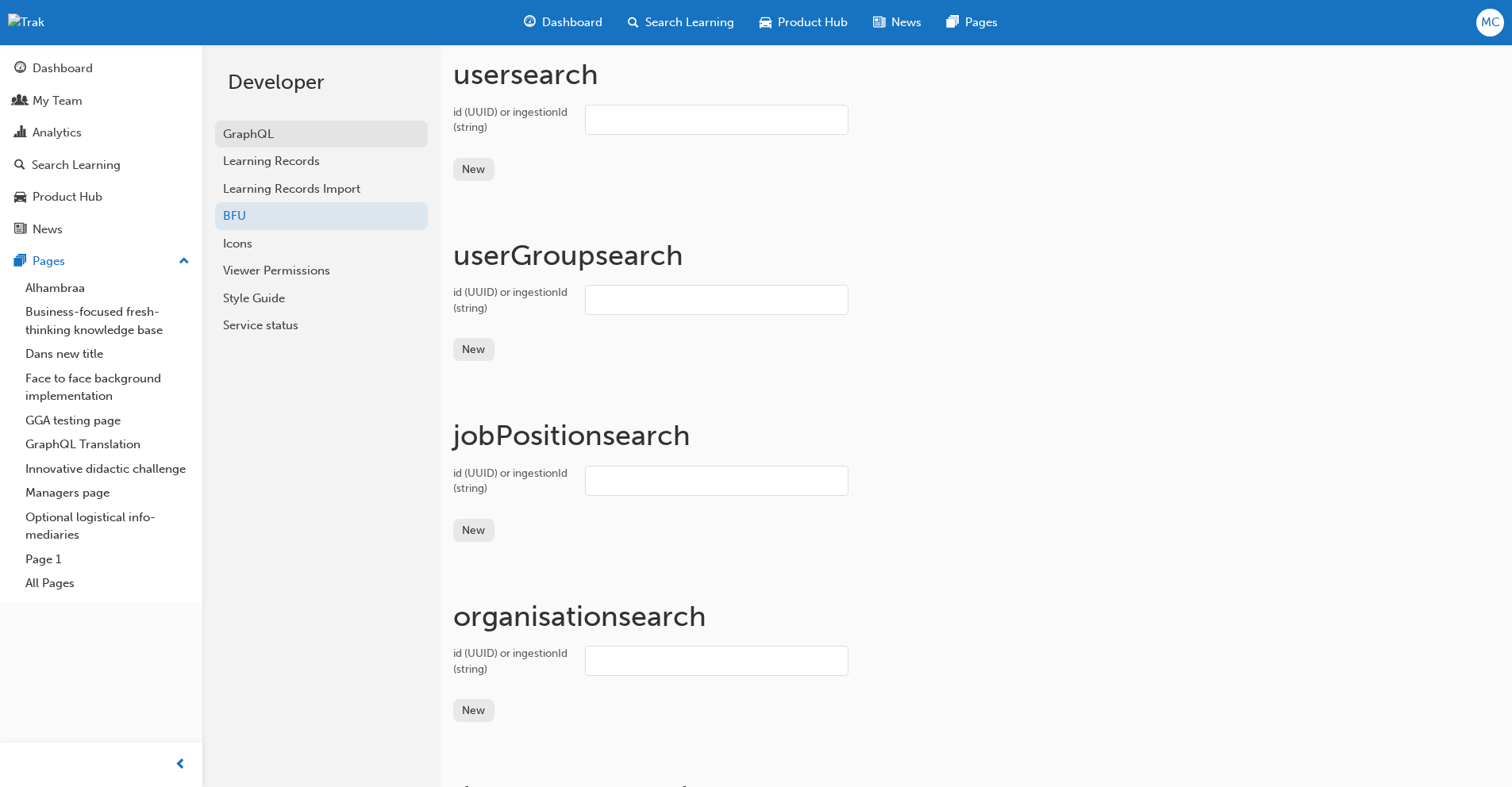click on "GraphQL" at bounding box center (321, 134) 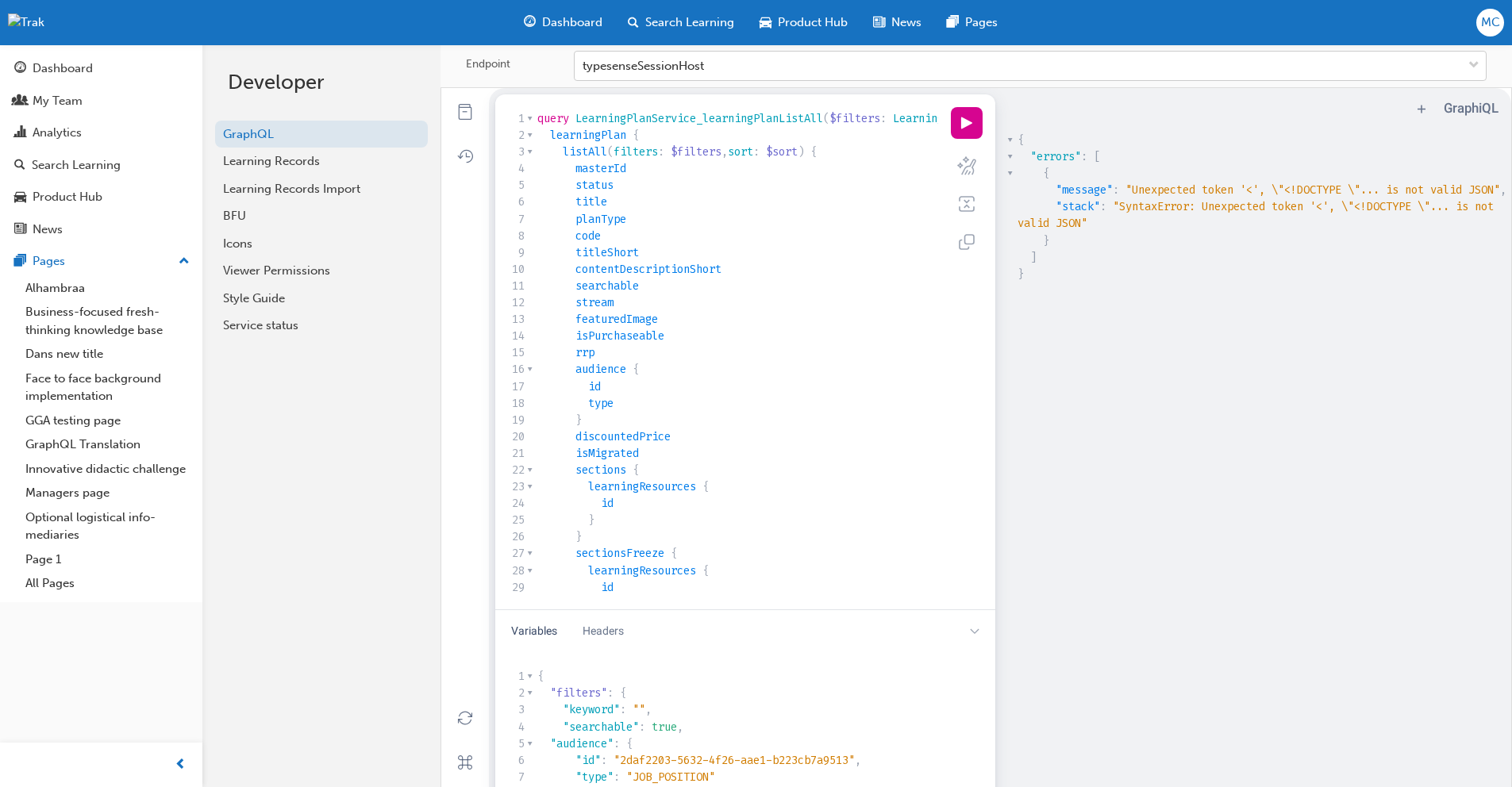 click on "typesenseSessionHost" at bounding box center (1018, 66) 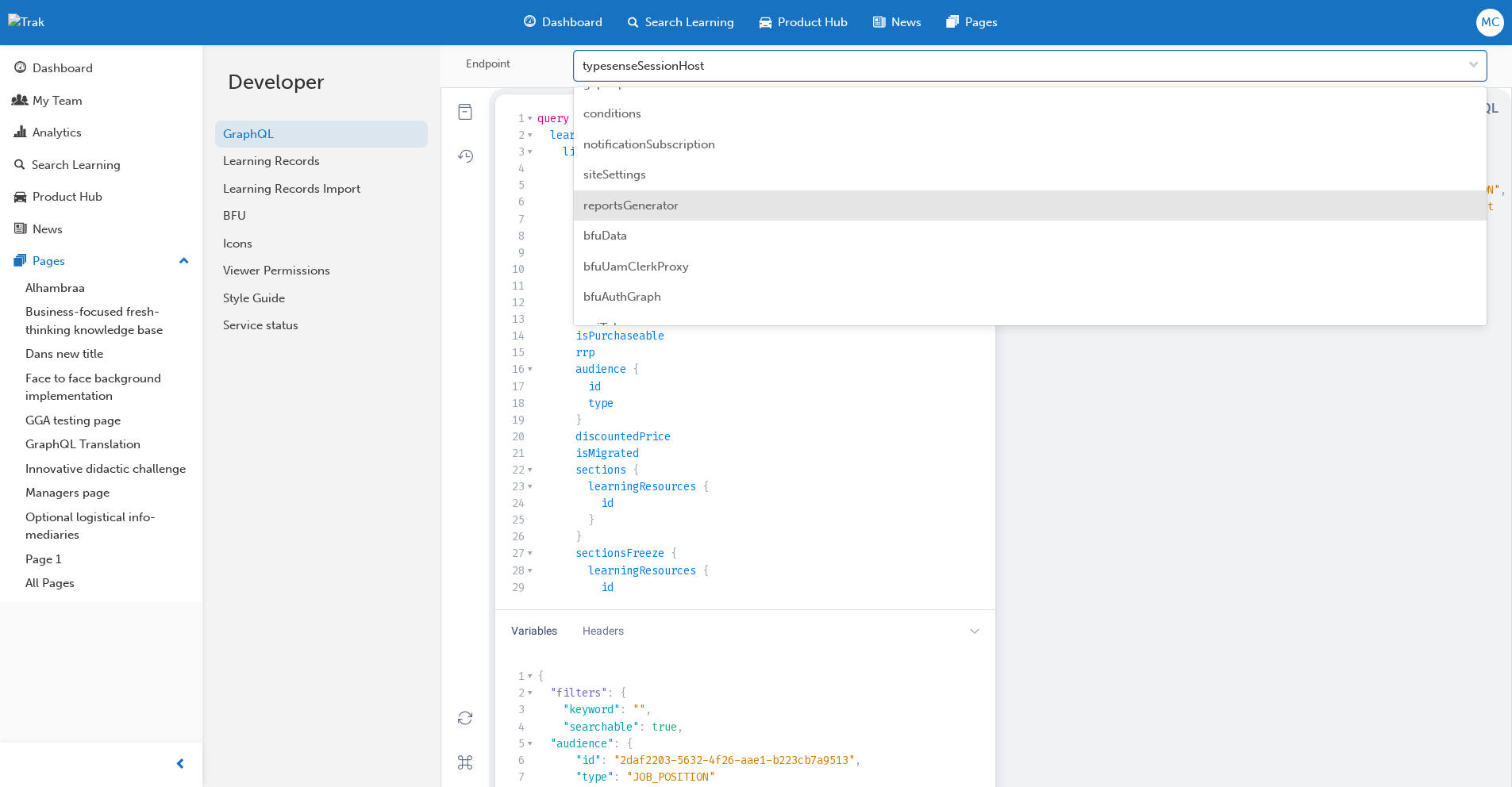 scroll, scrollTop: 359, scrollLeft: 0, axis: vertical 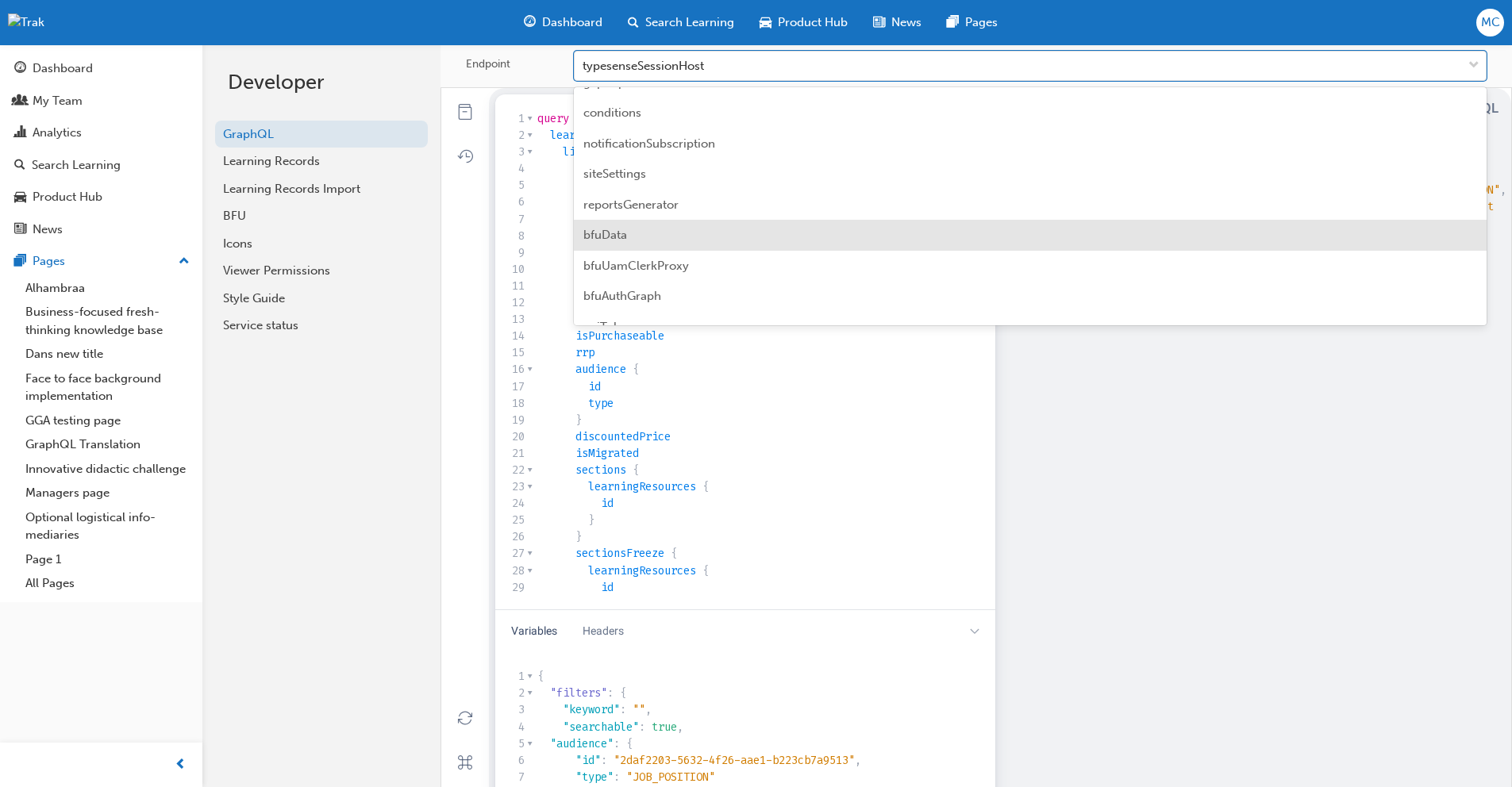 click on "bfuData" at bounding box center (605, 235) 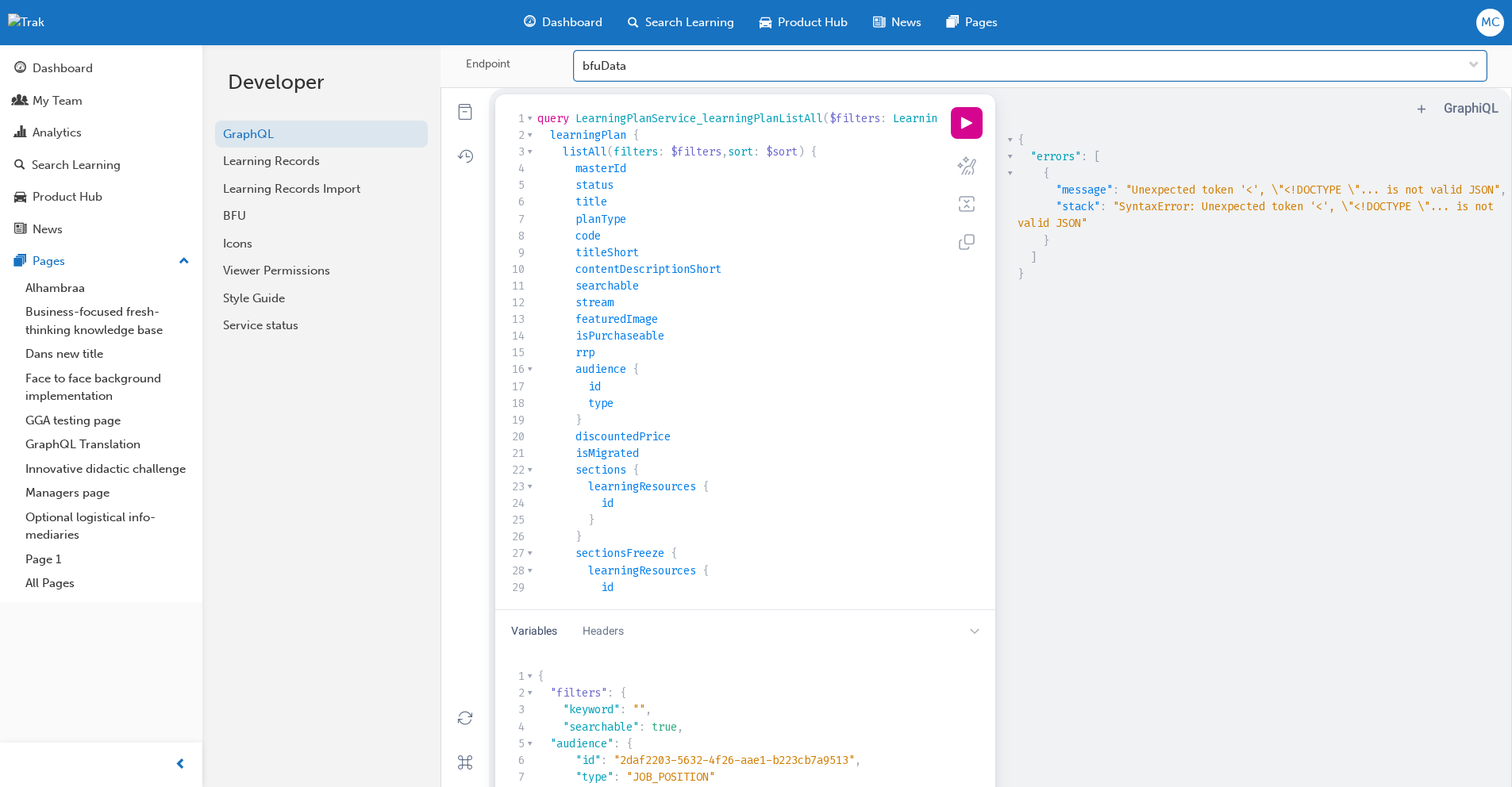 scroll, scrollTop: 6, scrollLeft: 0, axis: vertical 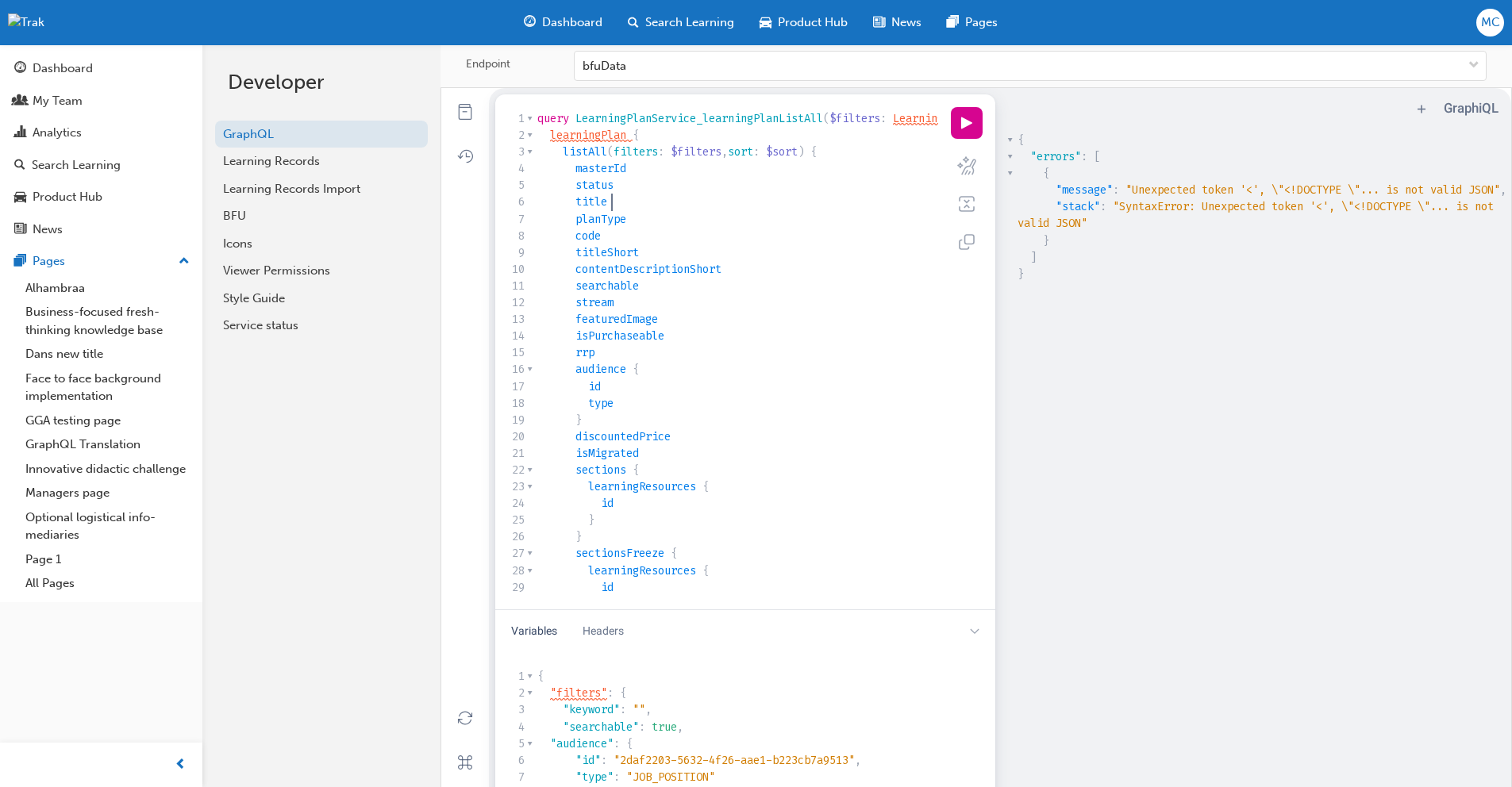 type on "query LearningPlanService_learningPlanListAll($filters: LearningPlanListAllFilters, $sort: LearningPlanListAllSort) {
learningPlan {
listAll(filters: $filters, sort: $sort) {
masterId
status
title
planType
code
titleShort
contentDescriptionShort
searchable
stream
featuredImage
isPurchaseable
rrp
audience {
id
type
}
discountedPrice
isMigrated
sections {
learningResources {
id
}
}
sectionsFreeze {
learningResources {
id
}
}
}
}
}" 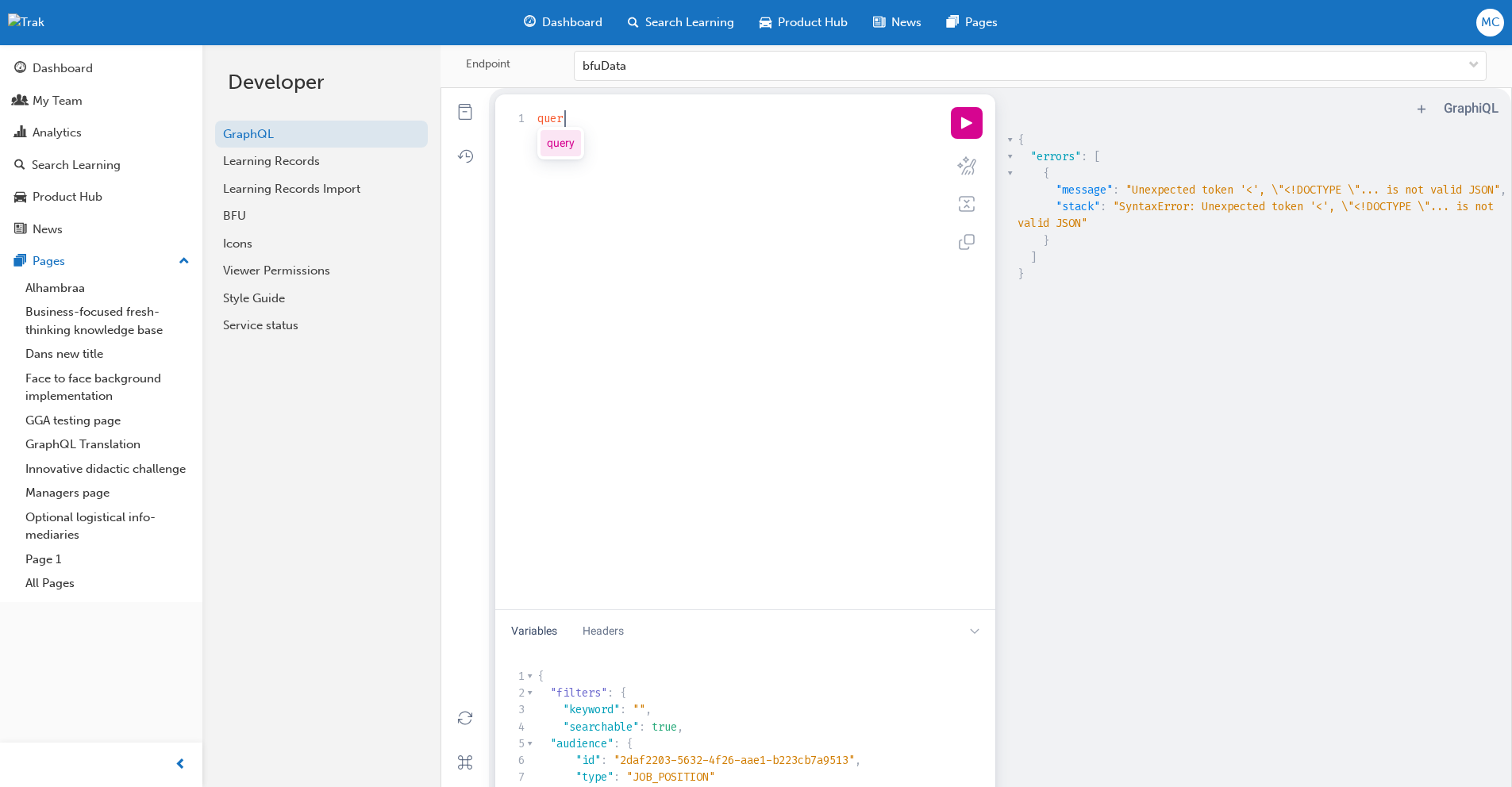 scroll, scrollTop: 6, scrollLeft: 32, axis: both 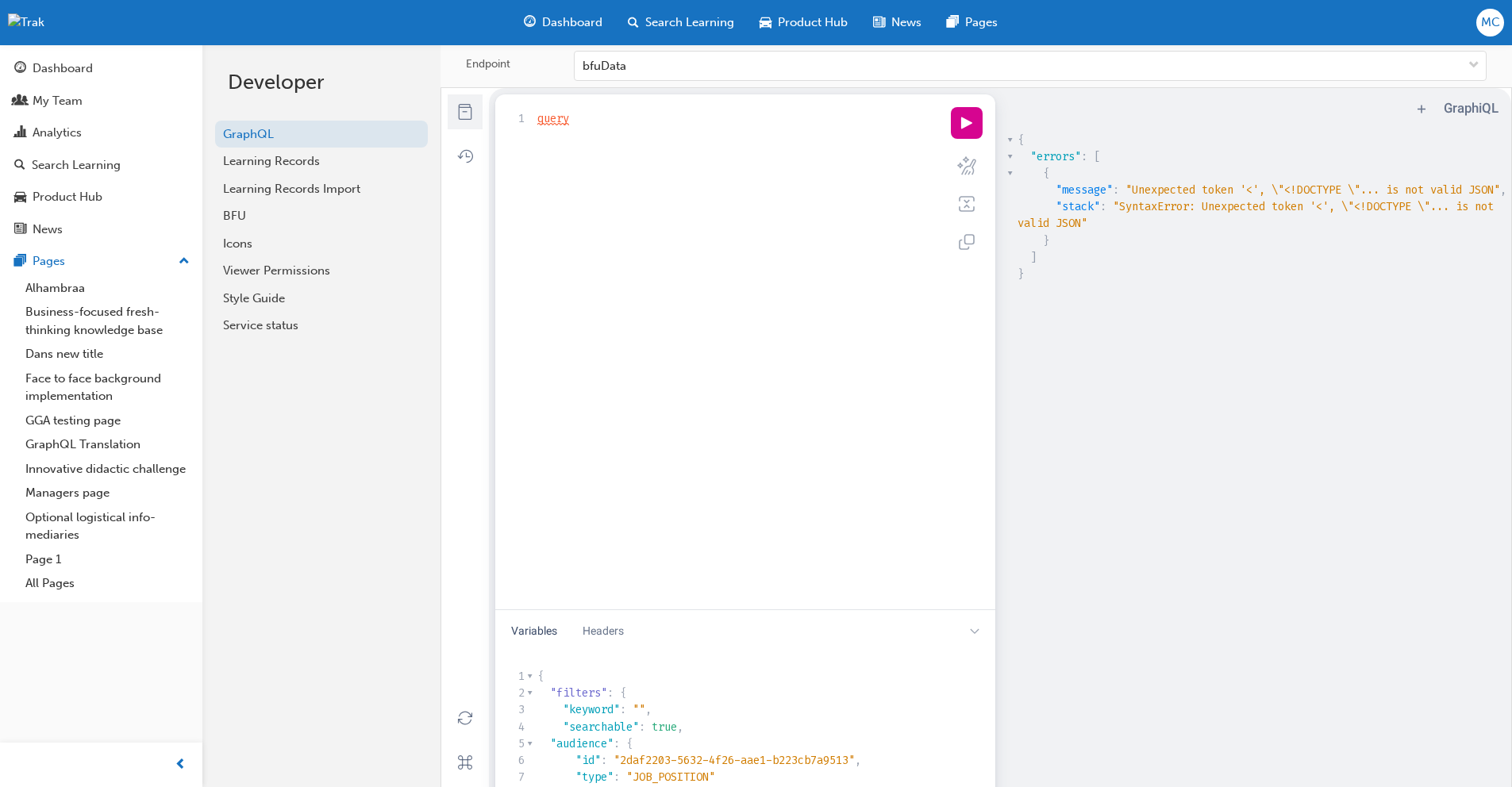type on "query" 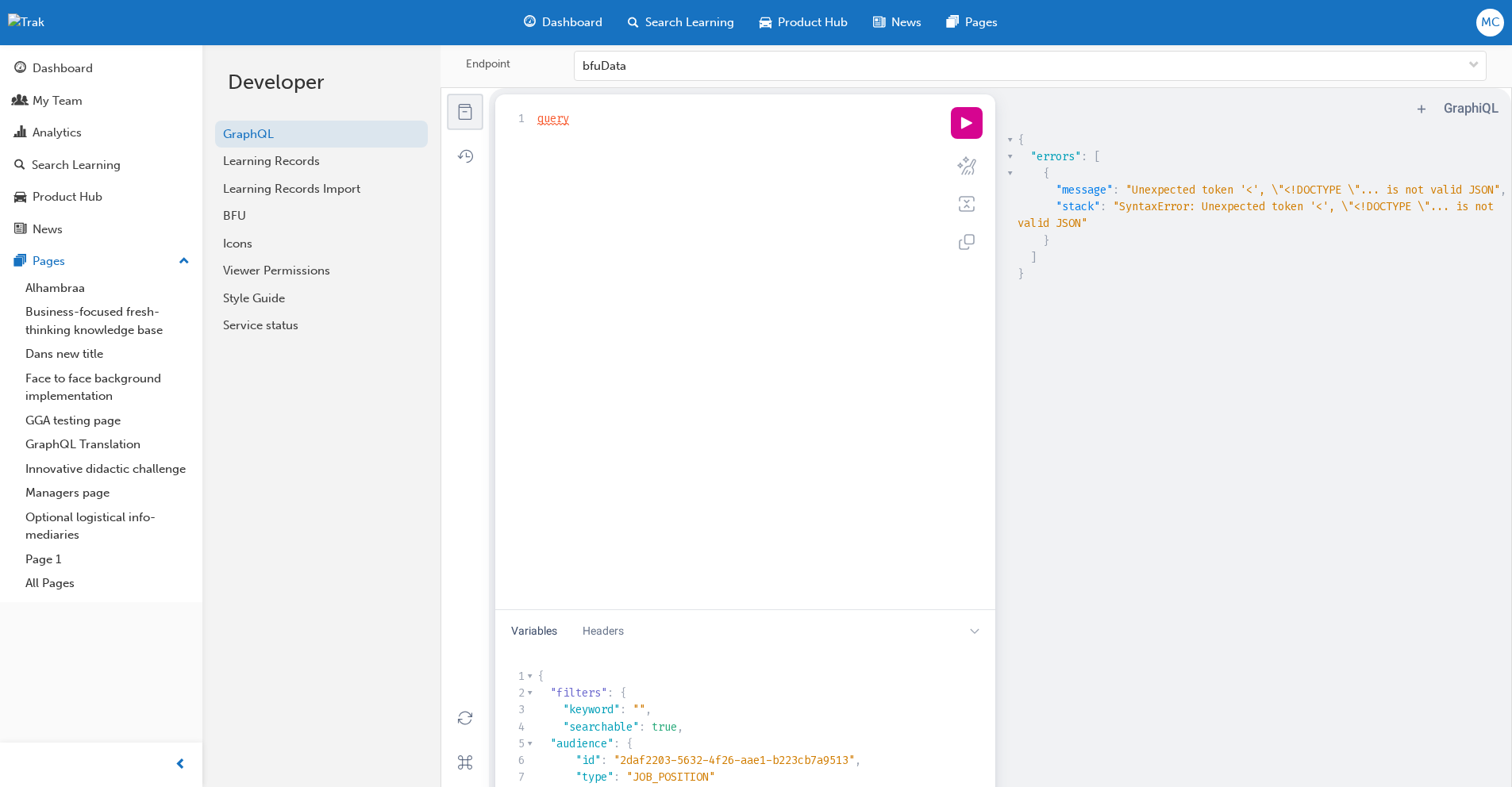 click on "docs icon" at bounding box center [465, 112] 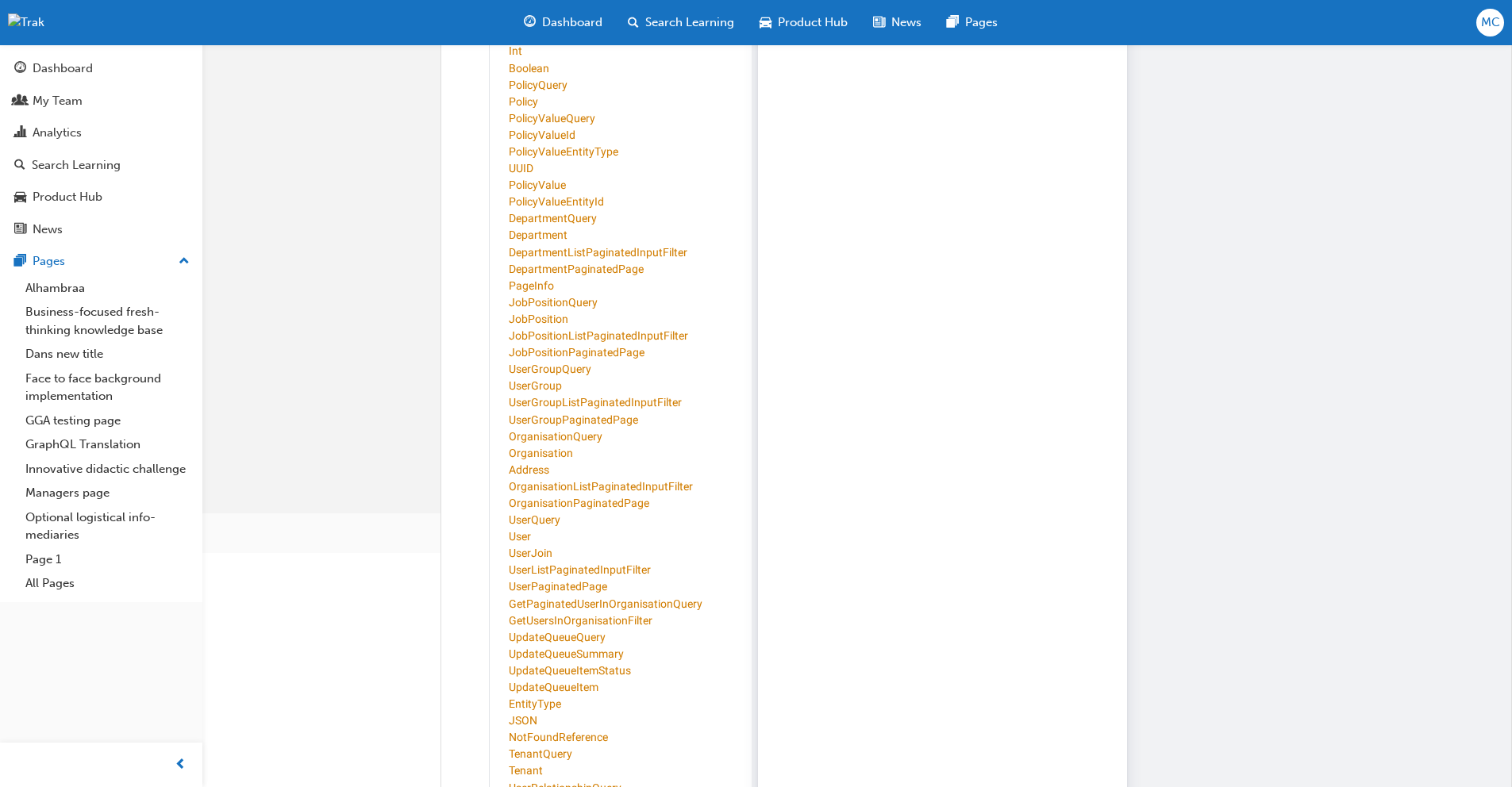scroll, scrollTop: 315, scrollLeft: 0, axis: vertical 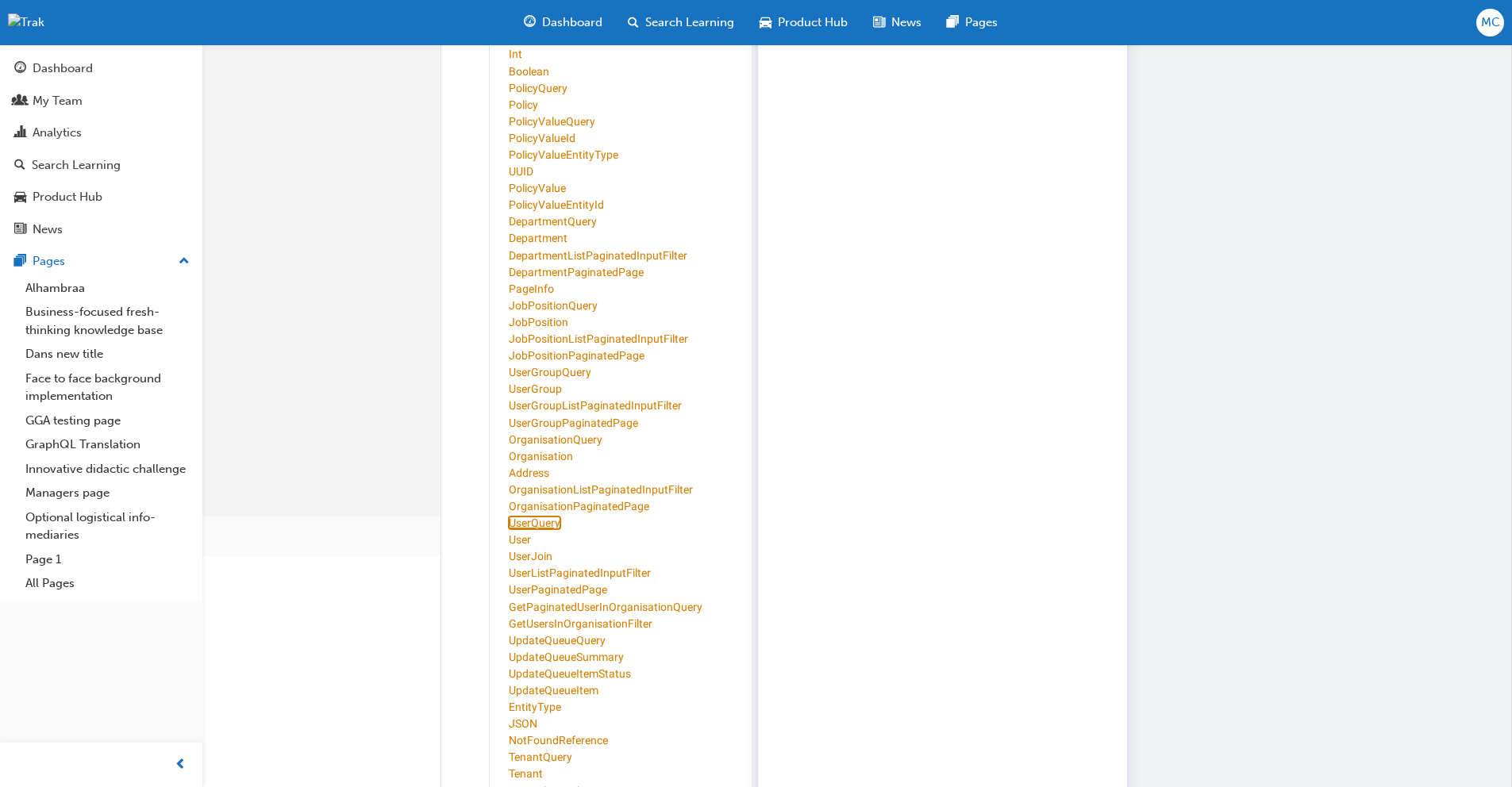 click on "UserQuery" at bounding box center [534, 523] 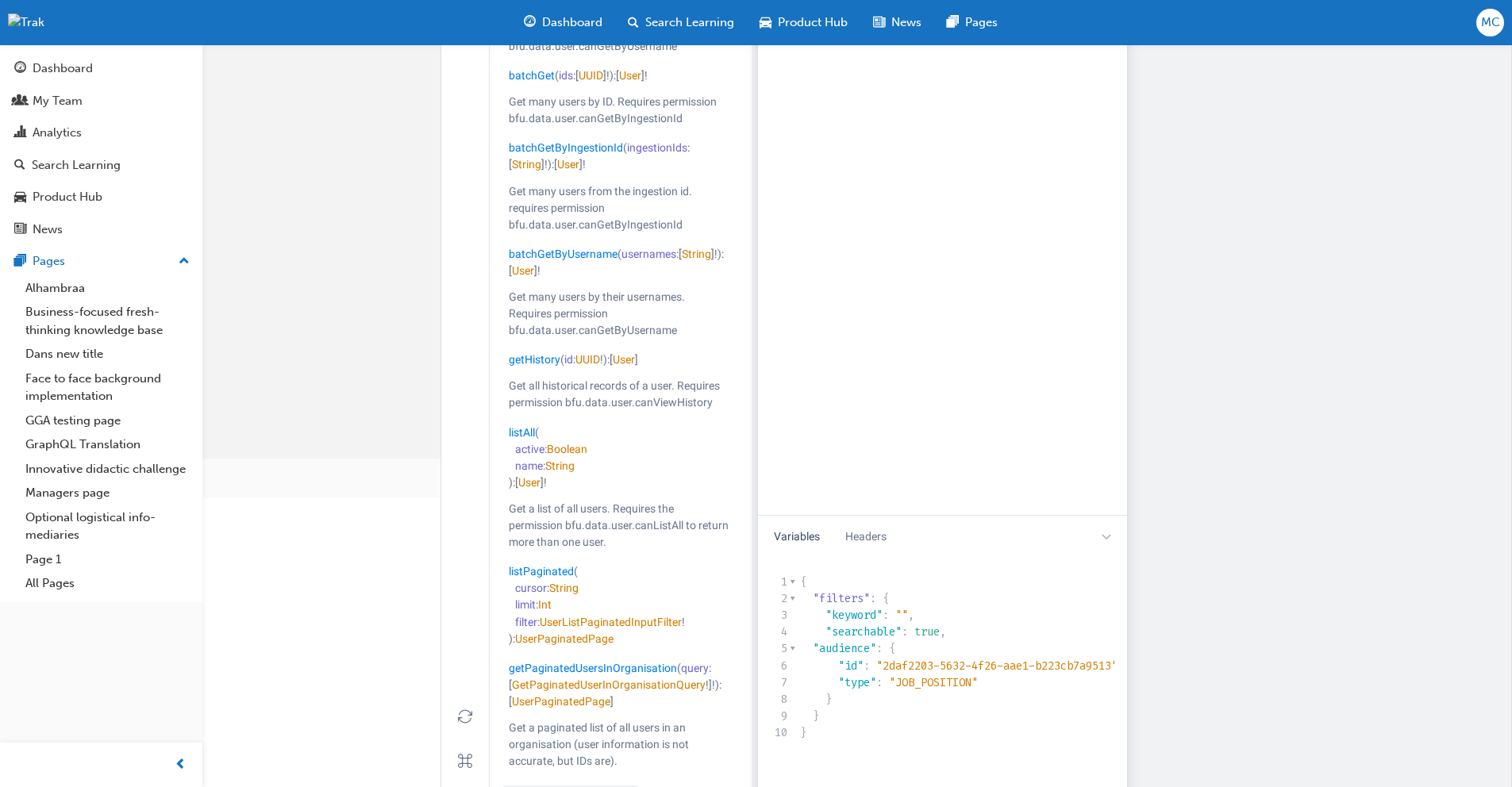 scroll, scrollTop: 374, scrollLeft: 0, axis: vertical 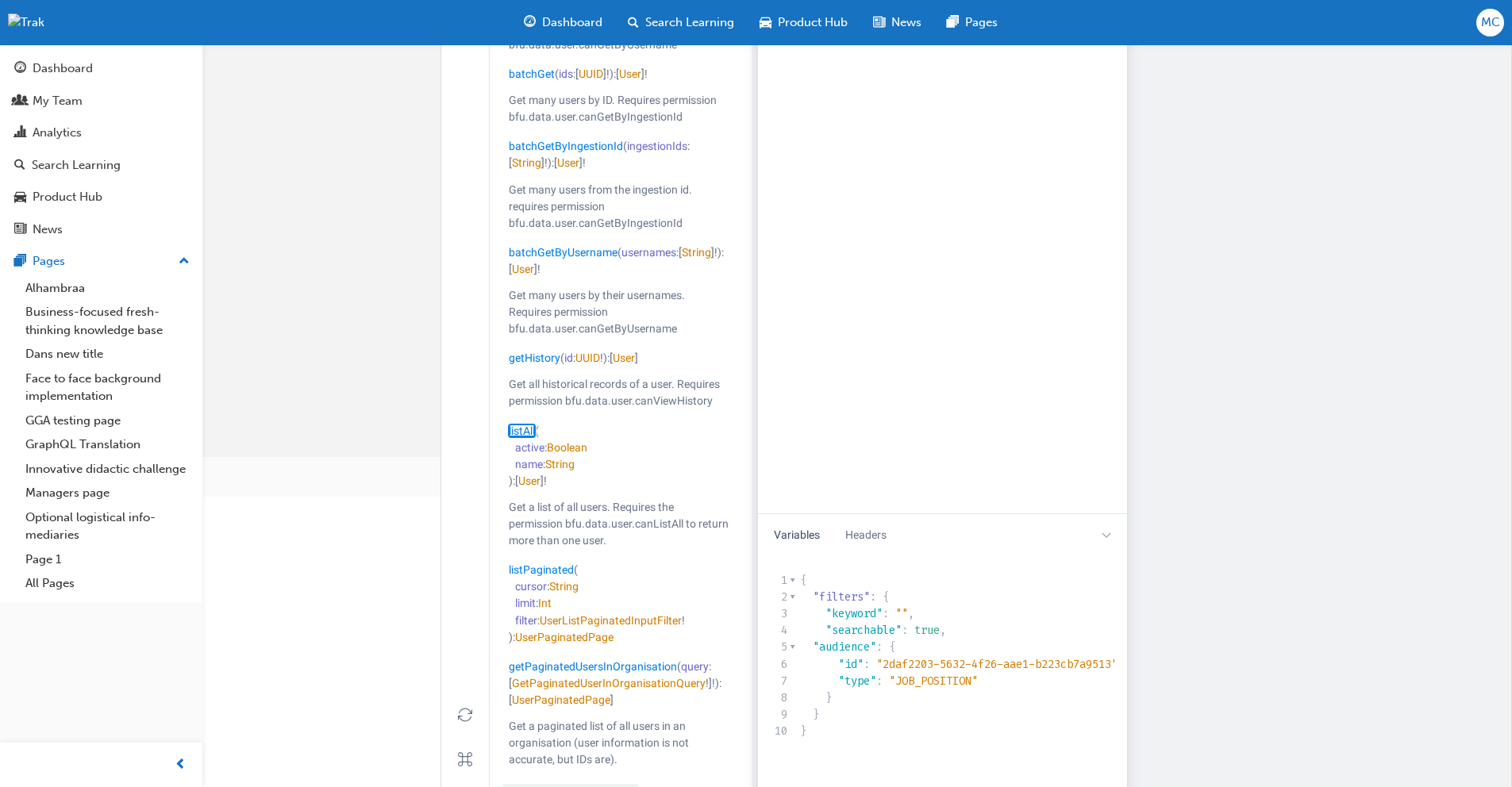 click on "listAll" at bounding box center (521, 431) 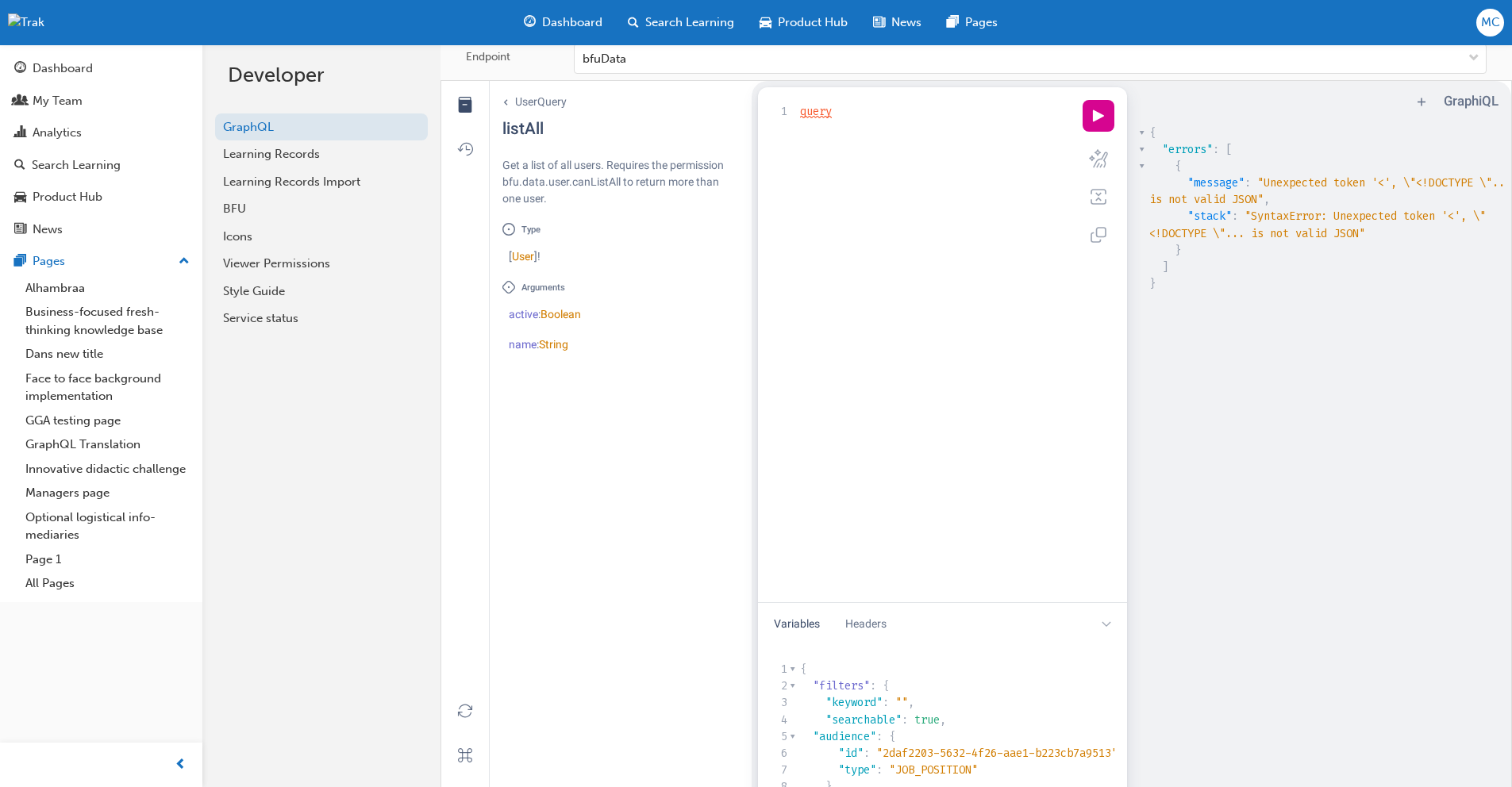 scroll, scrollTop: 0, scrollLeft: 0, axis: both 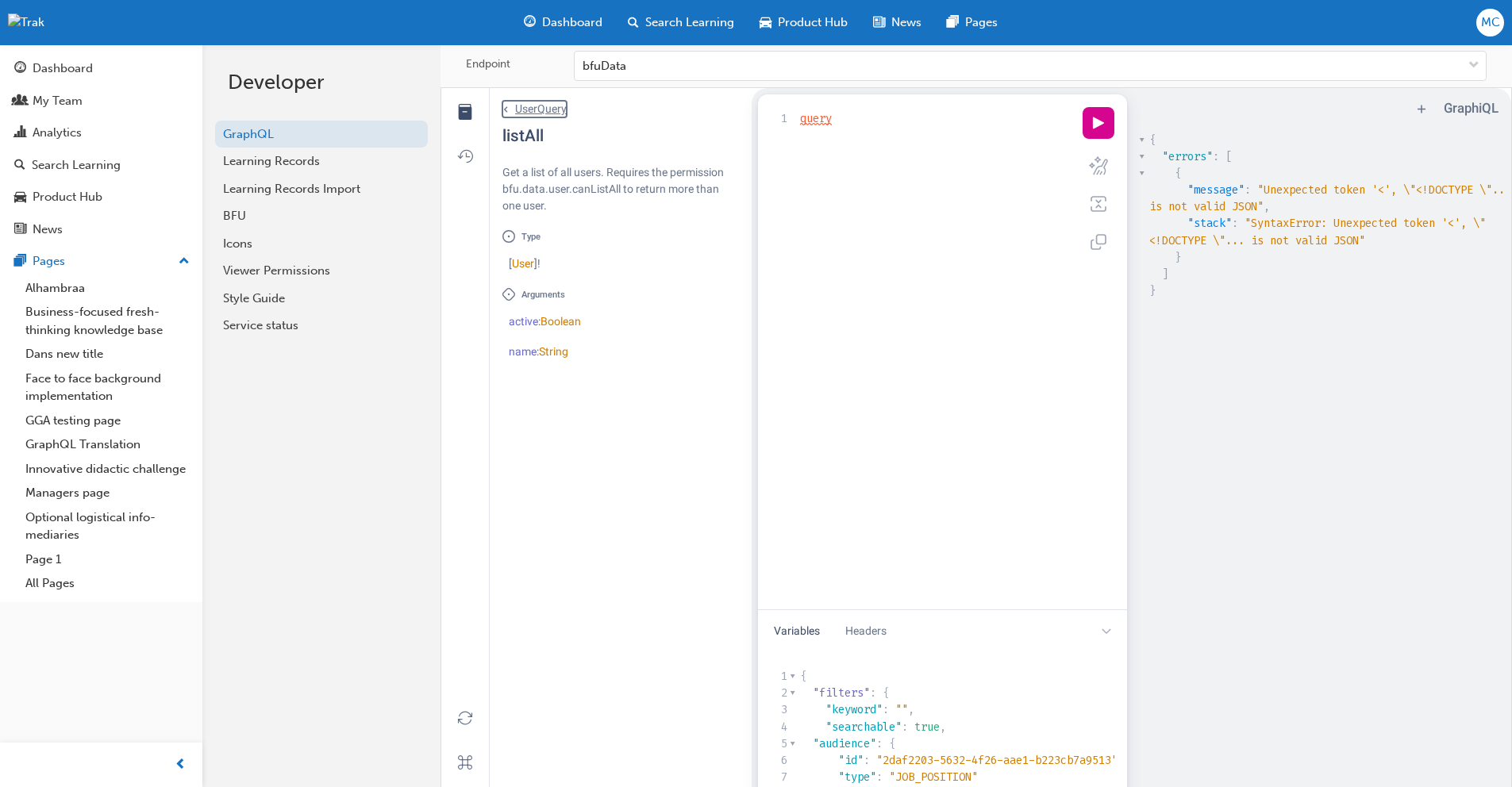 click on "chevron left icon UserQuery" at bounding box center (534, 109) 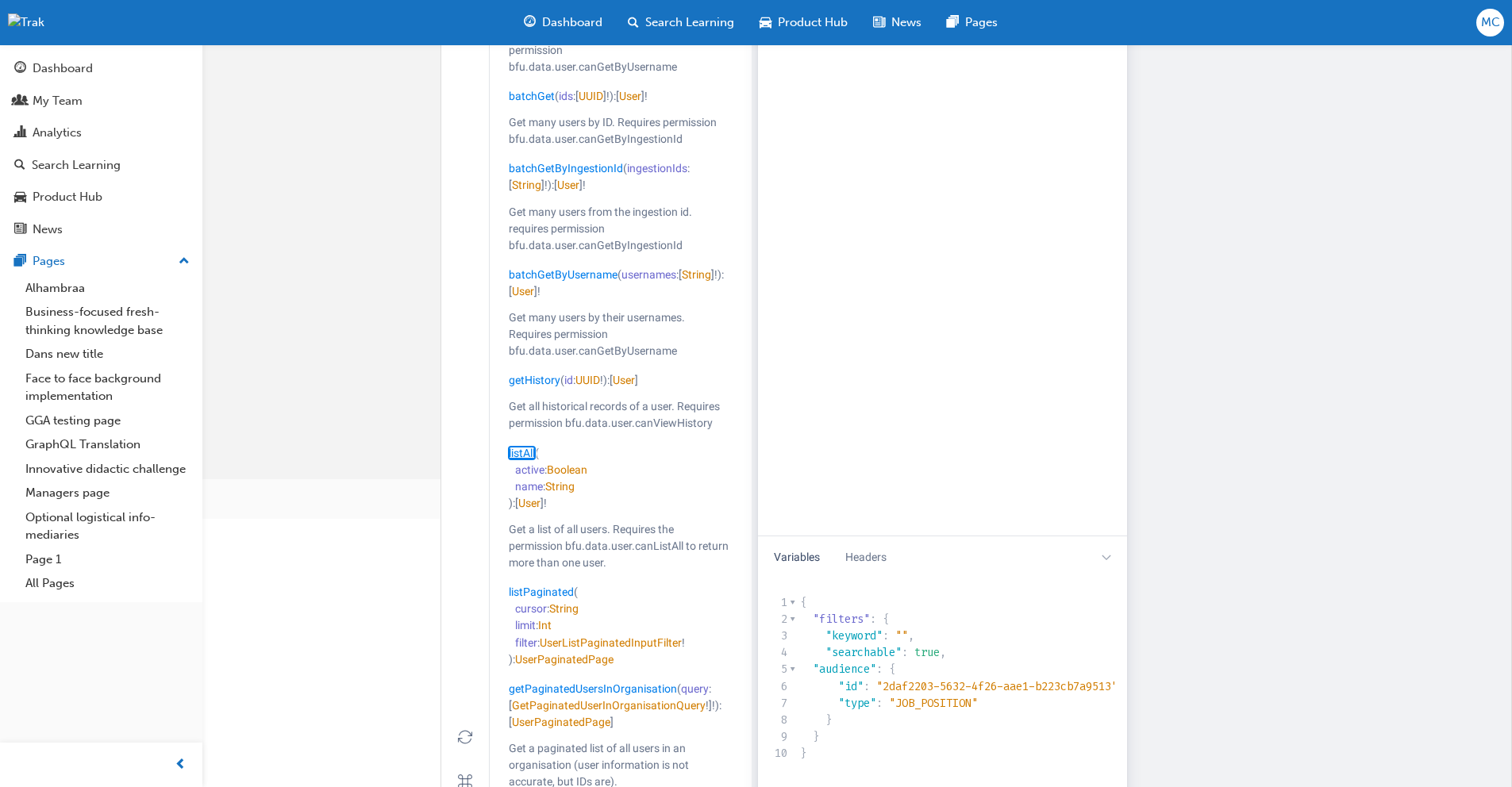 click on "listAll" at bounding box center (521, 453) 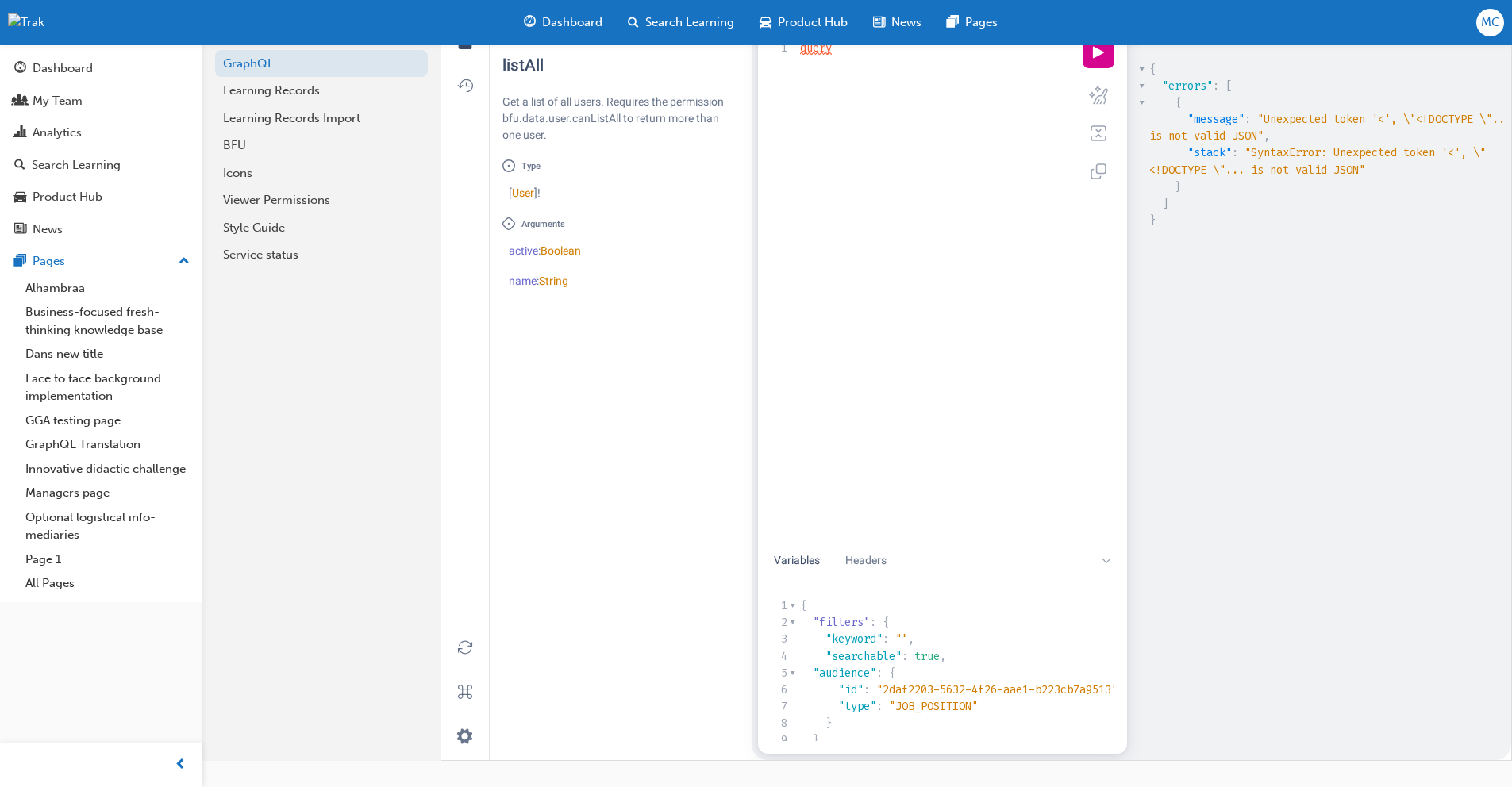 scroll, scrollTop: 0, scrollLeft: 0, axis: both 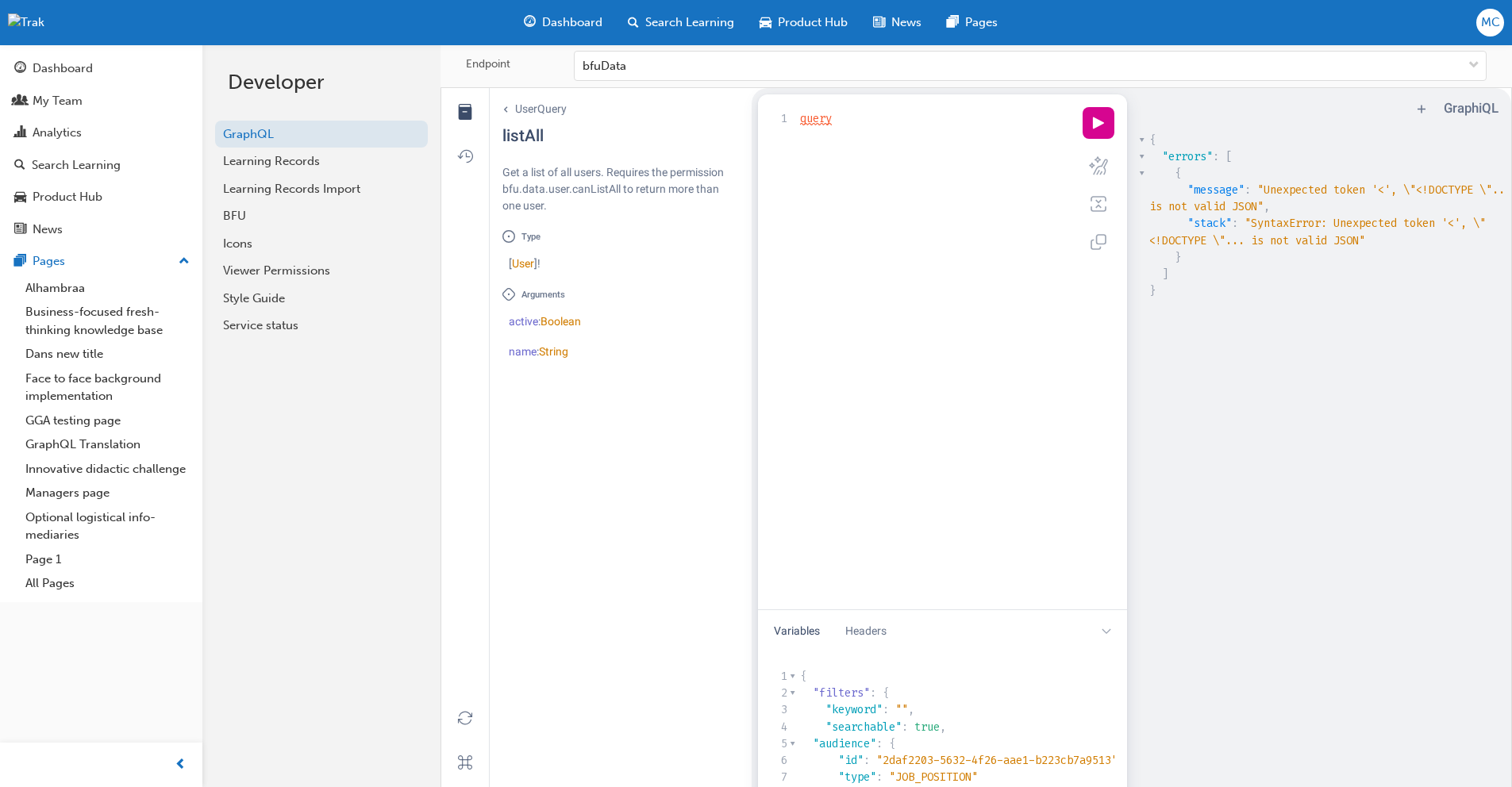 click on "argument icon Arguments" at bounding box center [616, 294] 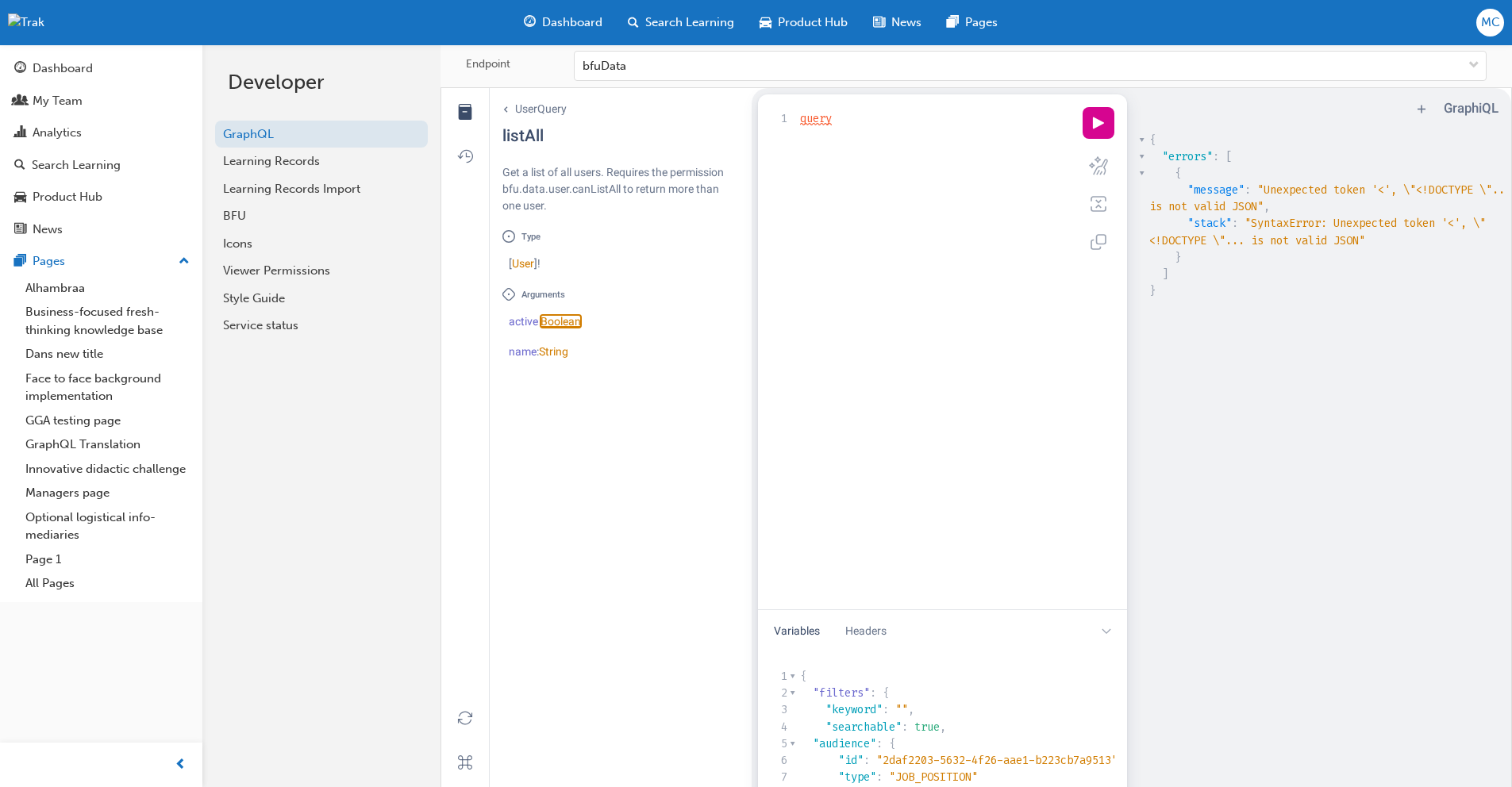click on "Boolean" at bounding box center [560, 321] 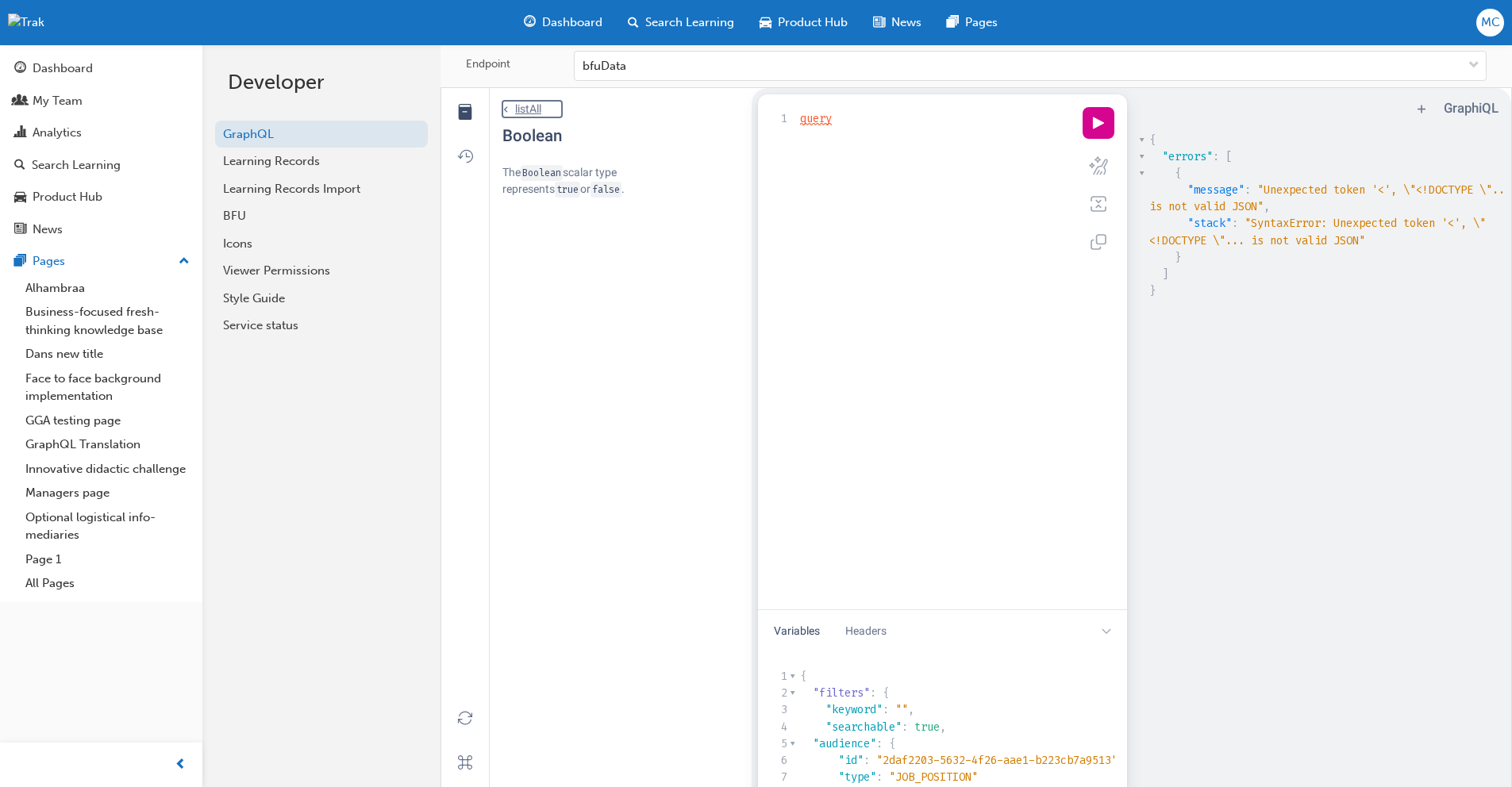 click on "chevron left icon listAll" at bounding box center (532, 109) 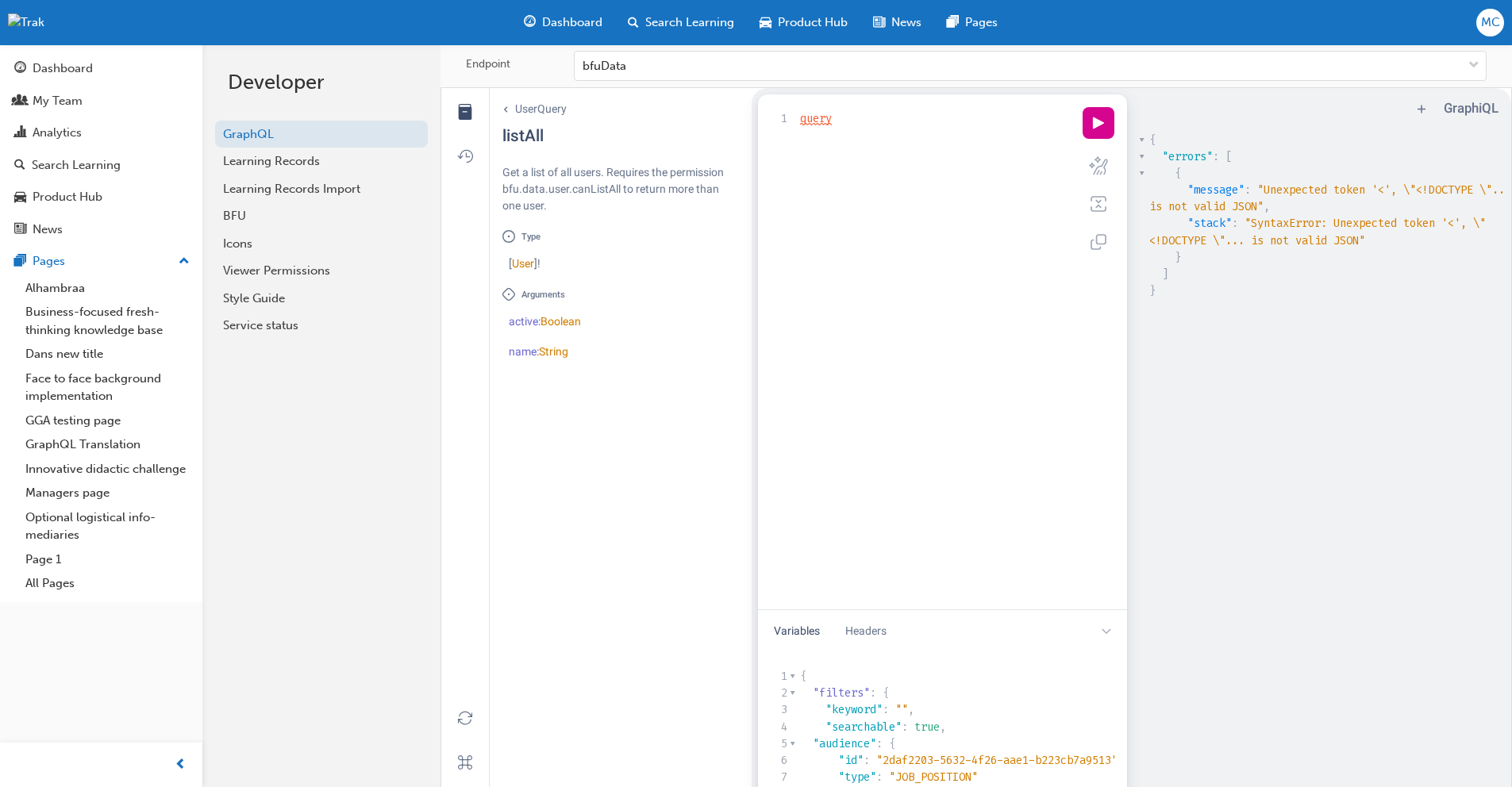 type 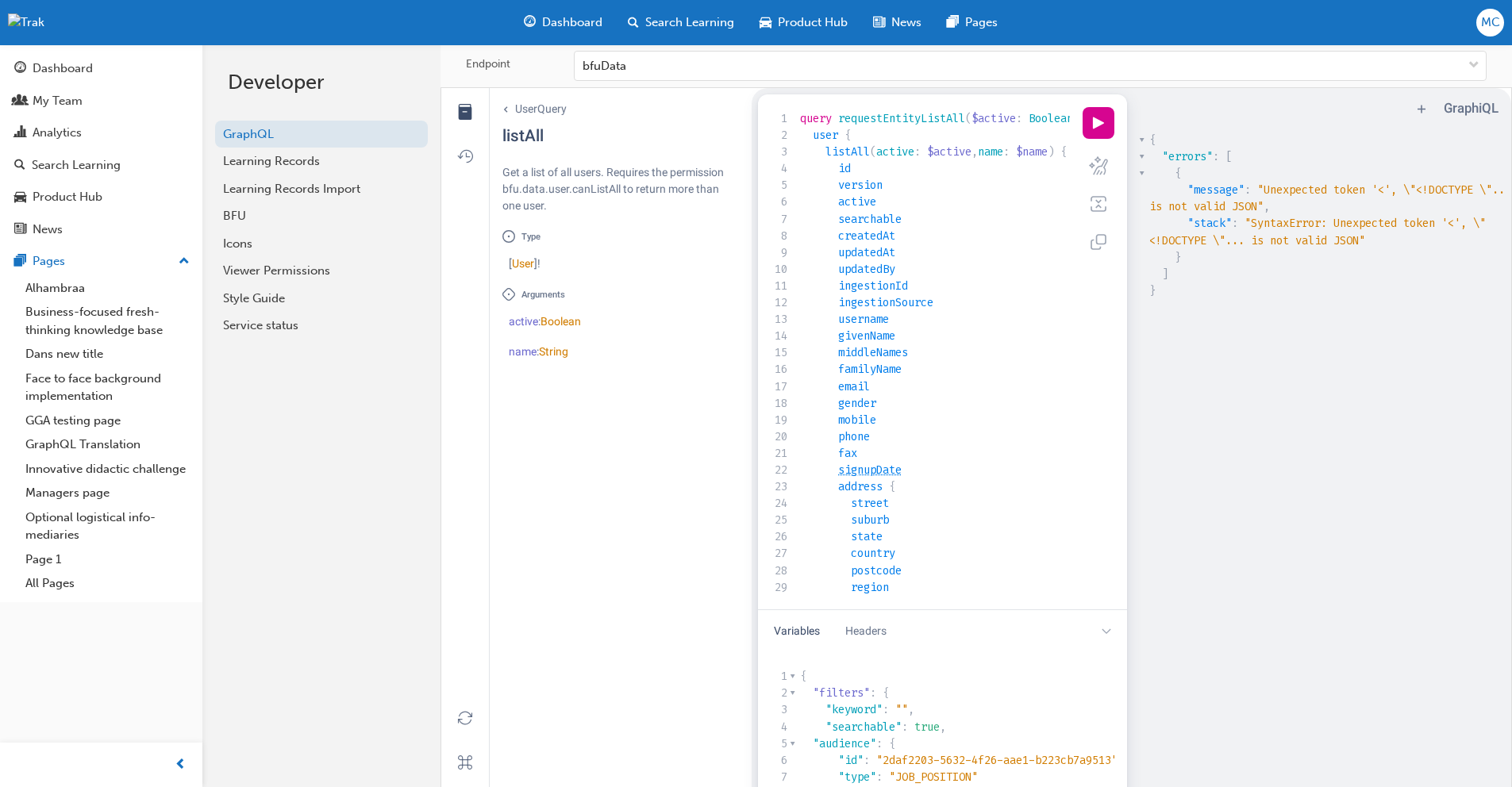 scroll, scrollTop: 351, scrollLeft: 0, axis: vertical 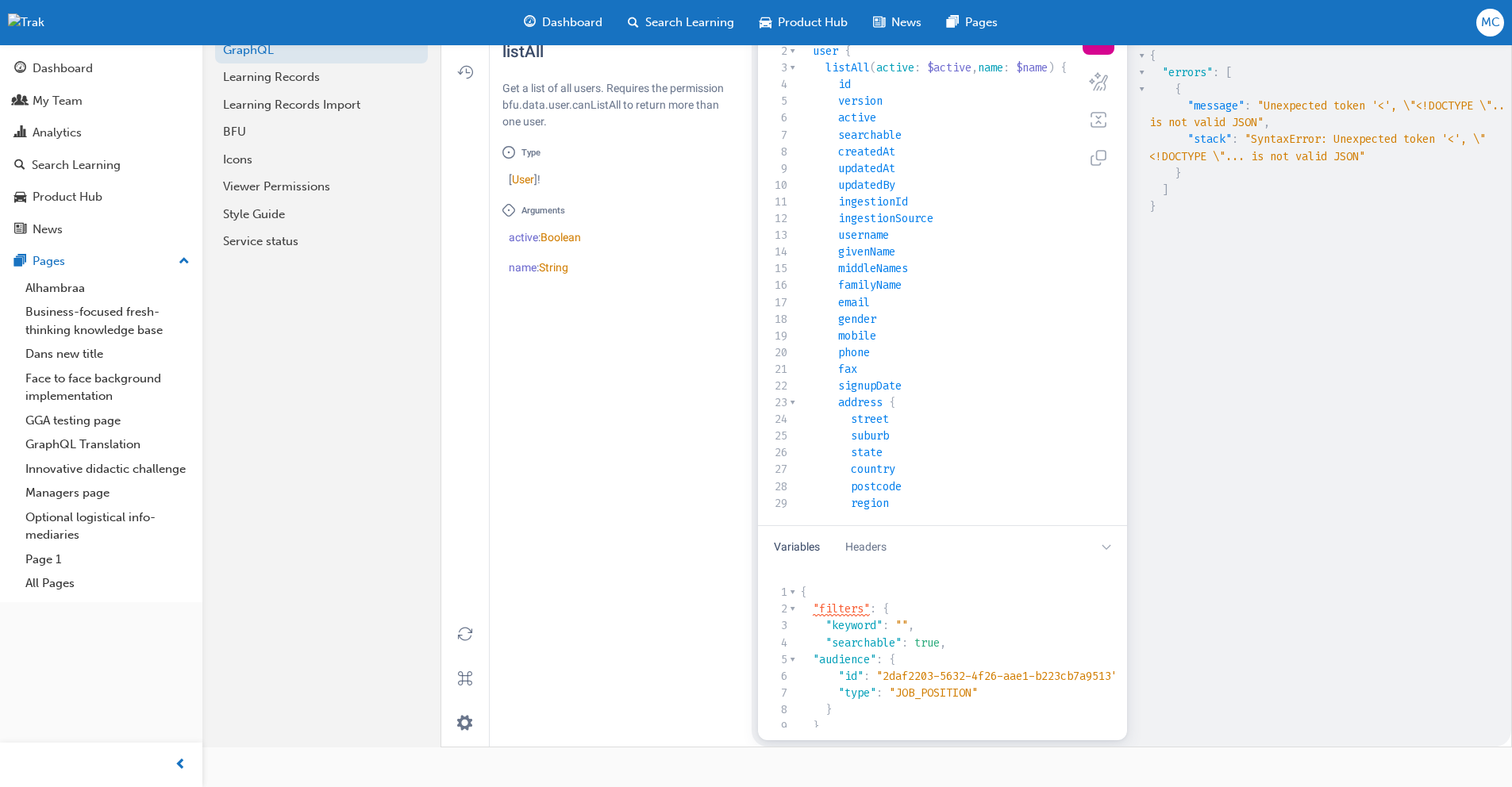 click on ""audience"" at bounding box center (844, 659) 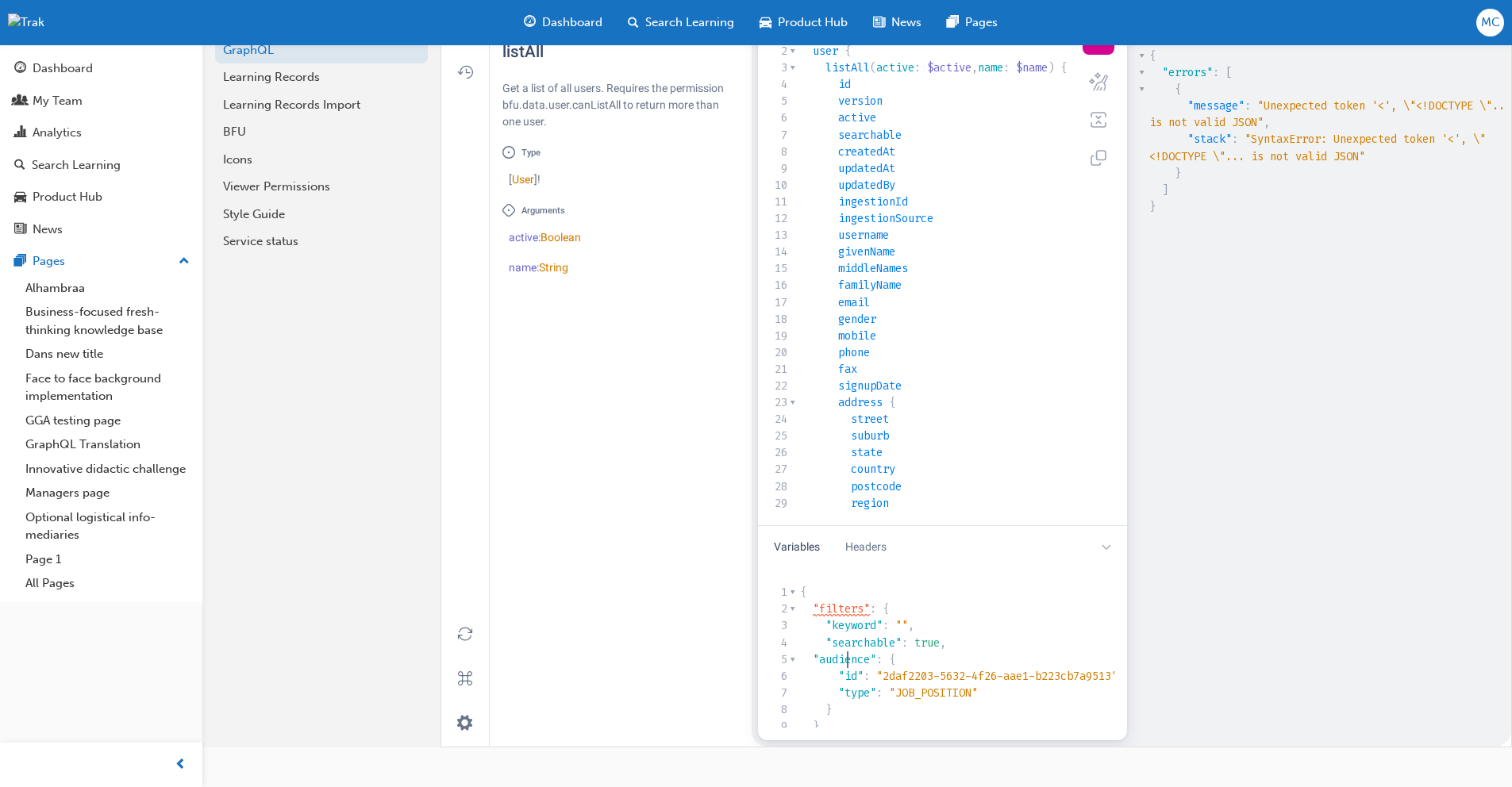 type on "{
"filters": {
"keyword": "",
"searchable": true,
"audience": {
"id": "2daf2203-5632-4f26-aae1-b223cb7a9513",
"type": "JOB_POSITION"
}
}
}" 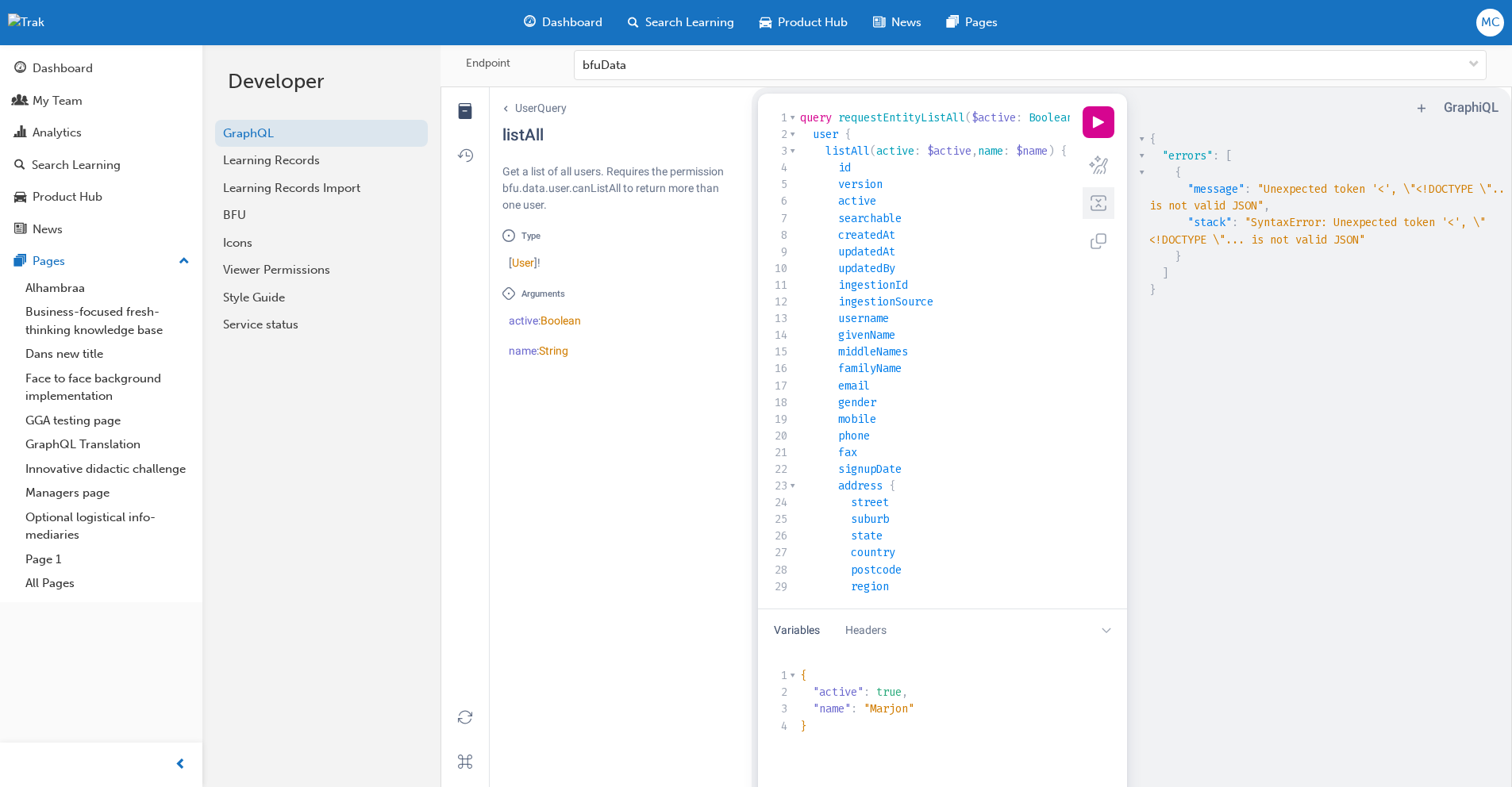 scroll, scrollTop: 0, scrollLeft: 0, axis: both 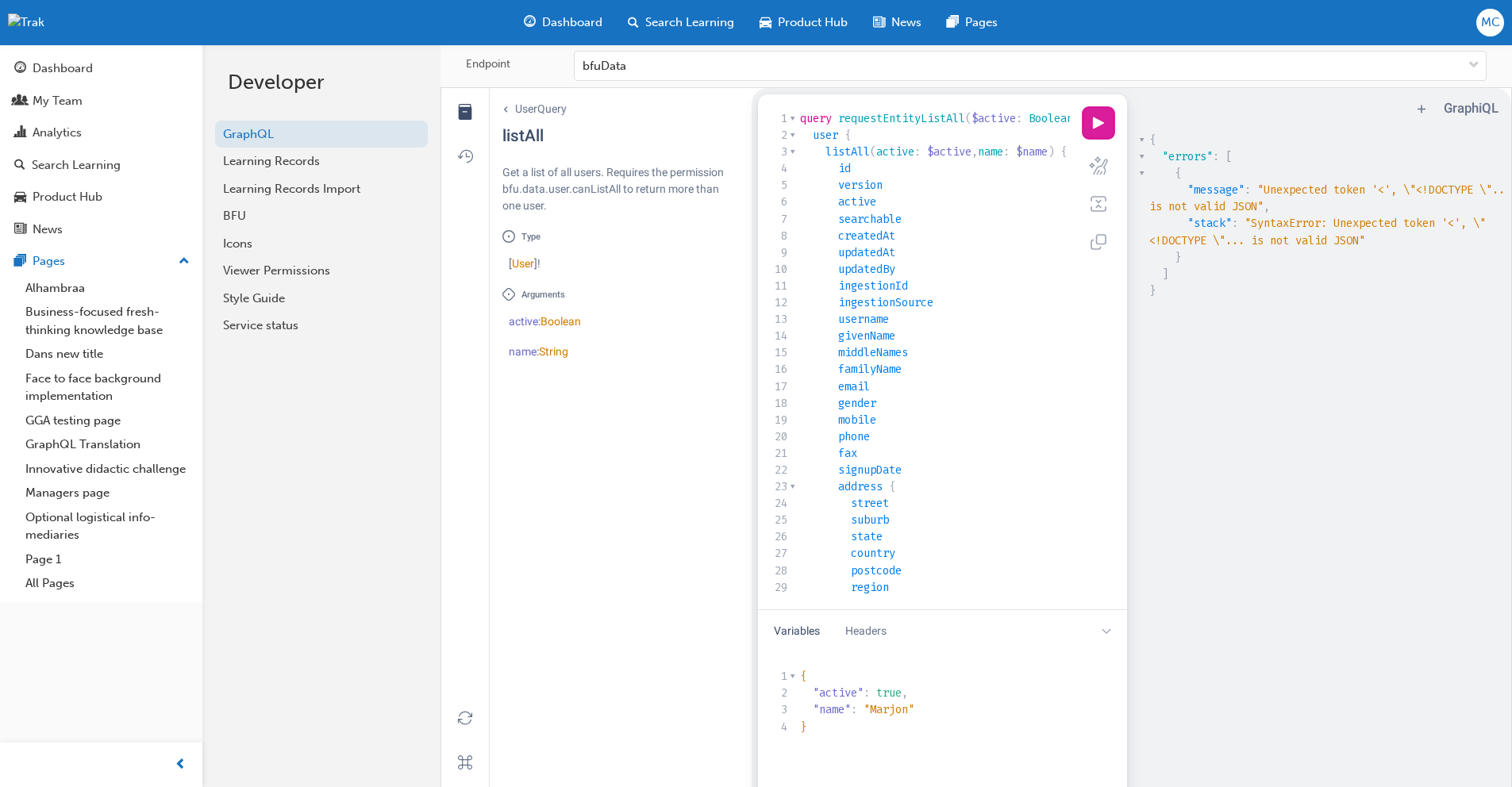 click on "play icon" at bounding box center (1098, 123) 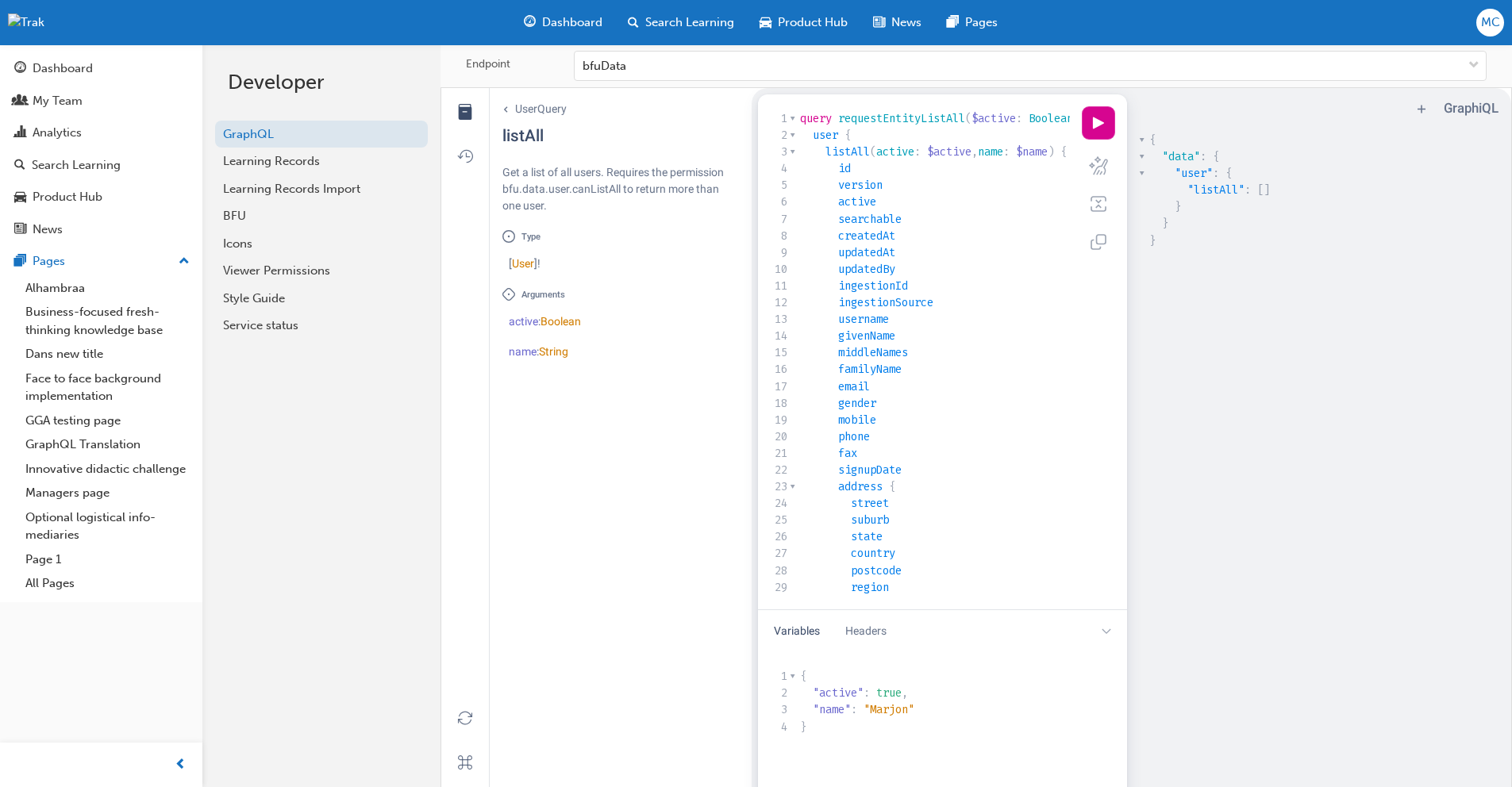 scroll, scrollTop: 93, scrollLeft: 0, axis: vertical 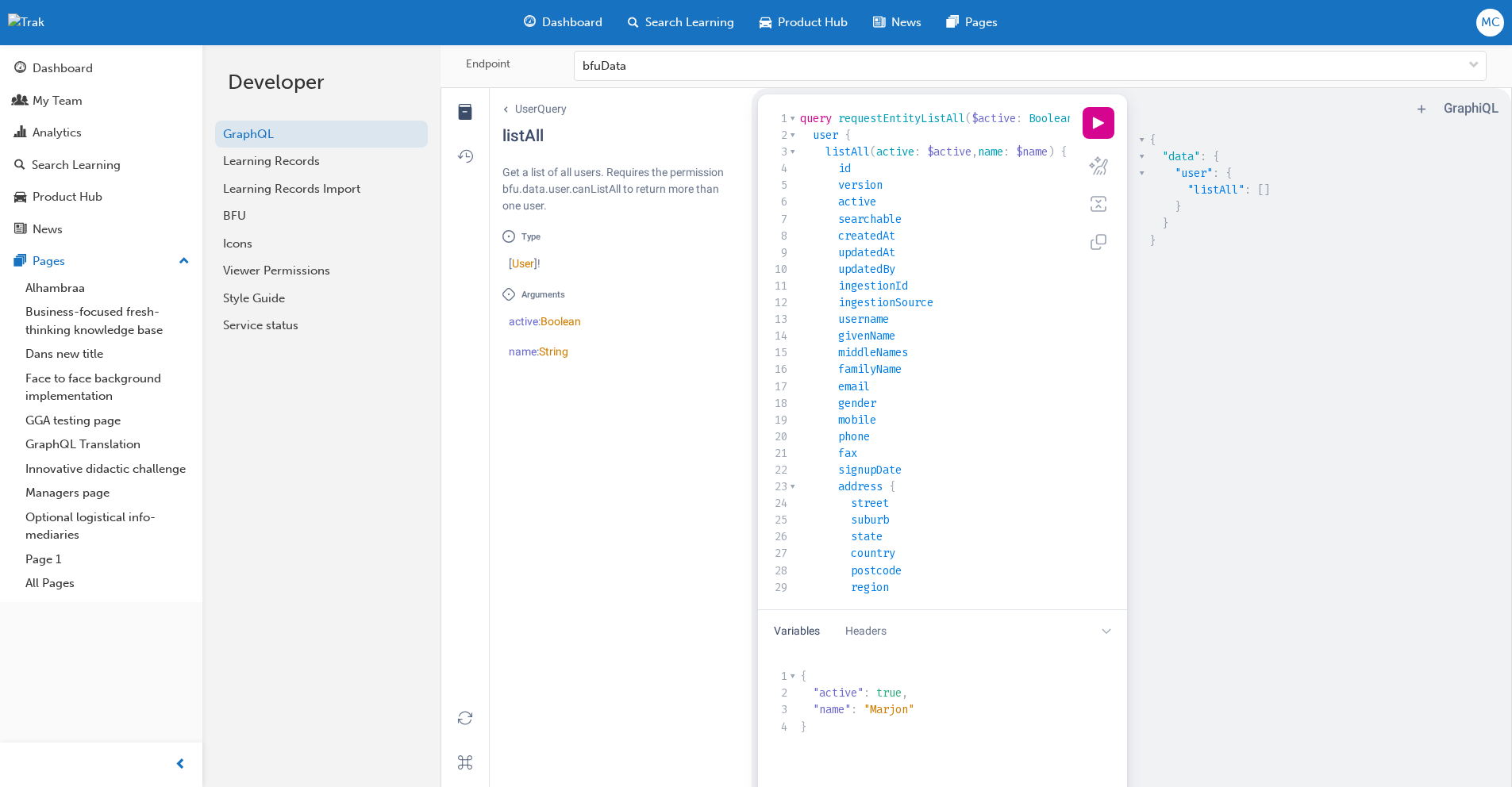 click on "x 1 48   1 query   requestEntityListAll ( $active :   Boolean ,  $name :   String )   { 2    user   { 3      listAll ( active :   $active ,  name :   $name )   { 4        id 5        version 6        active 7        searchable 8        createdAt 9        updatedAt 10        updatedBy 11        ingestionId 12        ingestionSource 13        username 14        givenName 15        middleNames 16        familyName 17        email 18        gender 19        mobile 20        phone 21        fax 22        signupDate 23        address   { 24          street 25          suburb 26          state 27          country 28          postcode 29          region 30        } 31        teamMembers   { 32          id 33        } 34        departments   { 35          id 36        } 37        jobPositions   { 38          id 39        } 40        userGroups   { 41          id 42        } 43        organisations   { 44          id 45        } 46      } 47    } 48 } play icon prettify icon merge icon copy icon" at bounding box center (942, 352) 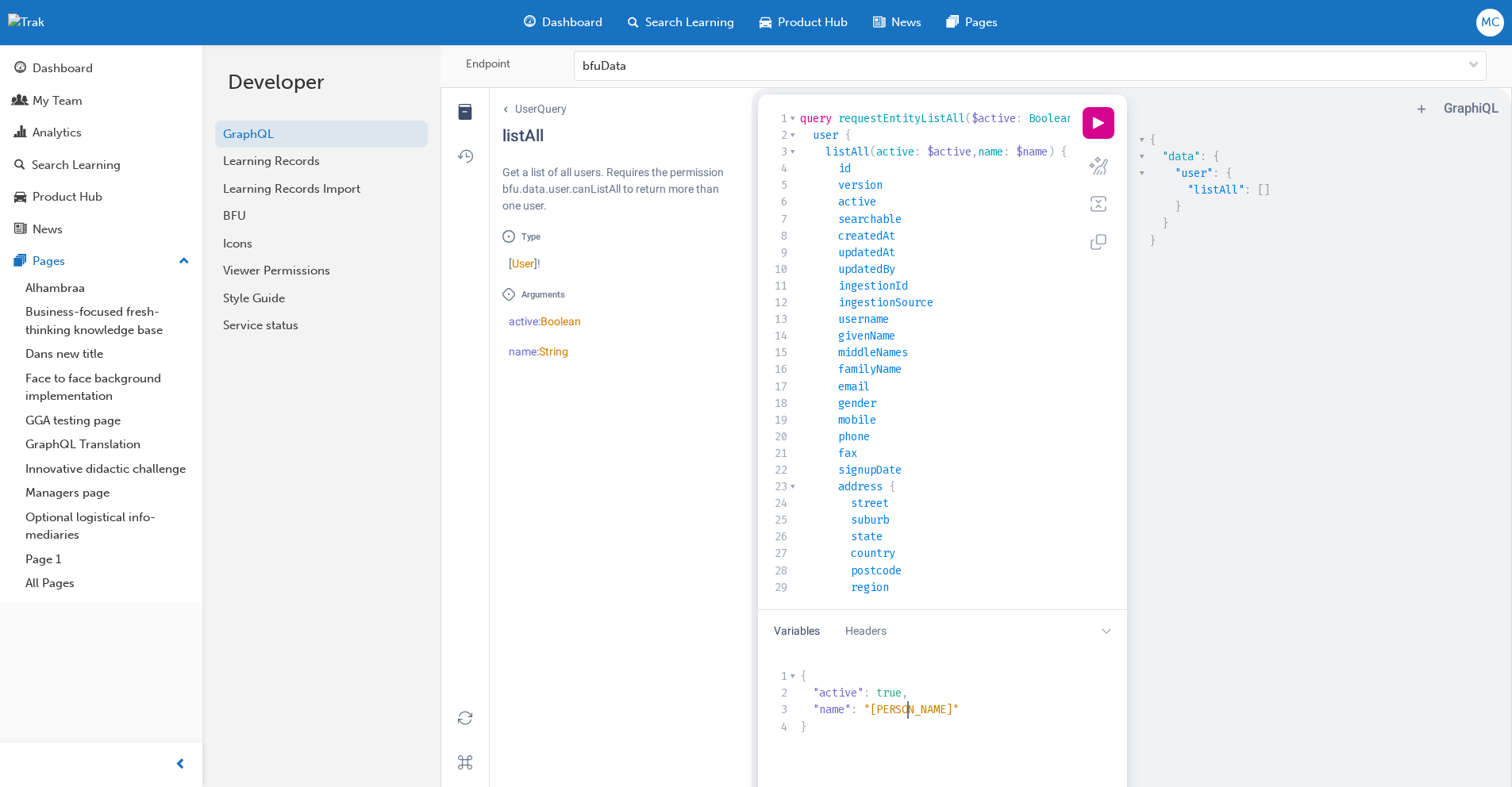 scroll, scrollTop: 6, scrollLeft: 31, axis: both 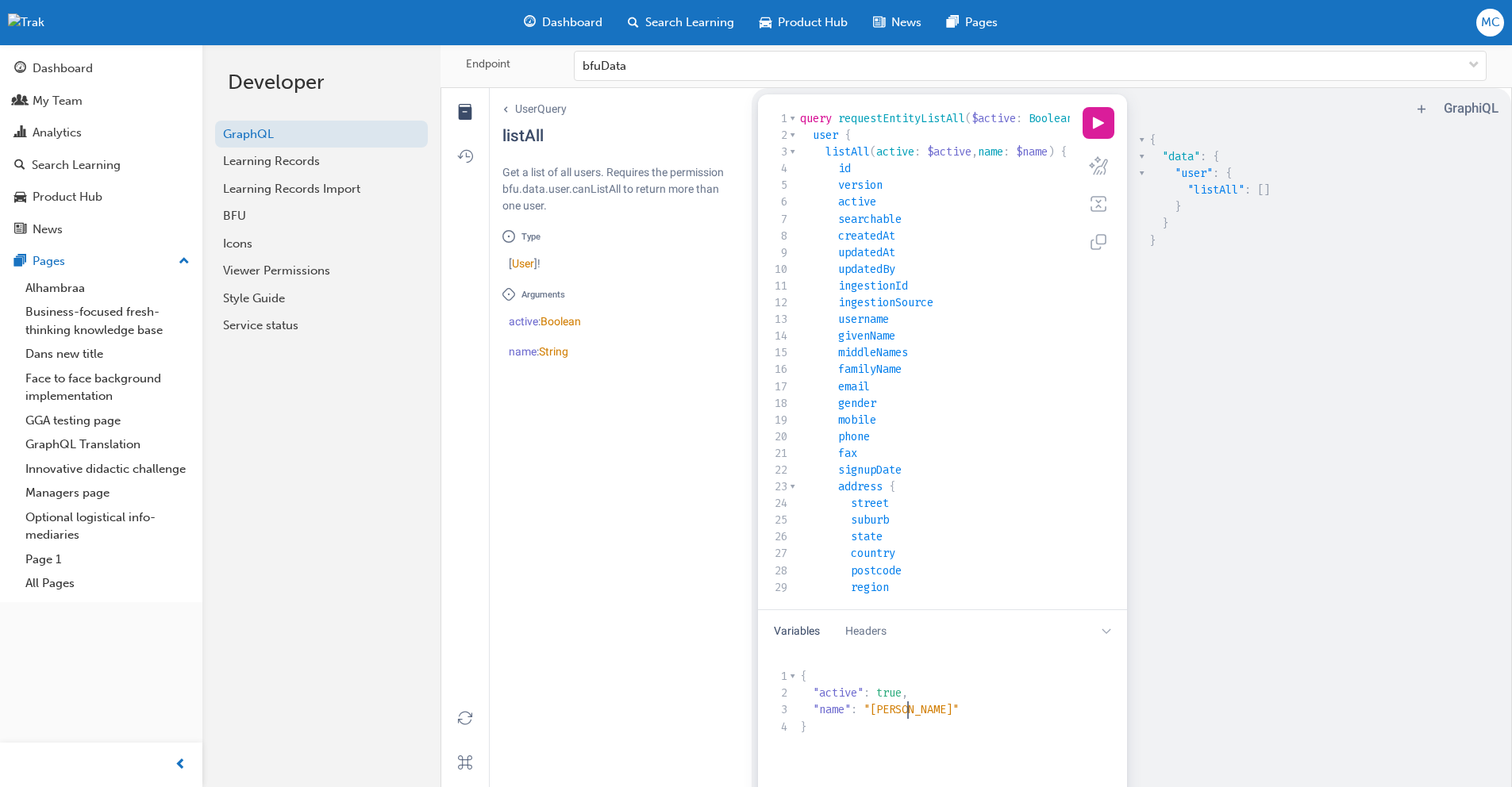 type on "[PERSON_NAME]" 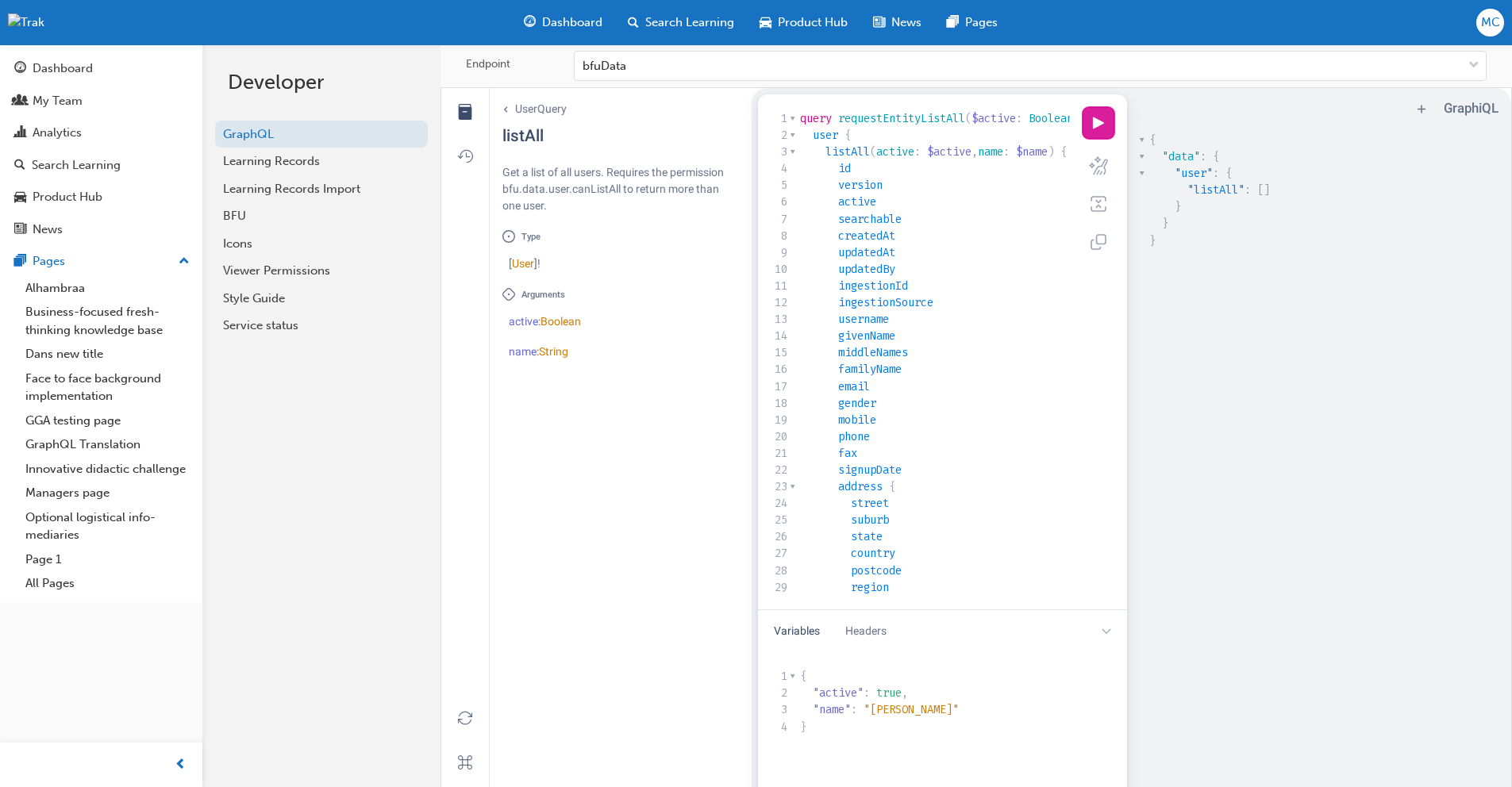 click on "play icon" at bounding box center (1098, 123) 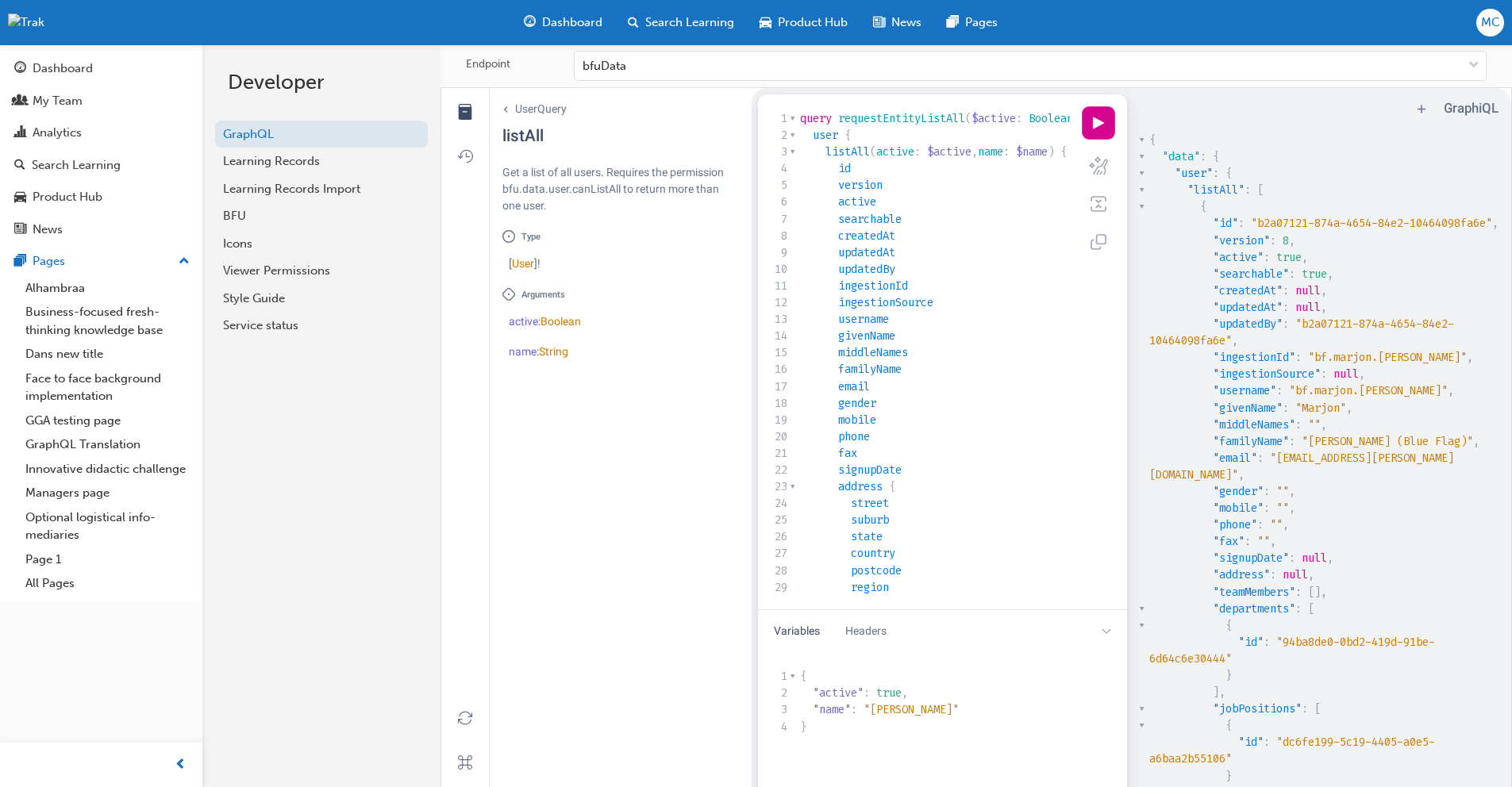scroll, scrollTop: 251, scrollLeft: 0, axis: vertical 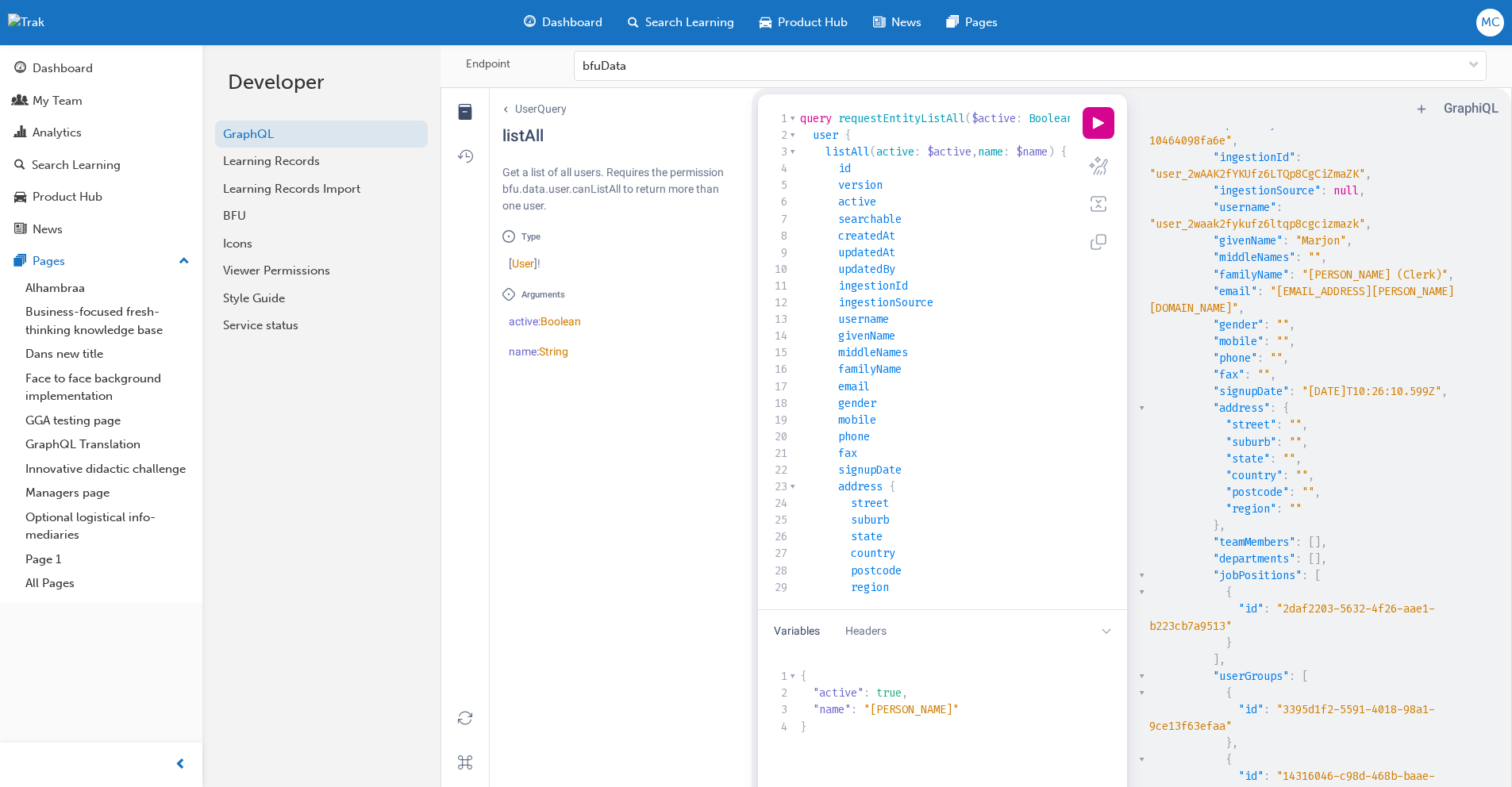 click on ""[PERSON_NAME]"" at bounding box center (911, 709) 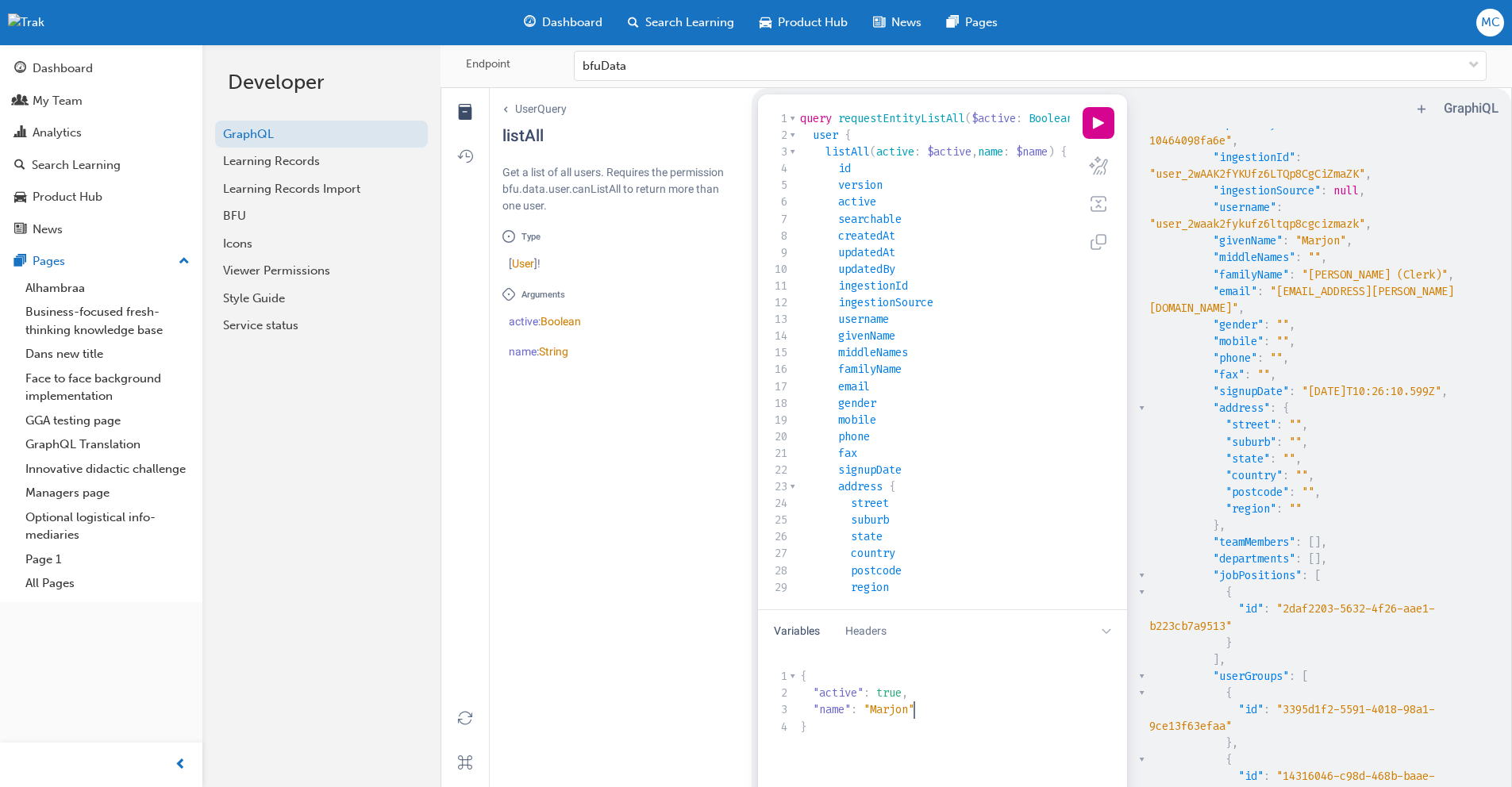 scroll, scrollTop: 6, scrollLeft: 38, axis: both 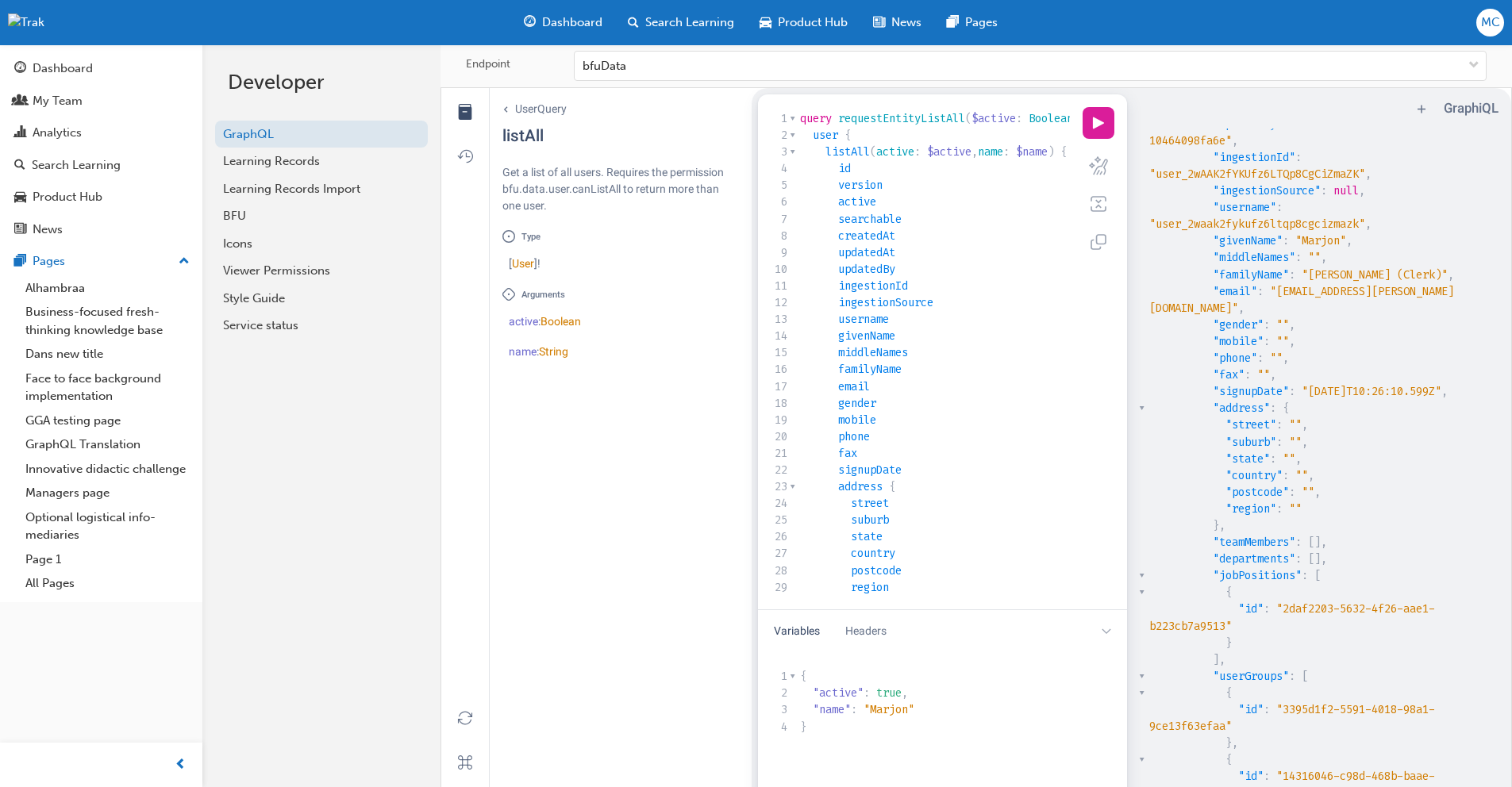 type on "Marjon" 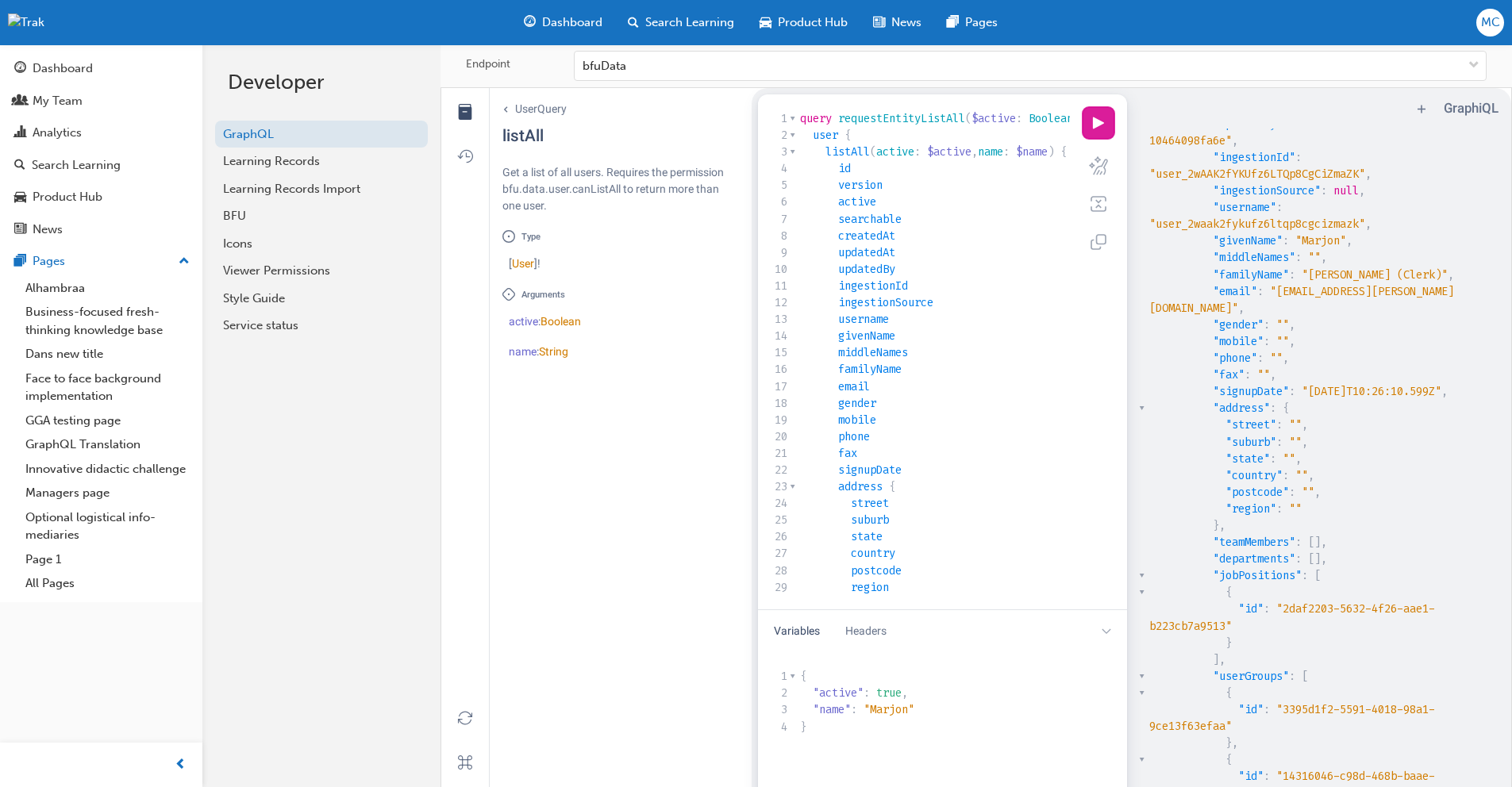 click on "play icon" at bounding box center [1098, 123] 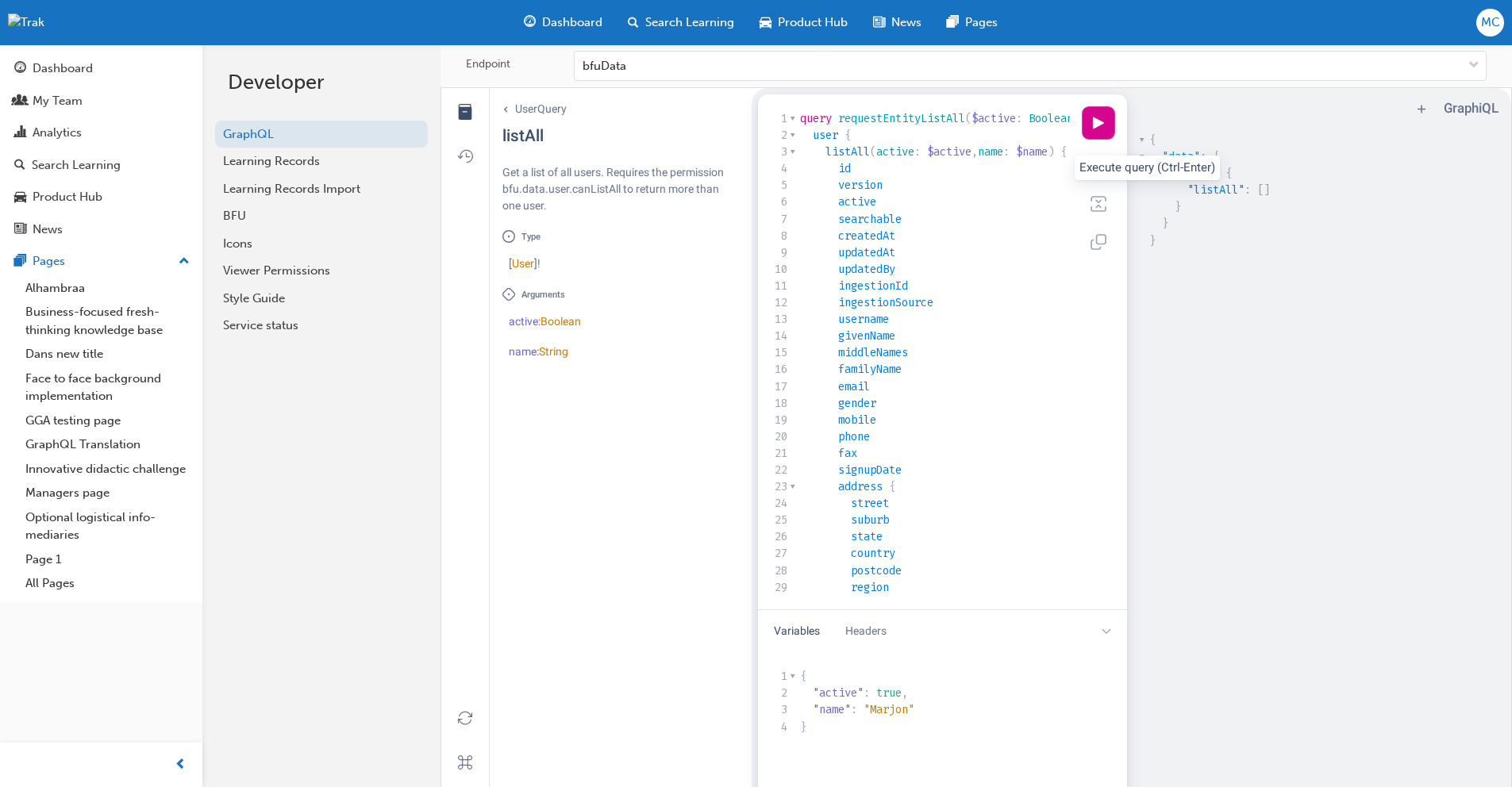scroll, scrollTop: 6, scrollLeft: 32, axis: both 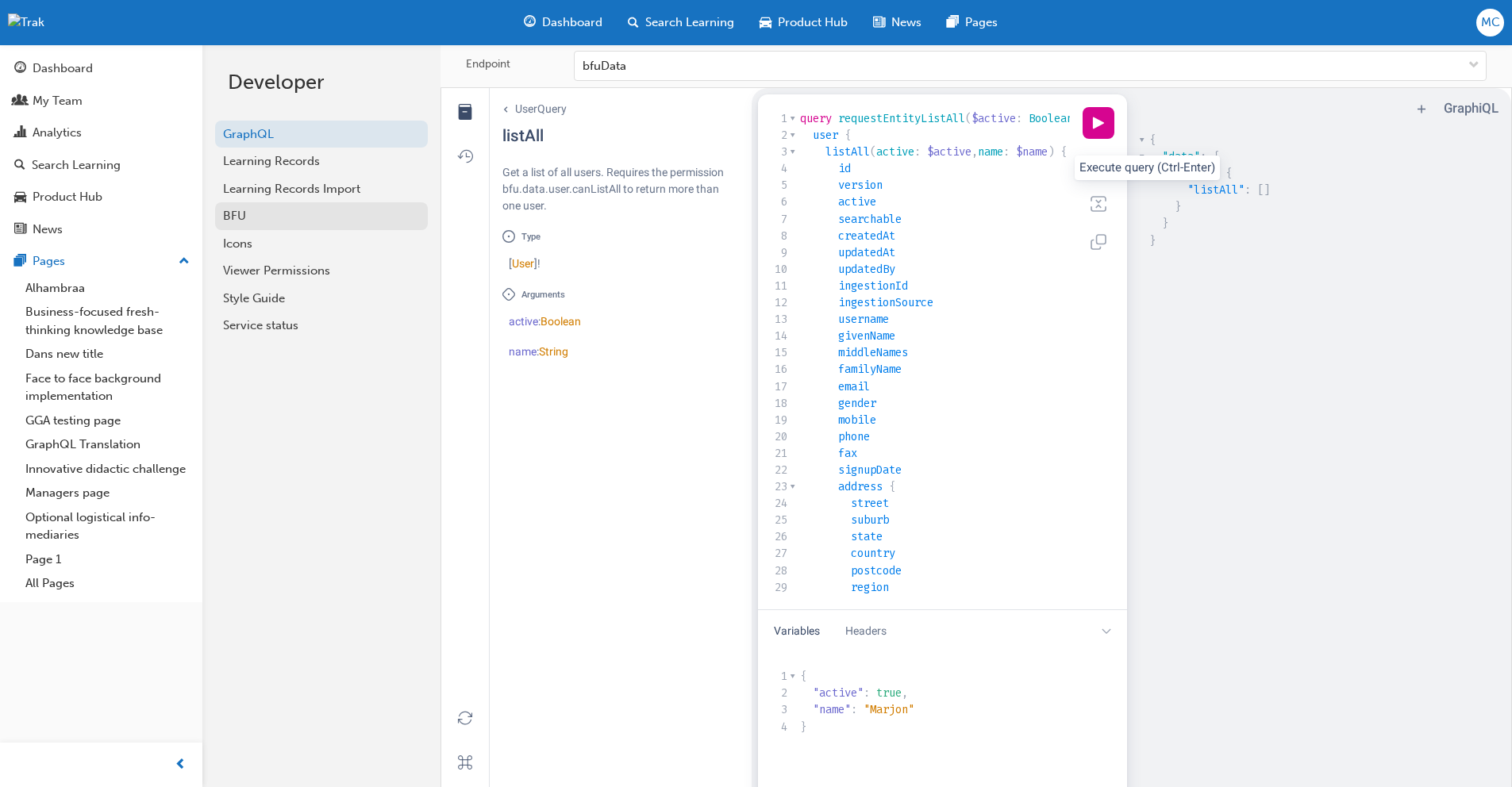 click on "BFU" at bounding box center (321, 216) 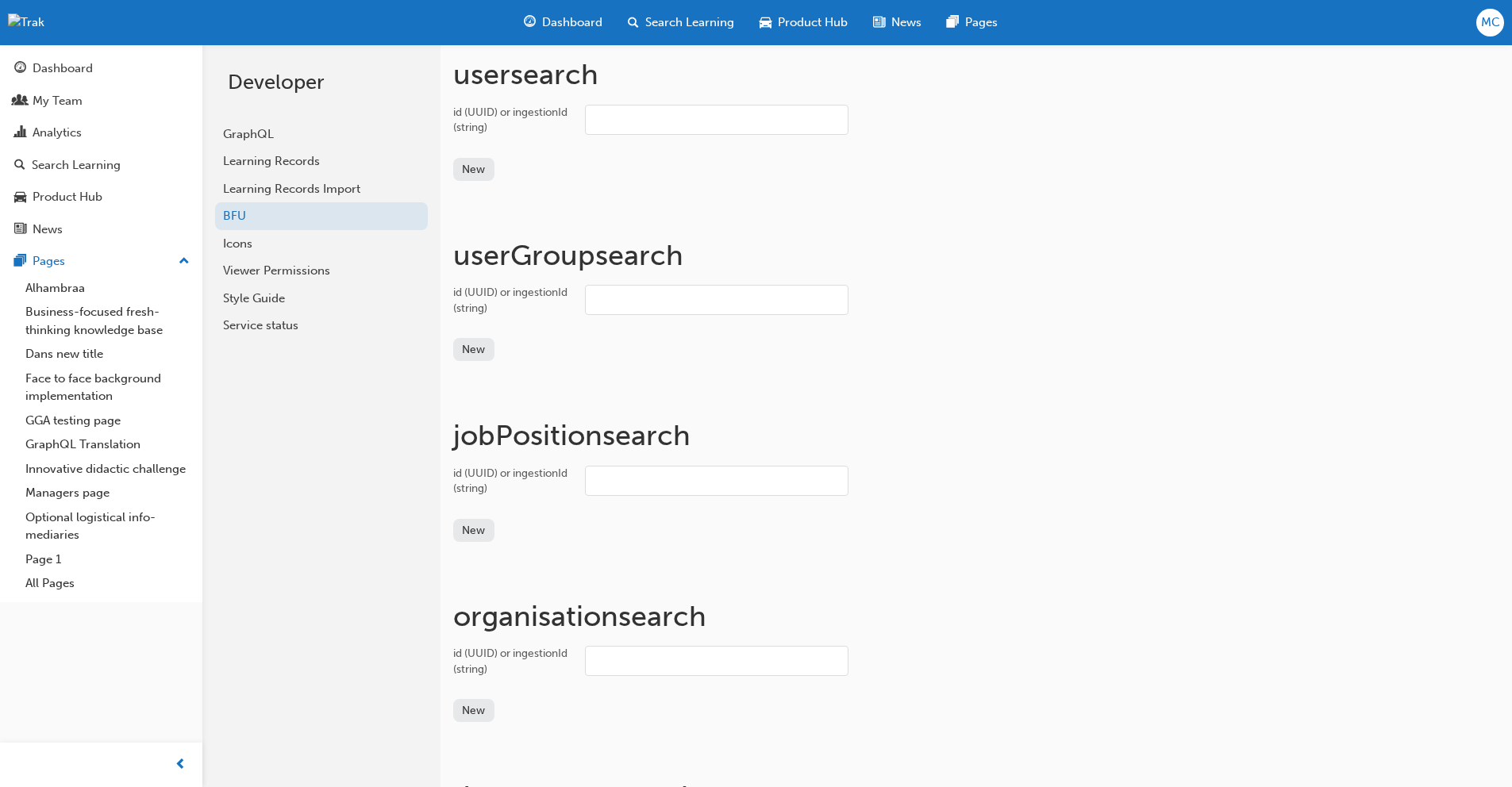 click on "id (UUID) or ingestionId (string)" at bounding box center (717, 120) 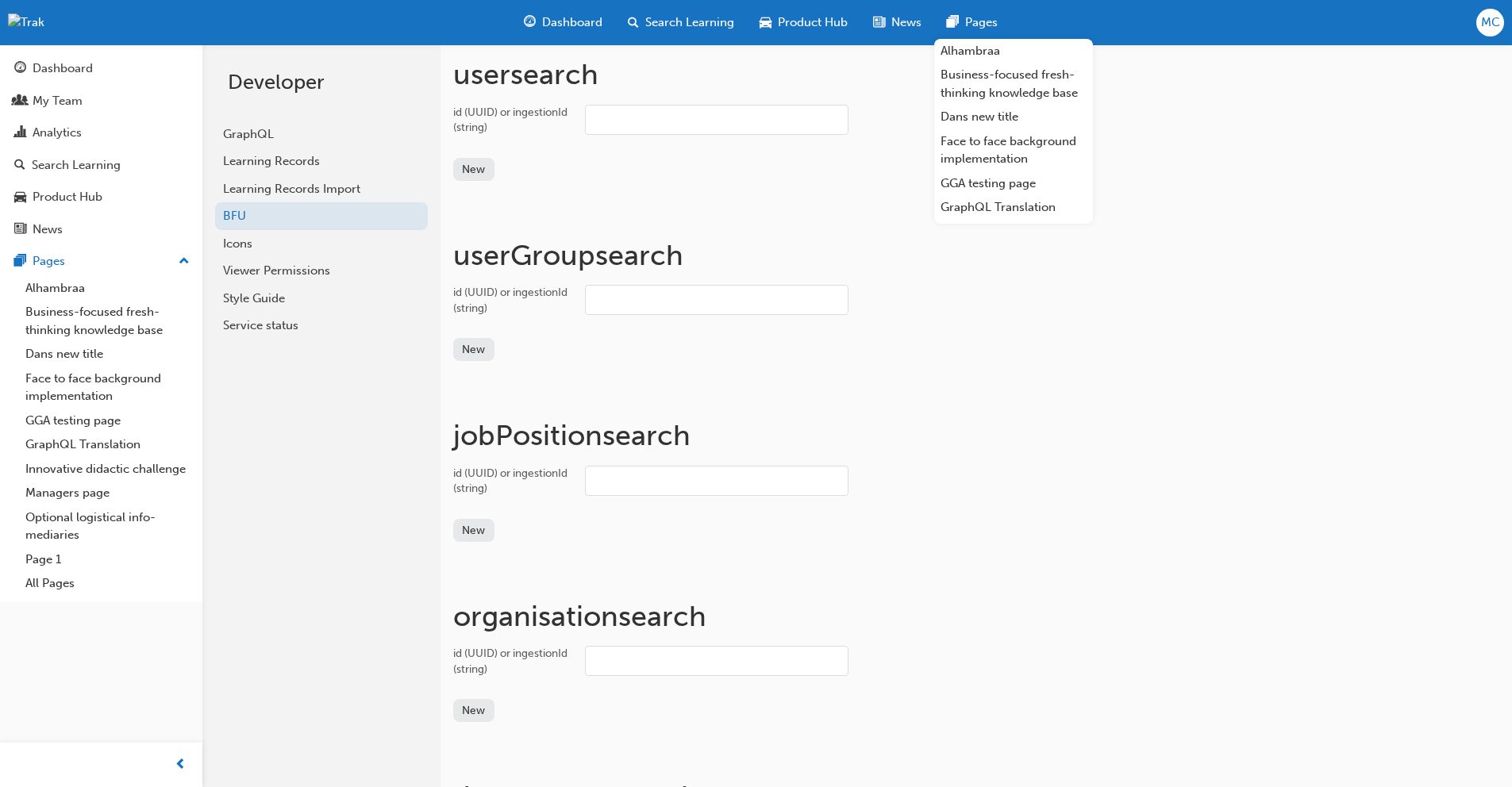 click on "id (UUID) or ingestionId (string)" at bounding box center (717, 120) 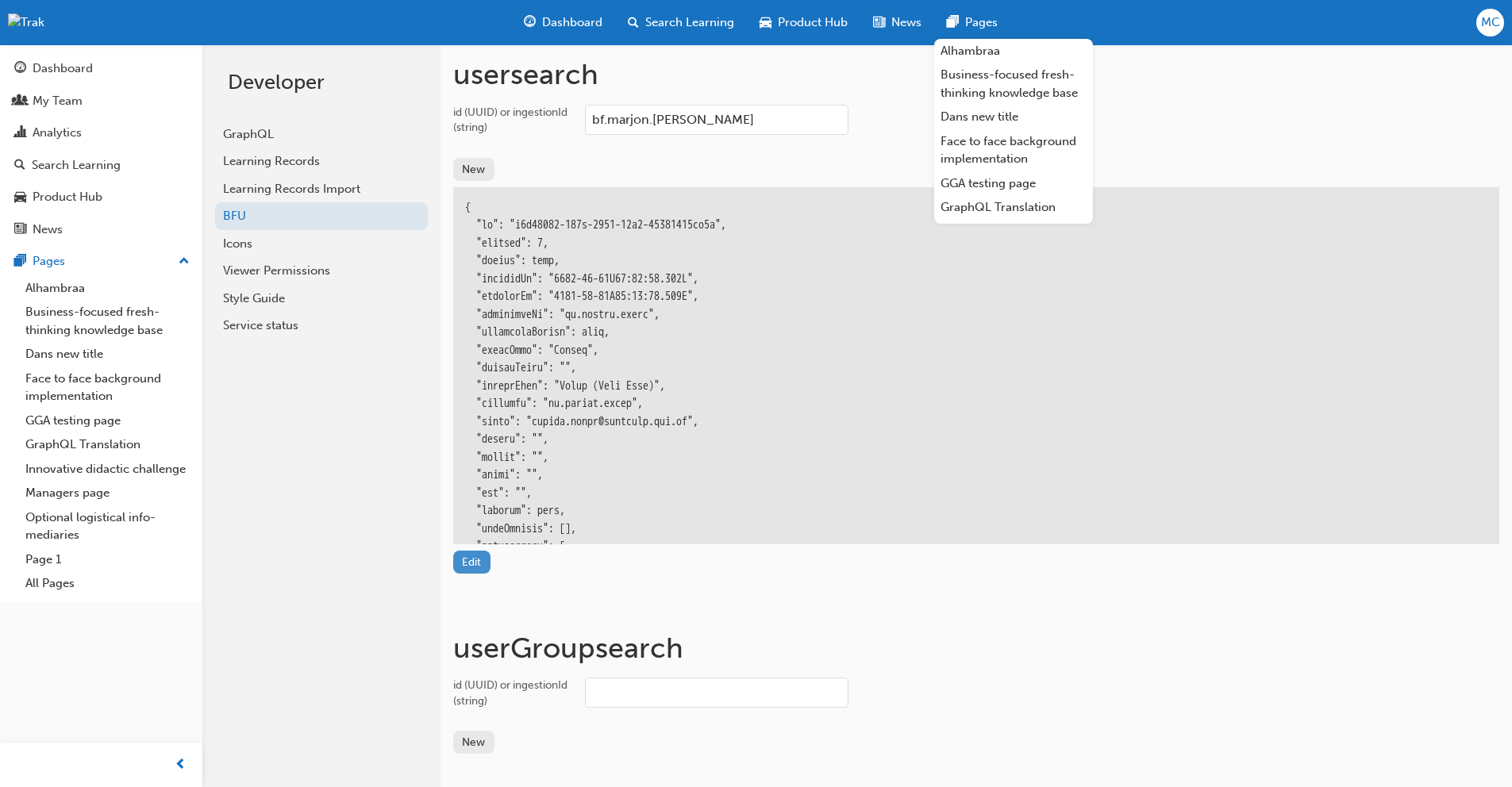 type on "bf.marjon.[PERSON_NAME]" 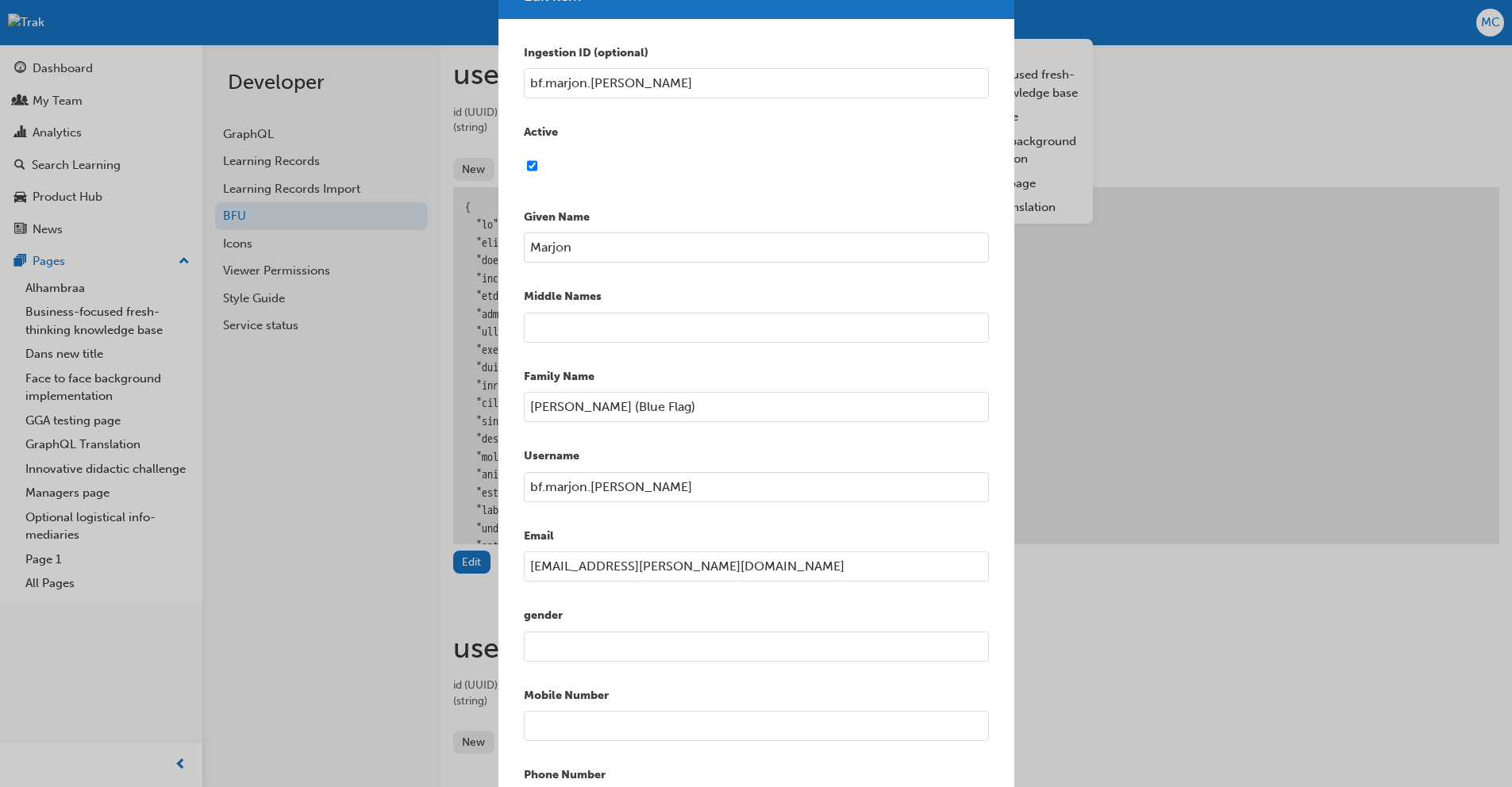 scroll, scrollTop: 27, scrollLeft: 0, axis: vertical 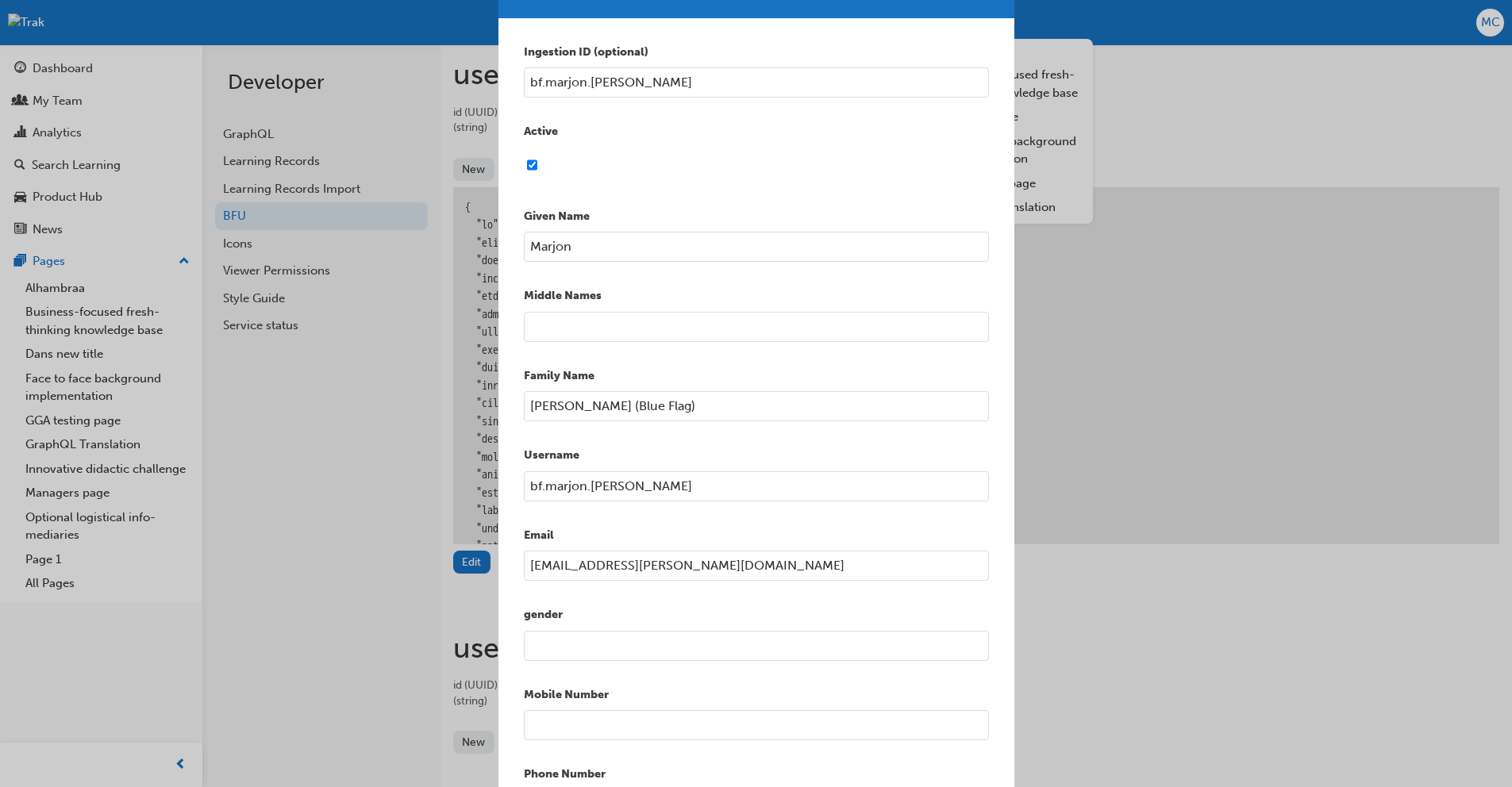 click at bounding box center [756, 327] 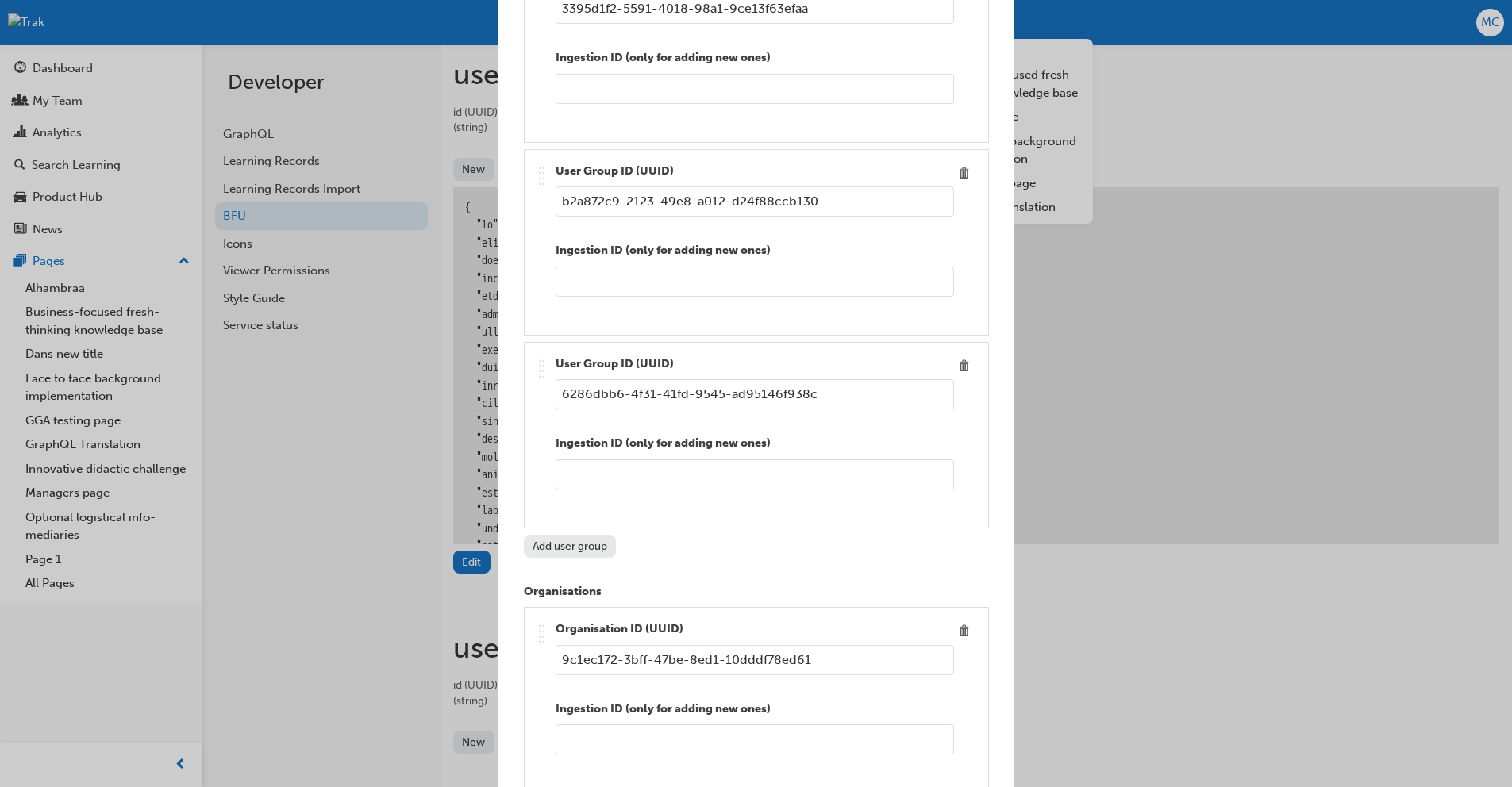 scroll, scrollTop: 2014, scrollLeft: 0, axis: vertical 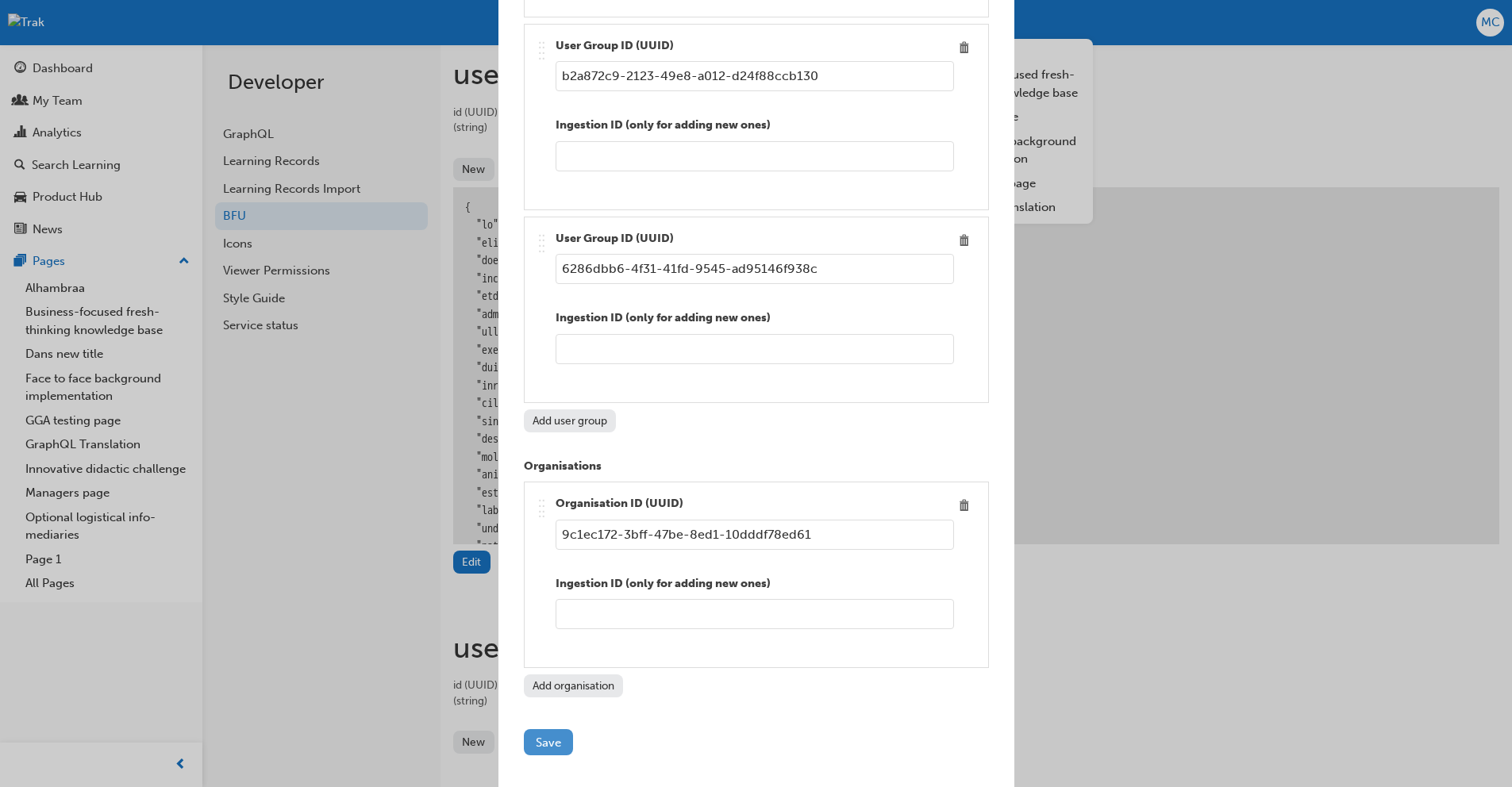 type on "[PERSON_NAME]" 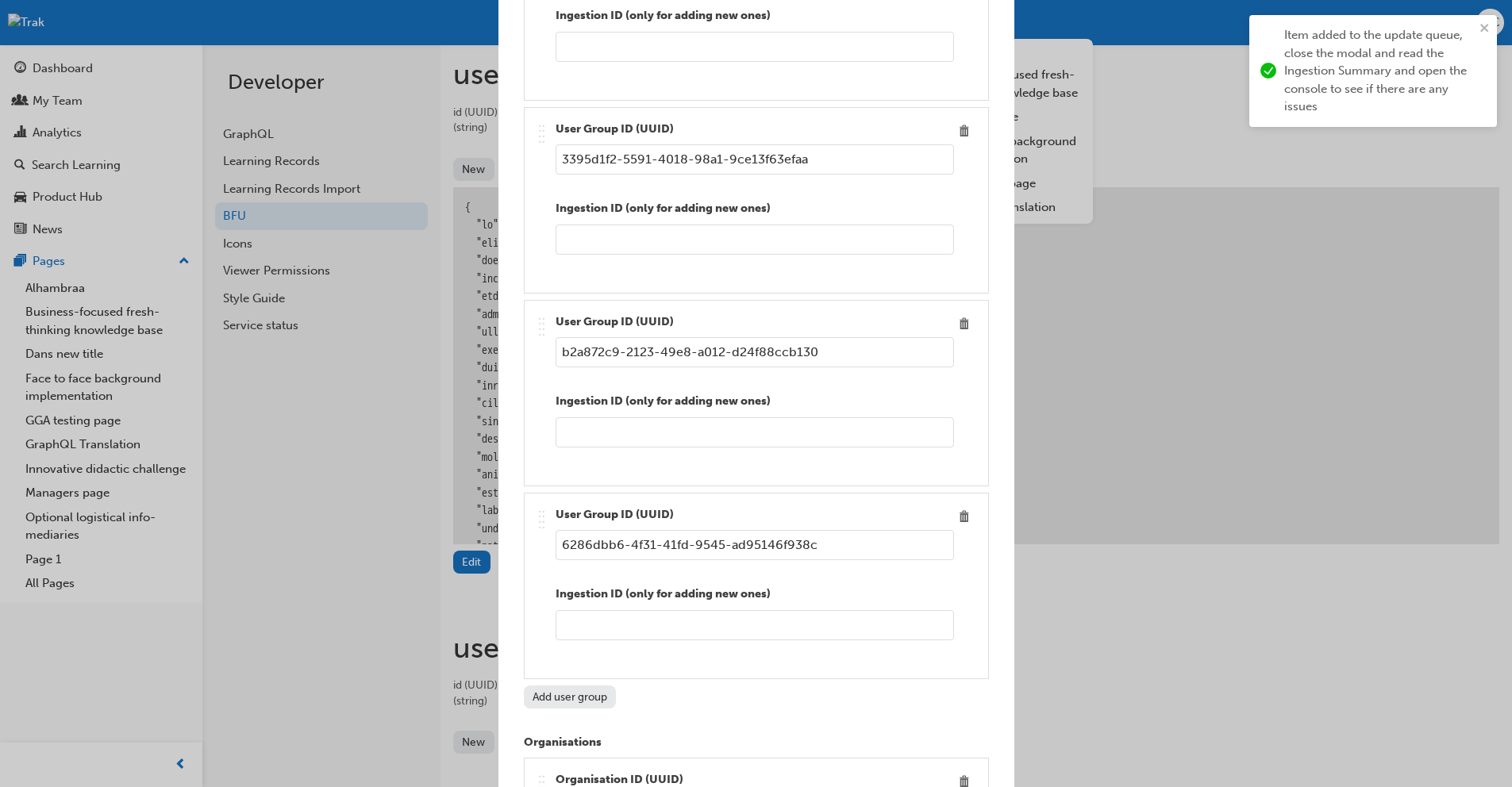 scroll, scrollTop: 1787, scrollLeft: 0, axis: vertical 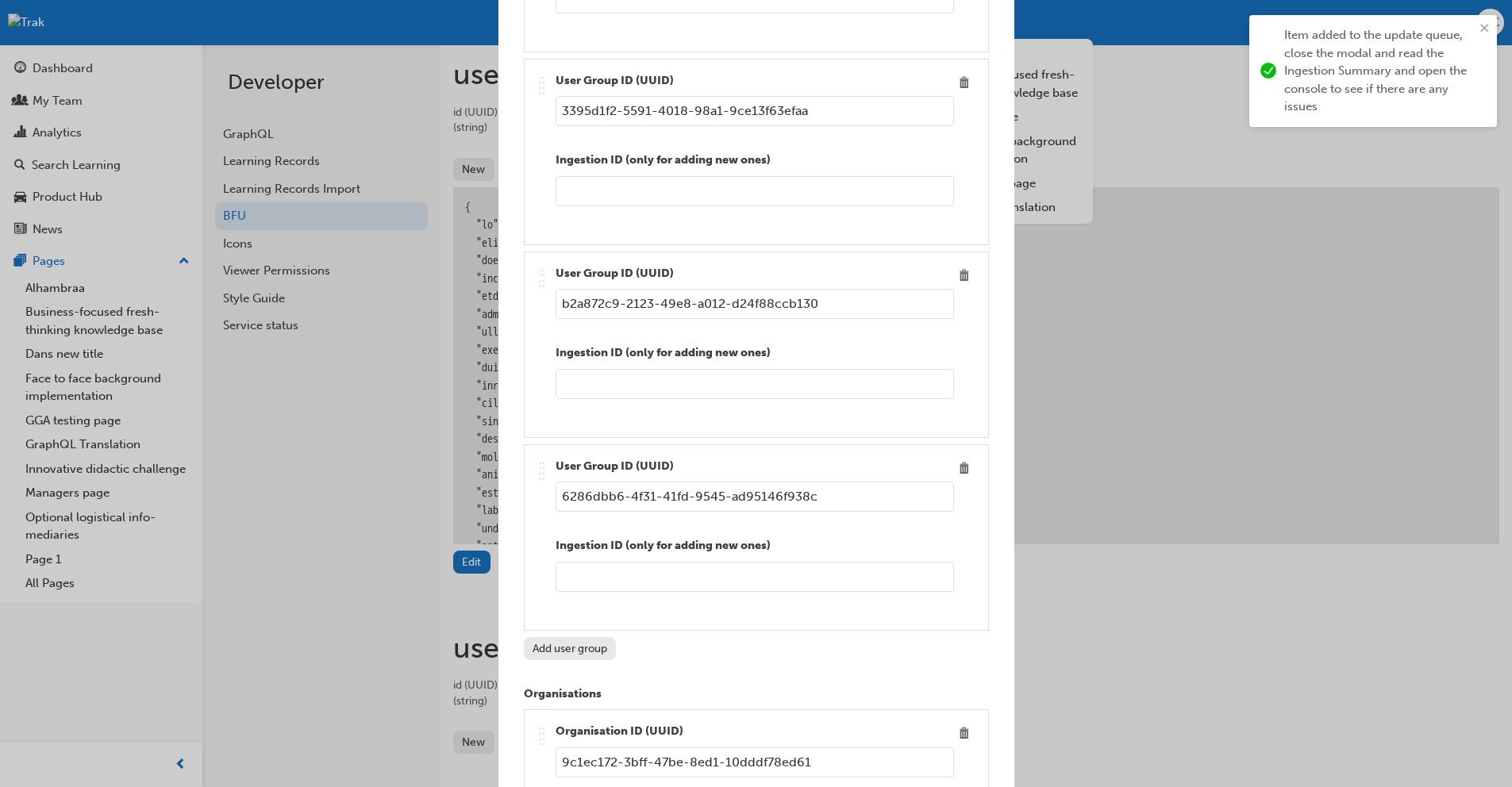 click on "Edit item Ingestion ID (optional)   bf.[PERSON_NAME].[PERSON_NAME] Active   Given Name   [PERSON_NAME] Middle Names   [PERSON_NAME] Family Name   [PERSON_NAME] (Blue Flag) Username   bf.marjon.[PERSON_NAME] Email   [EMAIL_ADDRESS][PERSON_NAME][DOMAIN_NAME] gender   Mobile Number   Phone Number   Fax Number   Address   Add new Team Members   Add team member Departments   .. .. .. .. Department ID (UUID)   94ba8de0-0bd2-419d-91be-6d64c6e30444 Ingestion ID (only for adding new ones)   Add department Job Positions   .. .. .. .. Job Positions ID (UUID)   dc6fe199-5c19-4405-a0e5-a6baa2b55106 Ingestion ID (only for adding new ones)   Add job position User Groups   .. .. .. .. User Group ID (UUID)   1dc2d549-1483-4f88-b79c-de526a48e40a Ingestion ID (only for adding new ones)   .. .. .. .. User Group ID (UUID)   3395d1f2-5591-4018-98a1-9ce13f63efaa Ingestion ID (only for adding new ones)   .. .. .. .. User Group ID (UUID)   b2a872c9-2123-49e8-a012-d24f88ccb130 Ingestion ID (only for adding new ones)   .. .. .. .. User Group ID (UUID)     Add user group Organisations" at bounding box center (756, 394) 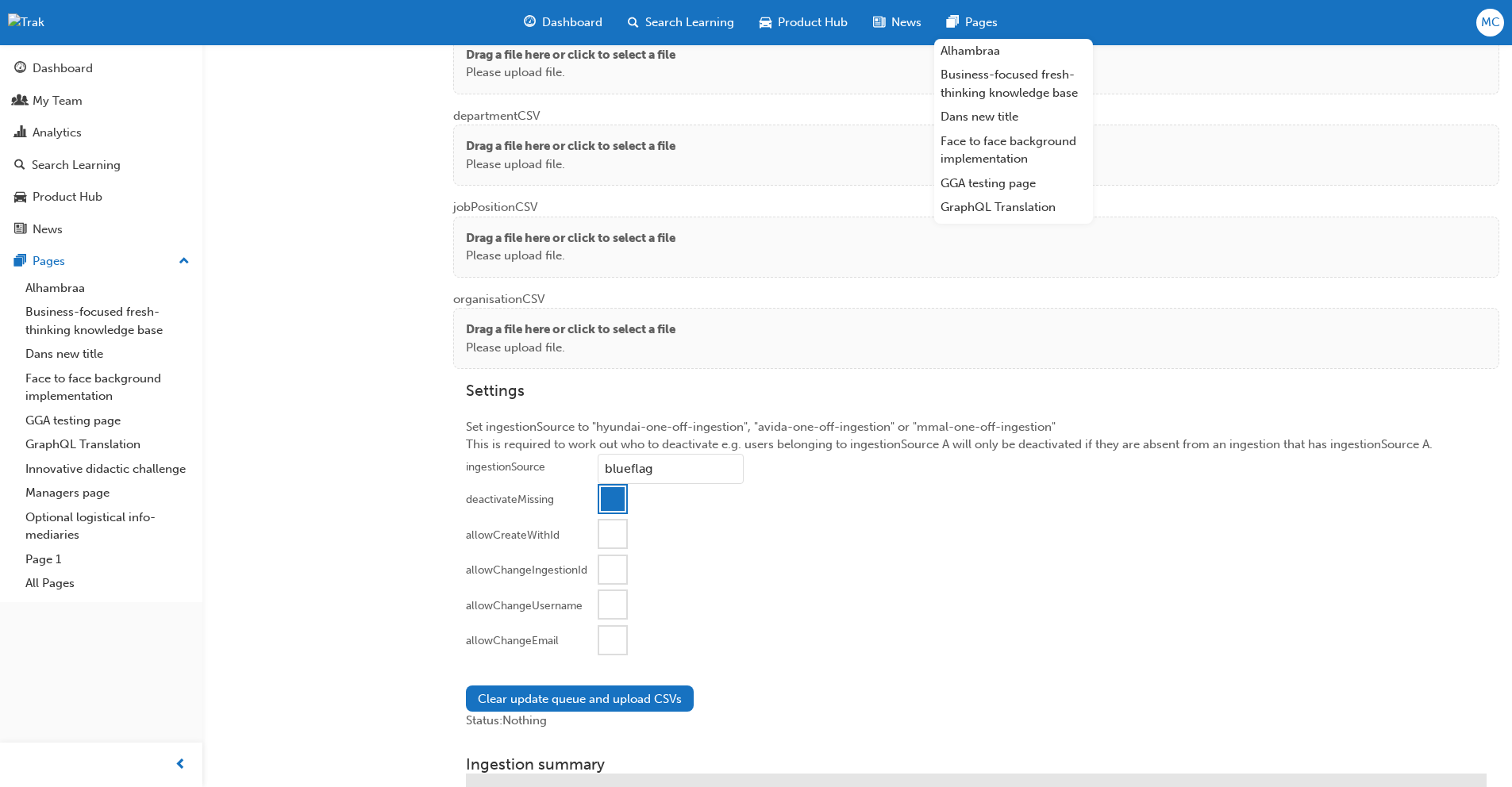 scroll, scrollTop: 1615, scrollLeft: 0, axis: vertical 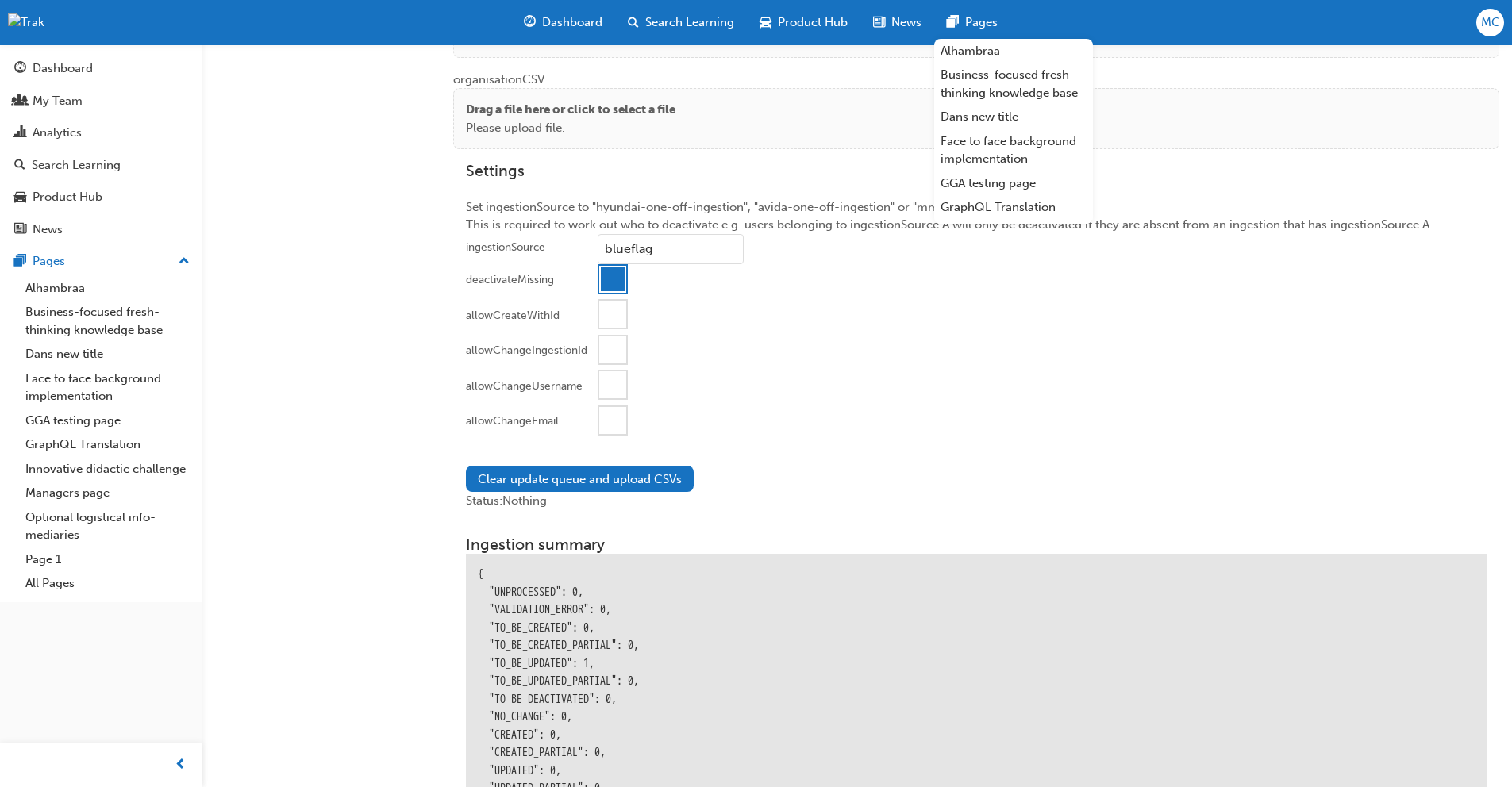 click at bounding box center (613, 279) 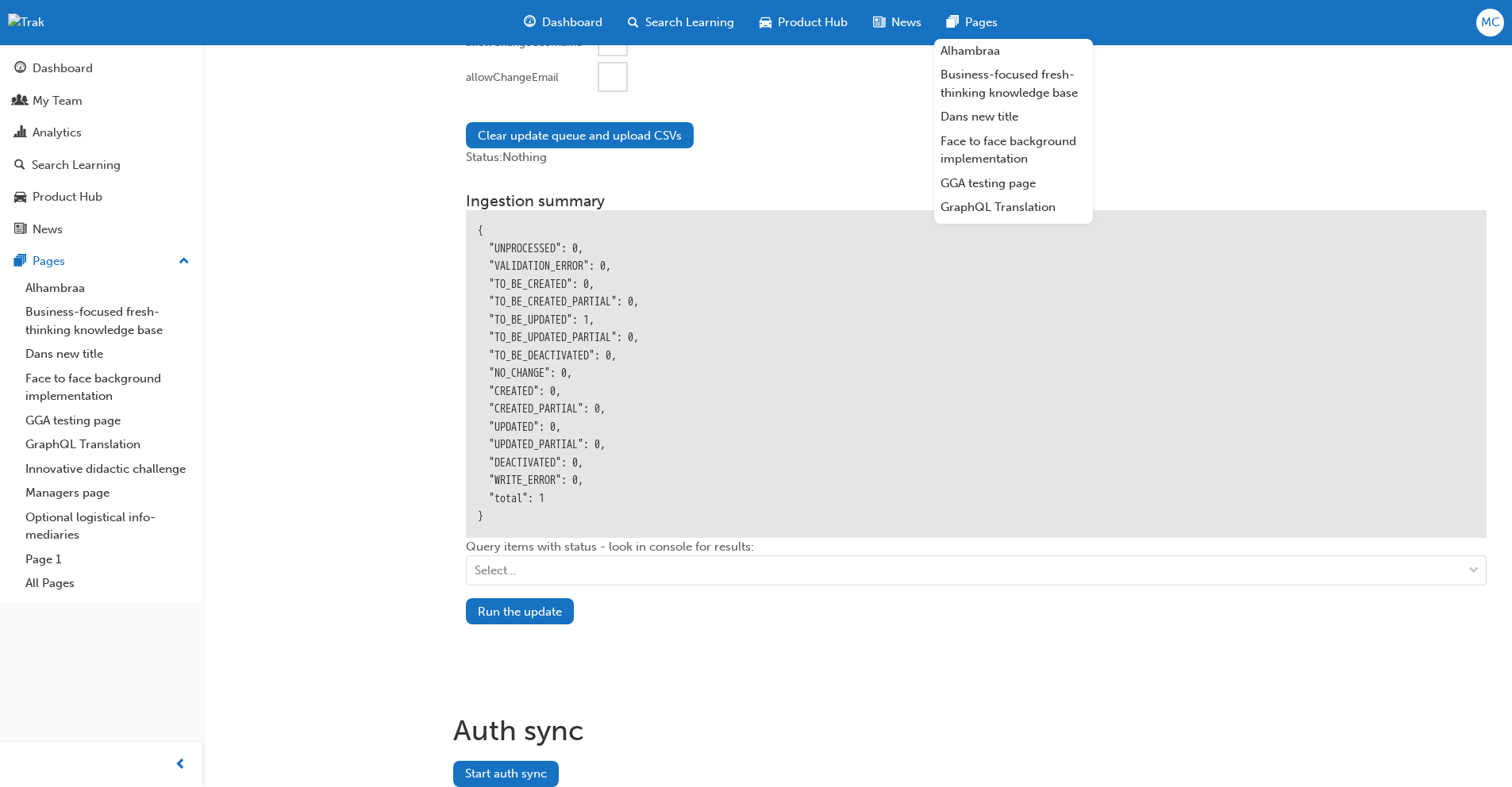 scroll, scrollTop: 1965, scrollLeft: 0, axis: vertical 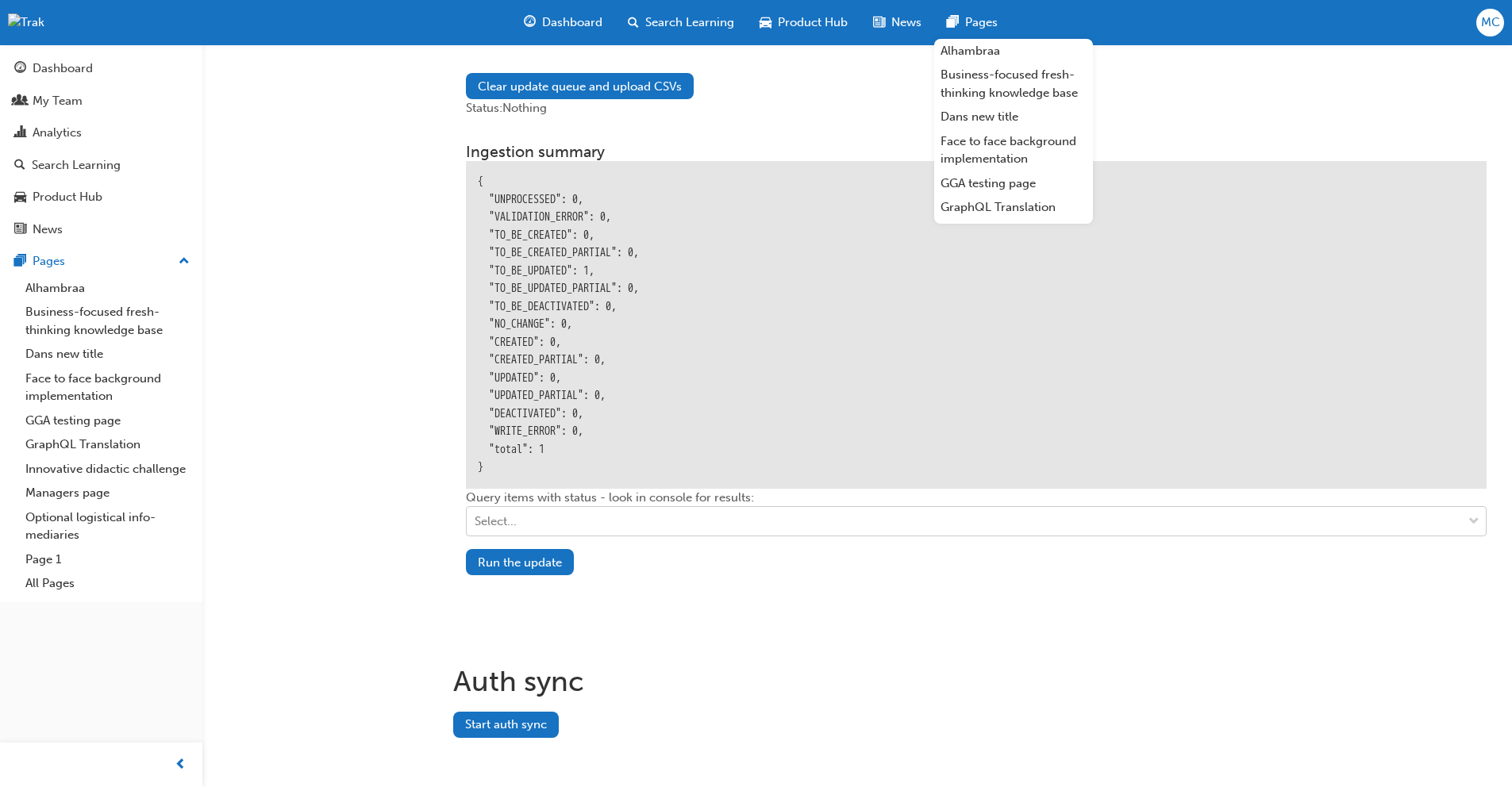 click on "Your version of Internet Explorer is outdated and not supported. Please upgrade to a  modern browser . Dashboard Search Learning Product Hub News Pages Alhambraa Business-focused fresh-thinking knowledge base Dans new title Face to face background implementation GGA testing page GraphQL Translation Innovative didactic challenge Managers page Optional logistical info-mediaries Page 1 All Pages MC Dashboard My Team Analytics Search Learning Product Hub News Pages Pages Alhambraa Business-focused fresh-thinking knowledge base Dans new title Face to face background implementation GGA testing page GraphQL Translation Innovative didactic challenge Managers page Optional logistical info-mediaries Page 1 All Pages Developer GraphQL Learning Records Learning Records Import BFU Icons Viewer Permissions Style Guide Service status BFU user  search id (UUID) or ingestionId (string) New userGroup  search id (UUID) or ingestionId (string) New jobPosition  search id (UUID) or ingestionId (string) New organisation  search New" at bounding box center (756, -1614) 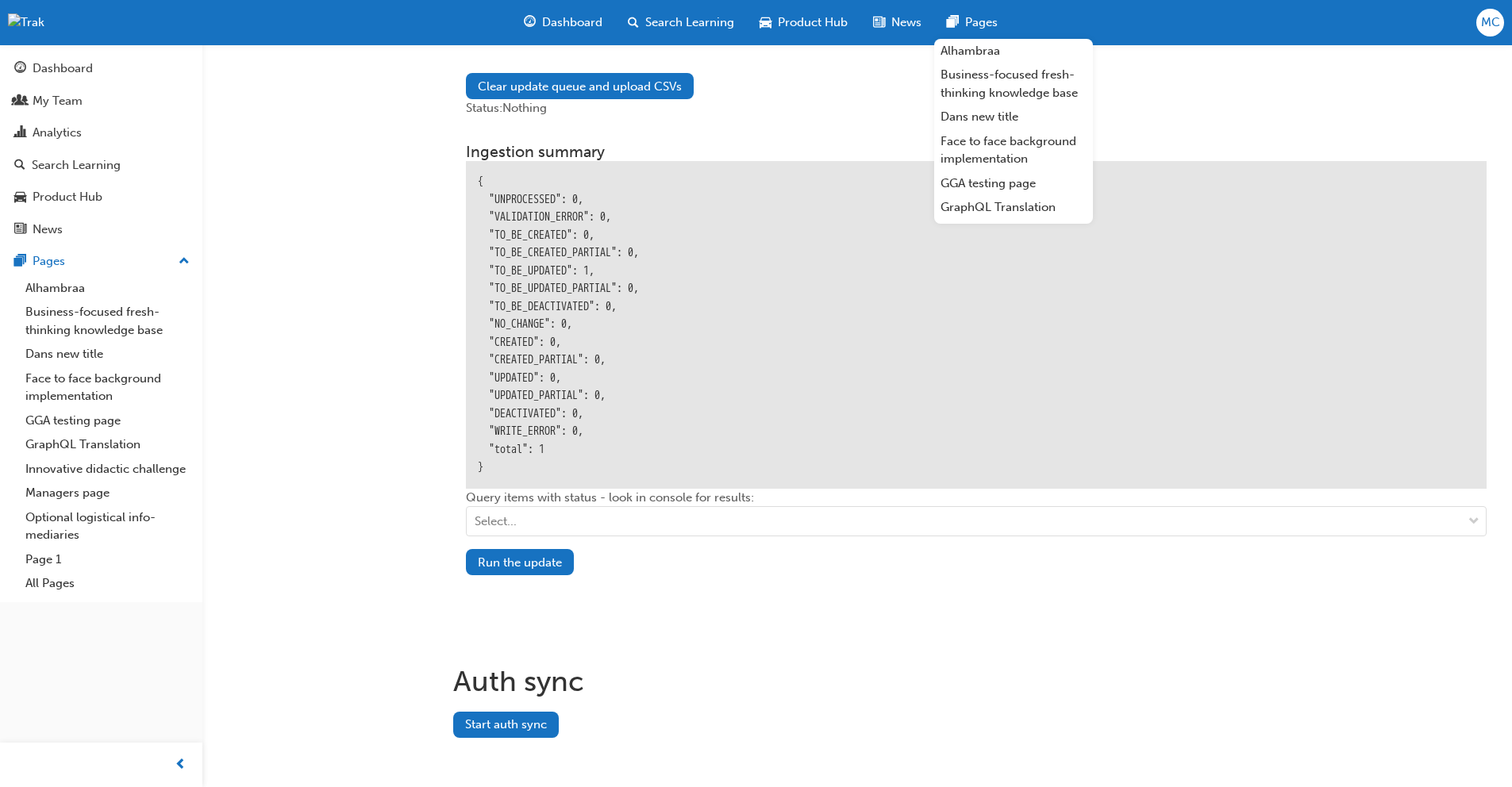 click on "Your version of Internet Explorer is outdated and not supported. Please upgrade to a  modern browser . Dashboard Search Learning Product Hub News Pages Alhambraa Business-focused fresh-thinking knowledge base Dans new title Face to face background implementation GGA testing page GraphQL Translation Innovative didactic challenge Managers page Optional logistical info-mediaries Page 1 All Pages MC Dashboard My Team Analytics Search Learning Product Hub News Pages Pages Alhambraa Business-focused fresh-thinking knowledge base Dans new title Face to face background implementation GGA testing page GraphQL Translation Innovative didactic challenge Managers page Optional logistical info-mediaries Page 1 All Pages Developer GraphQL Learning Records Learning Records Import BFU Icons Viewer Permissions Style Guide Service status BFU user  search id (UUID) or ingestionId (string) New userGroup  search id (UUID) or ingestionId (string) New jobPosition  search id (UUID) or ingestionId (string) New organisation  search New" at bounding box center [756, -1614] 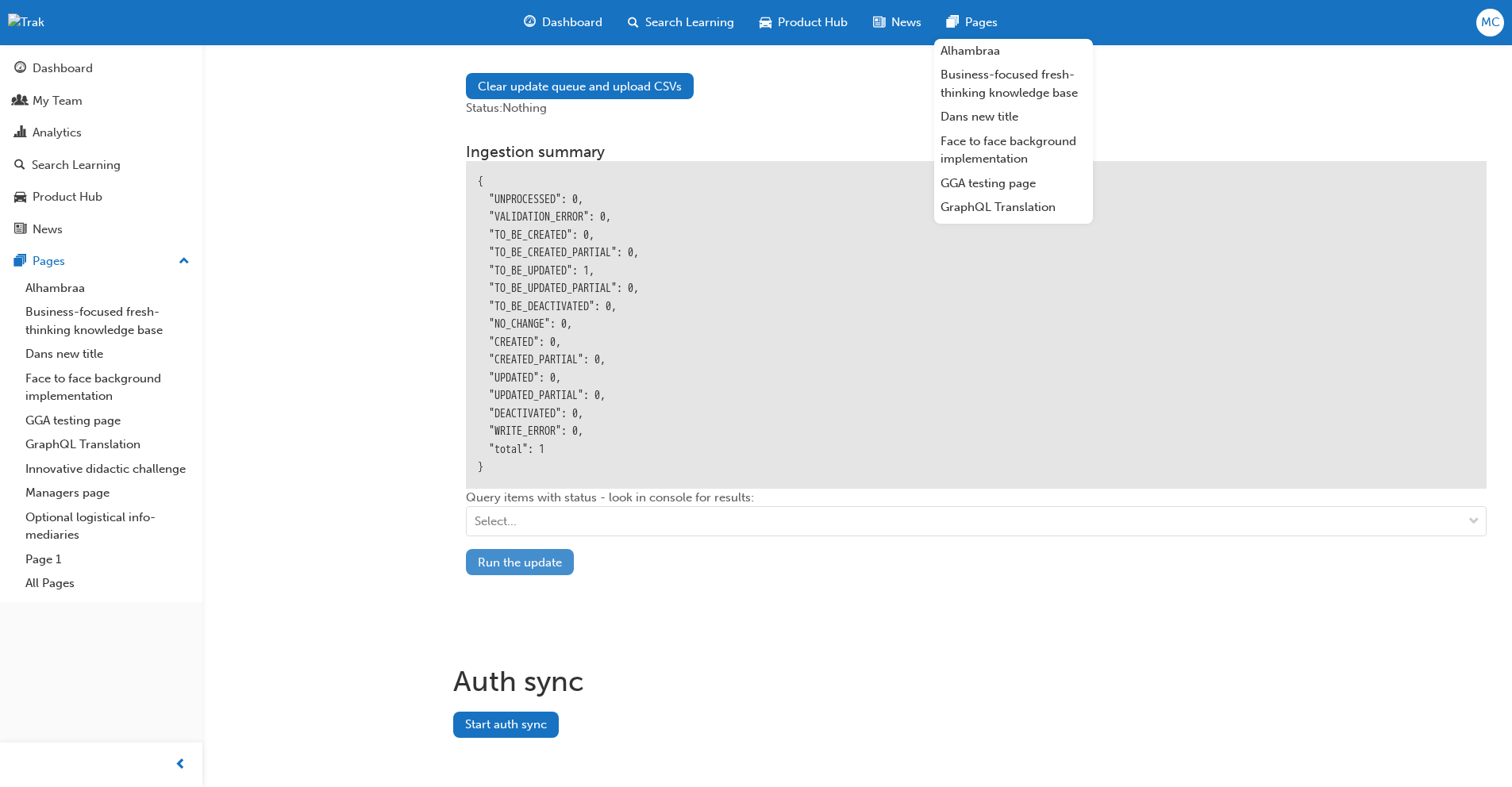 click on "Run the update" at bounding box center (520, 562) 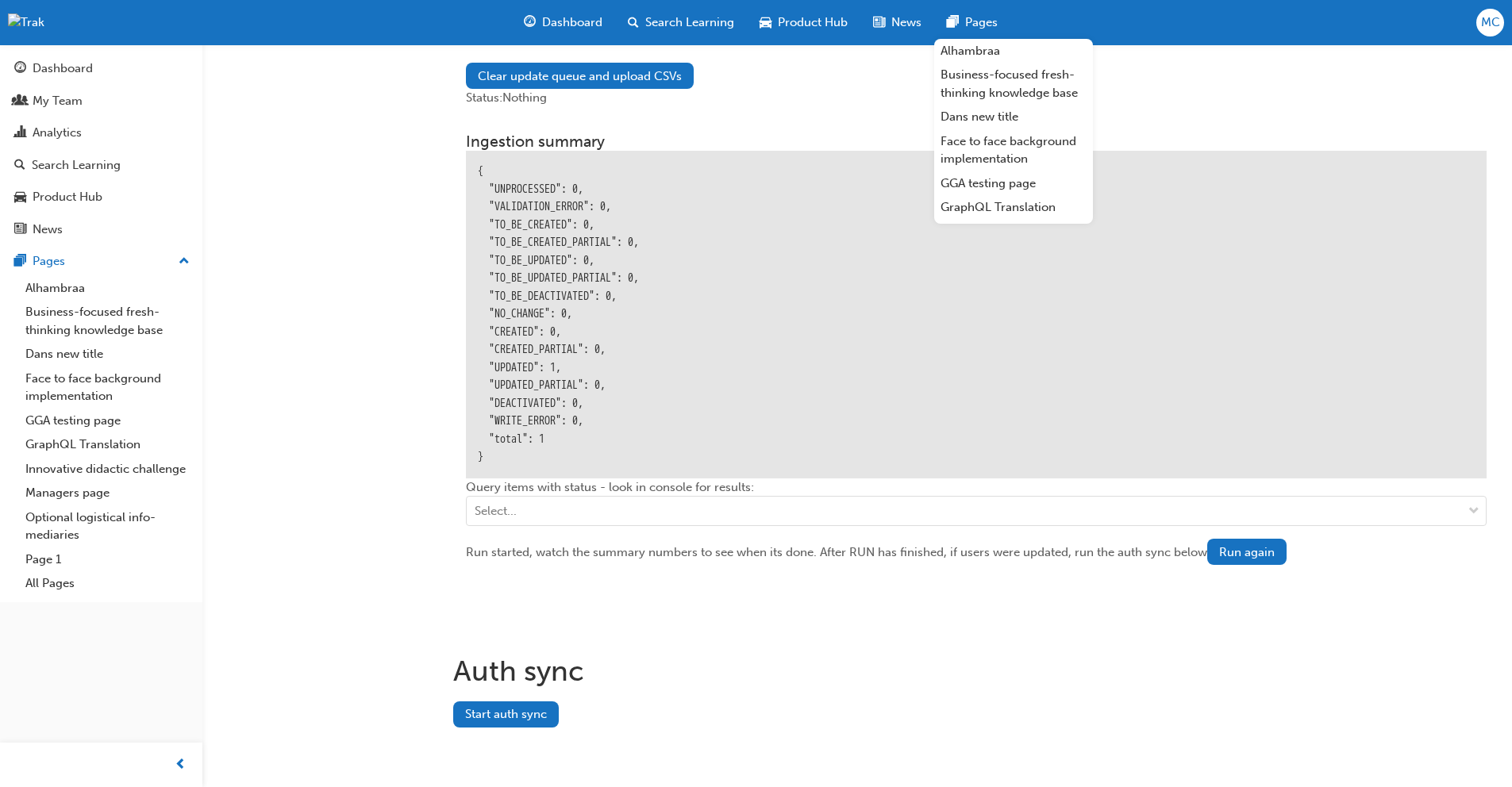 scroll, scrollTop: 2022, scrollLeft: 0, axis: vertical 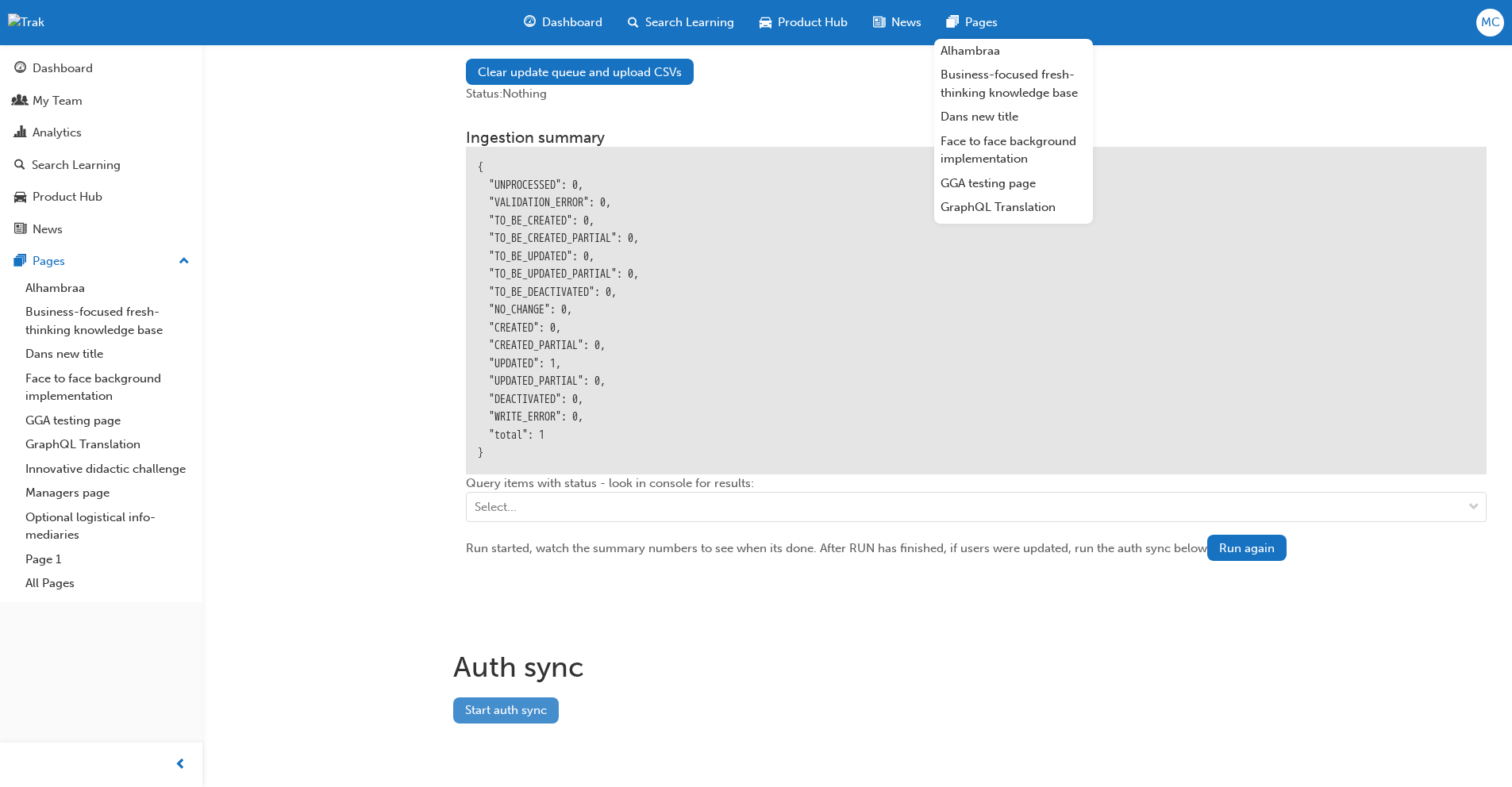 click on "Start auth sync" at bounding box center [506, 710] 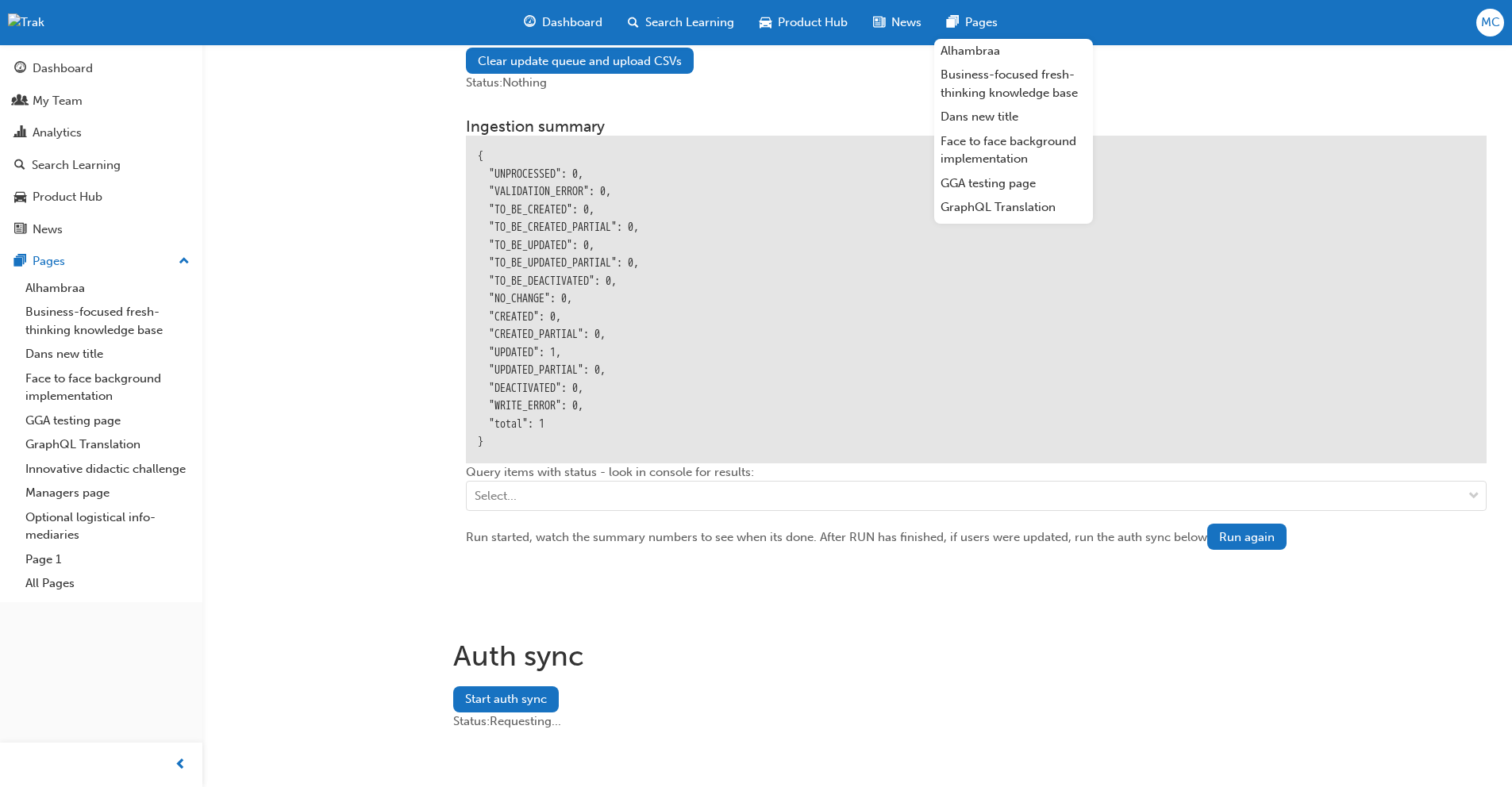 scroll, scrollTop: 2040, scrollLeft: 0, axis: vertical 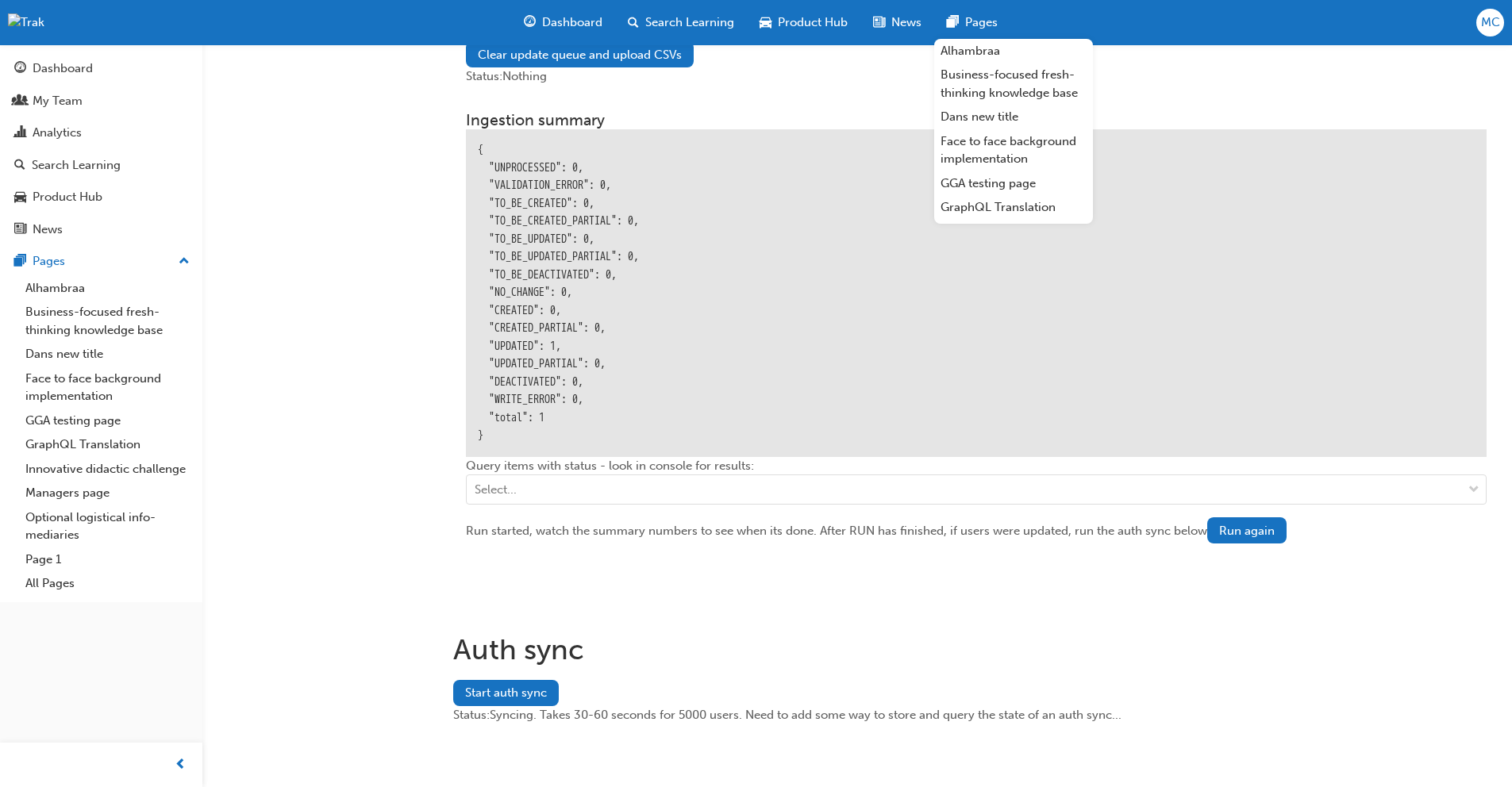 type 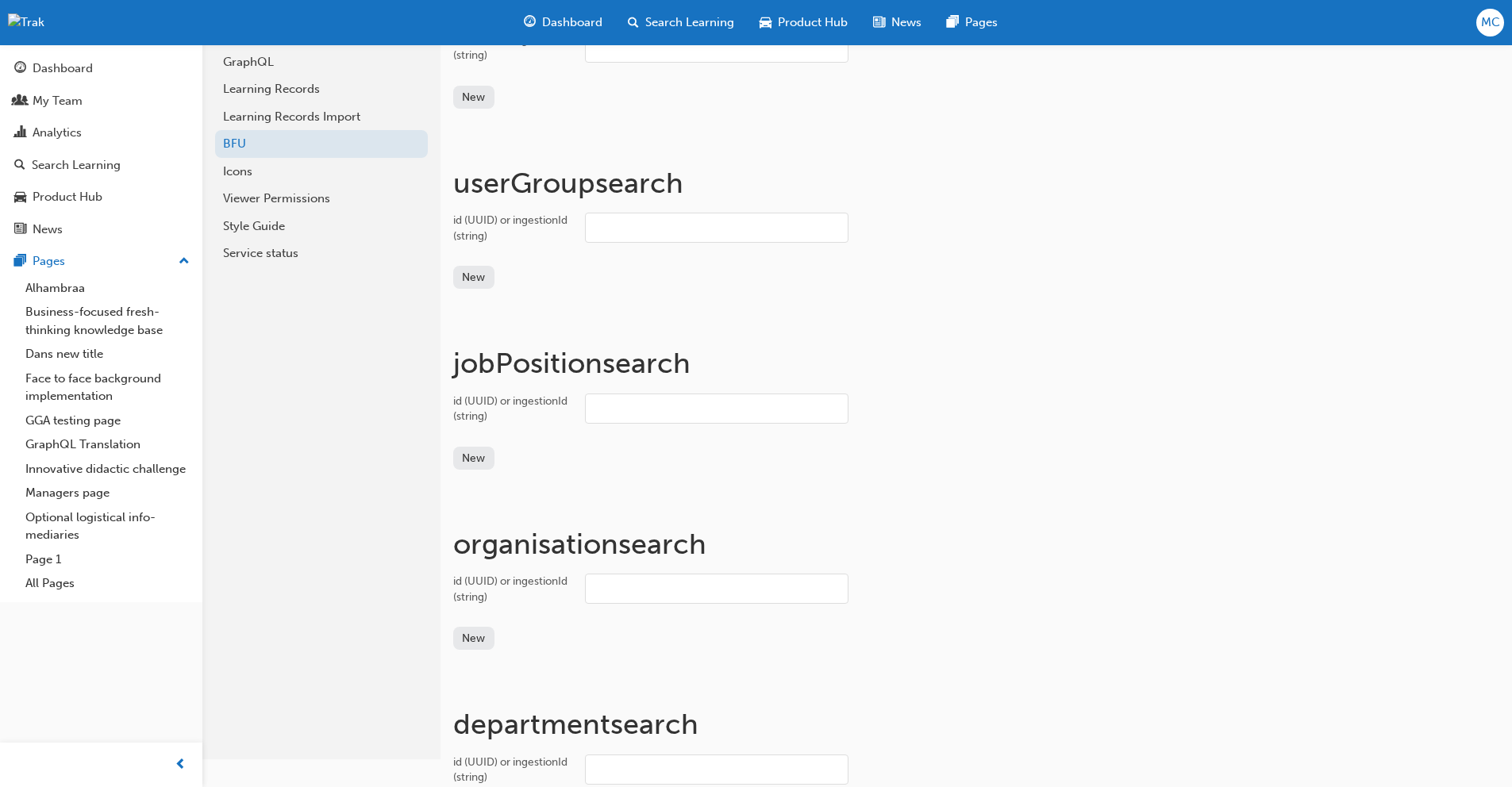 scroll, scrollTop: 0, scrollLeft: 0, axis: both 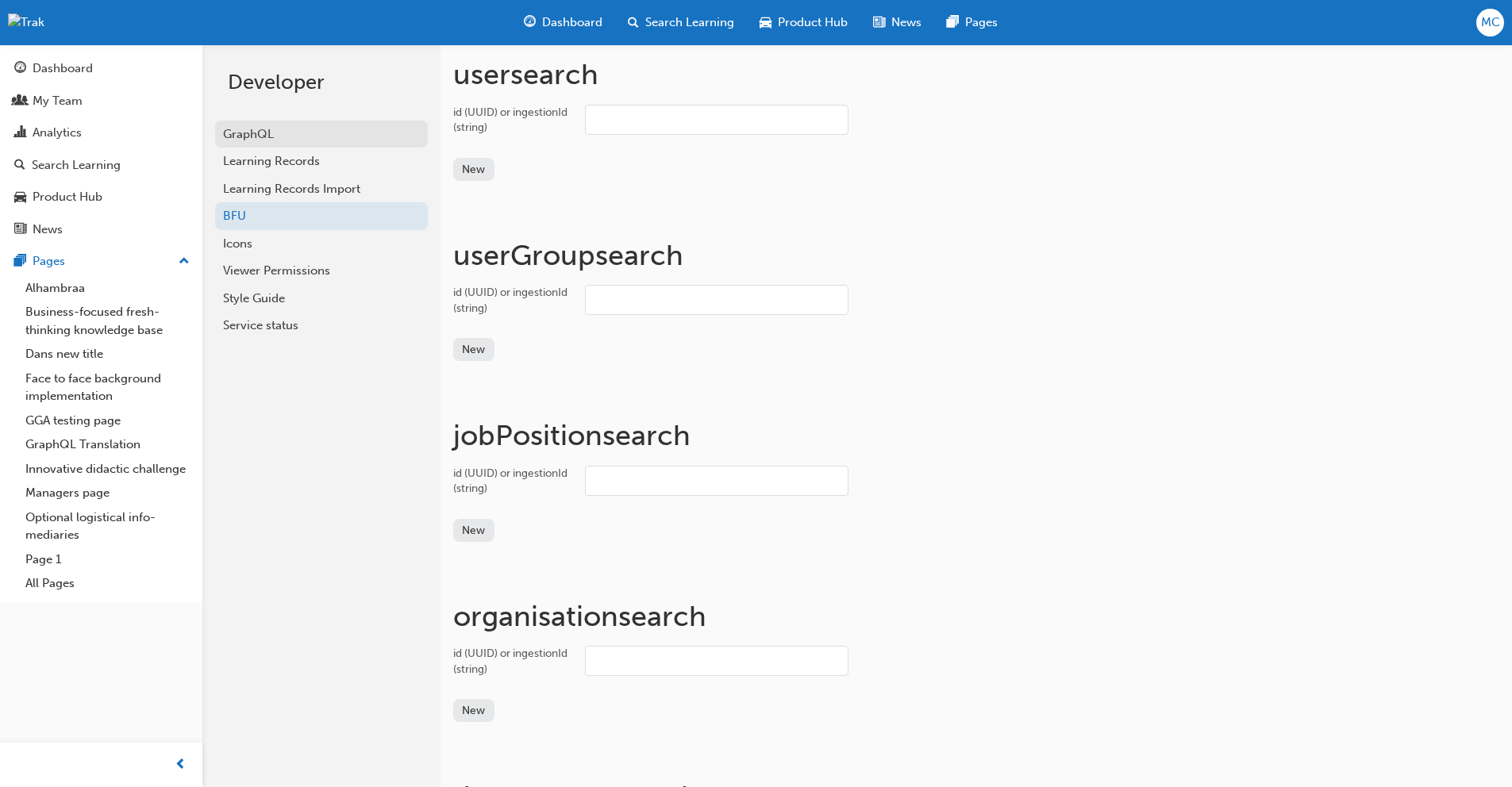 click on "GraphQL" at bounding box center [321, 134] 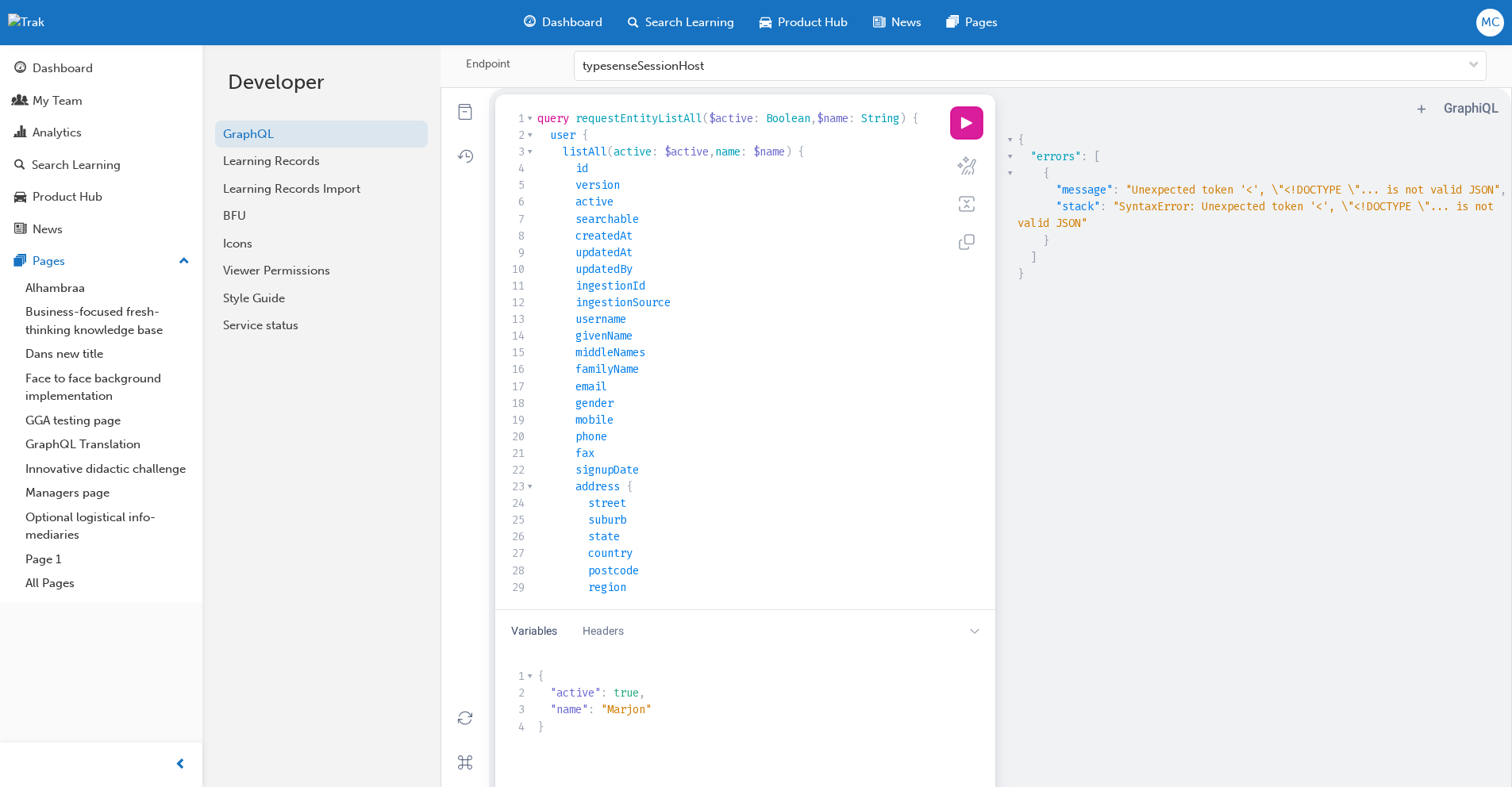 click on "play icon" at bounding box center [967, 123] 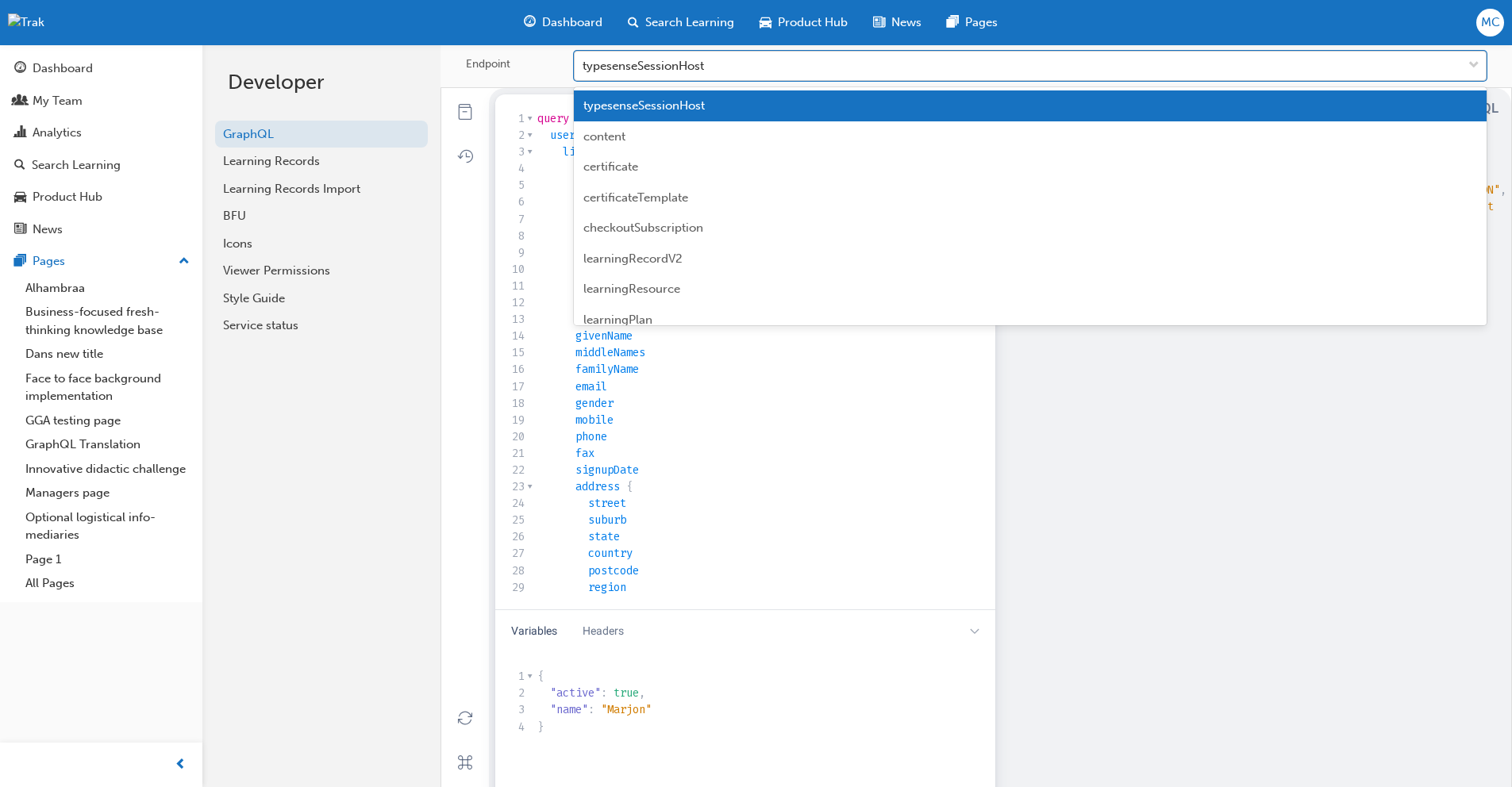 click on "typesenseSessionHost" at bounding box center (1018, 66) 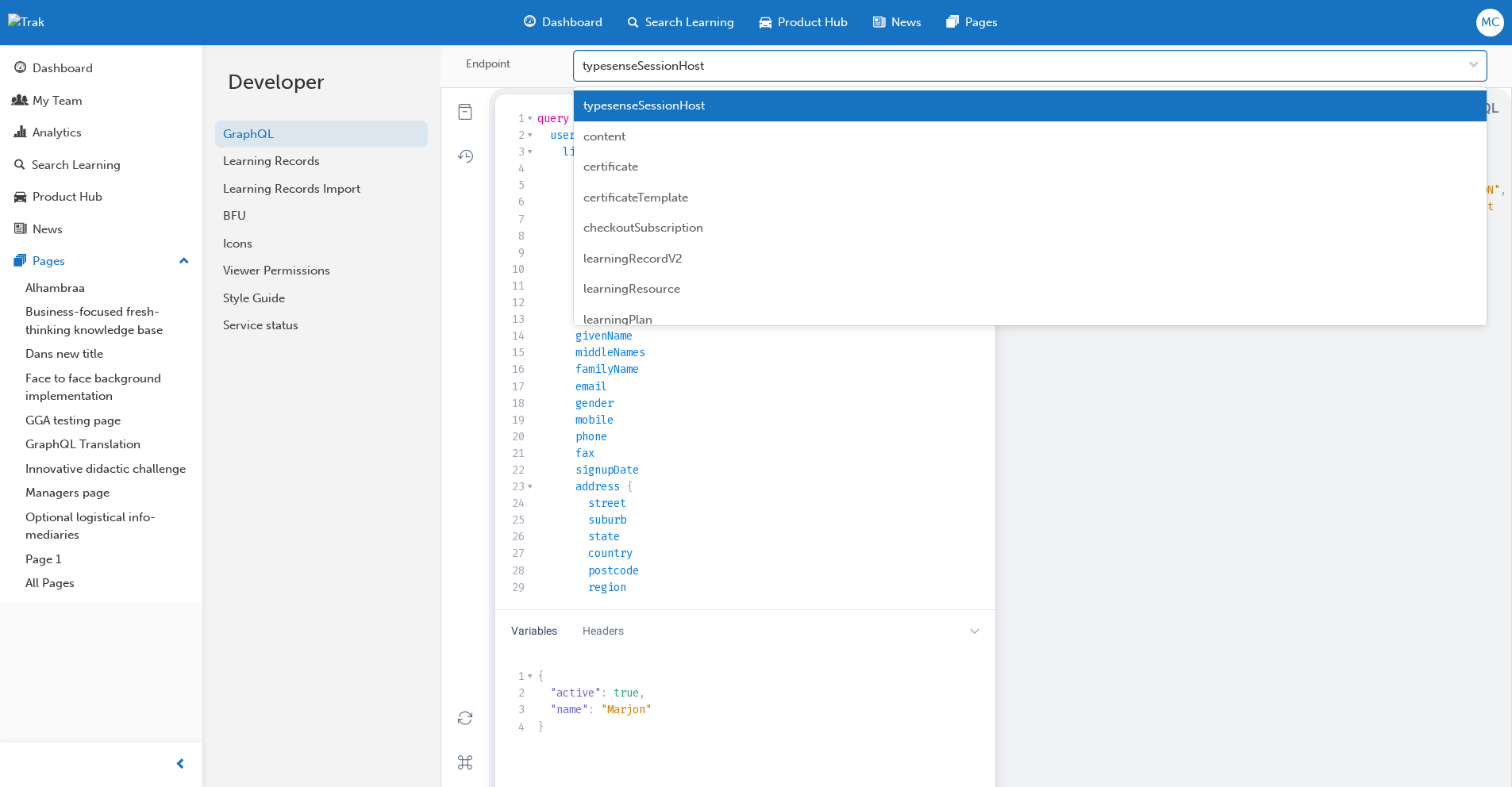 scroll, scrollTop: 410, scrollLeft: 0, axis: vertical 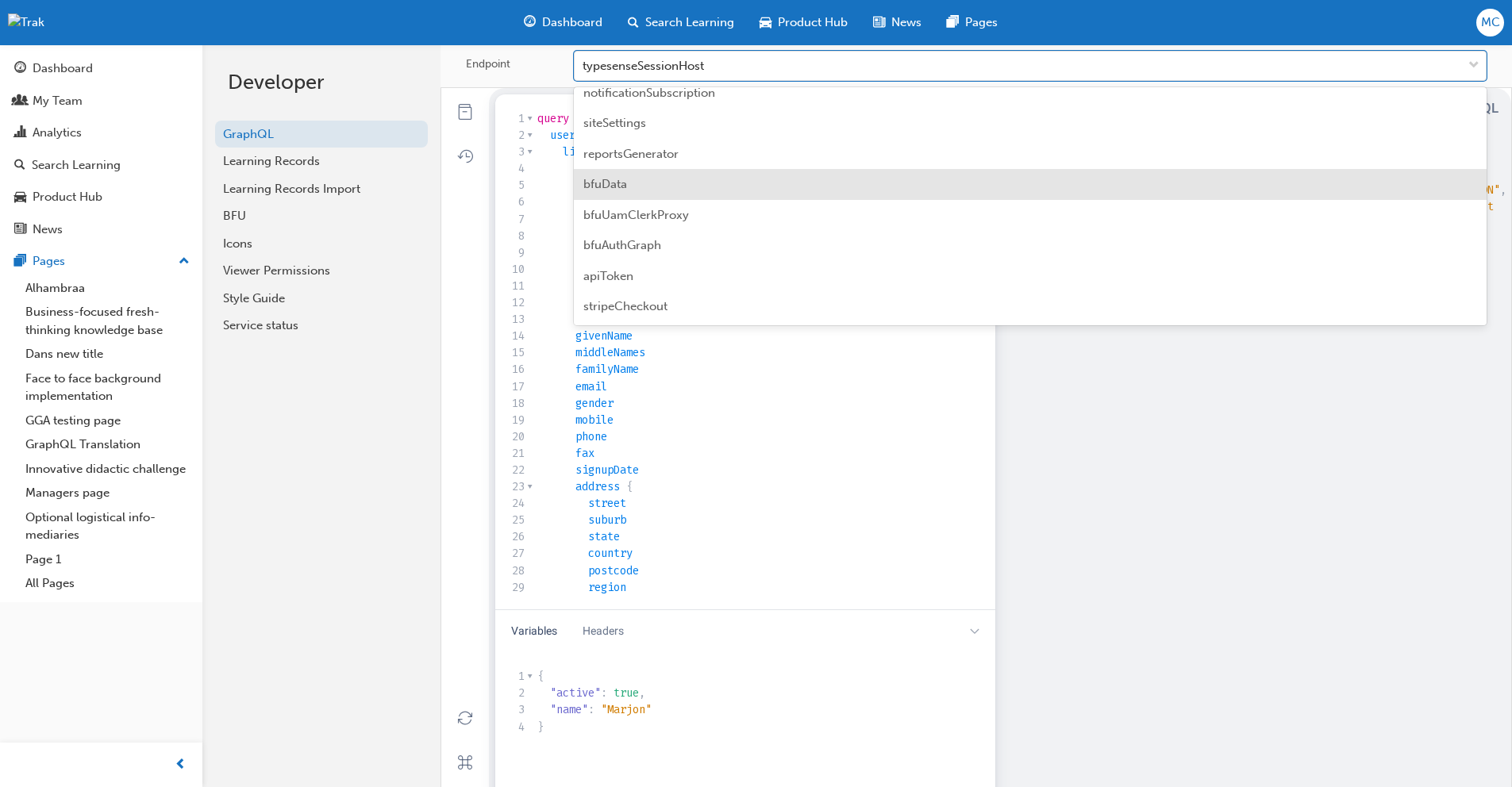 click on "bfuData" at bounding box center [1030, 184] 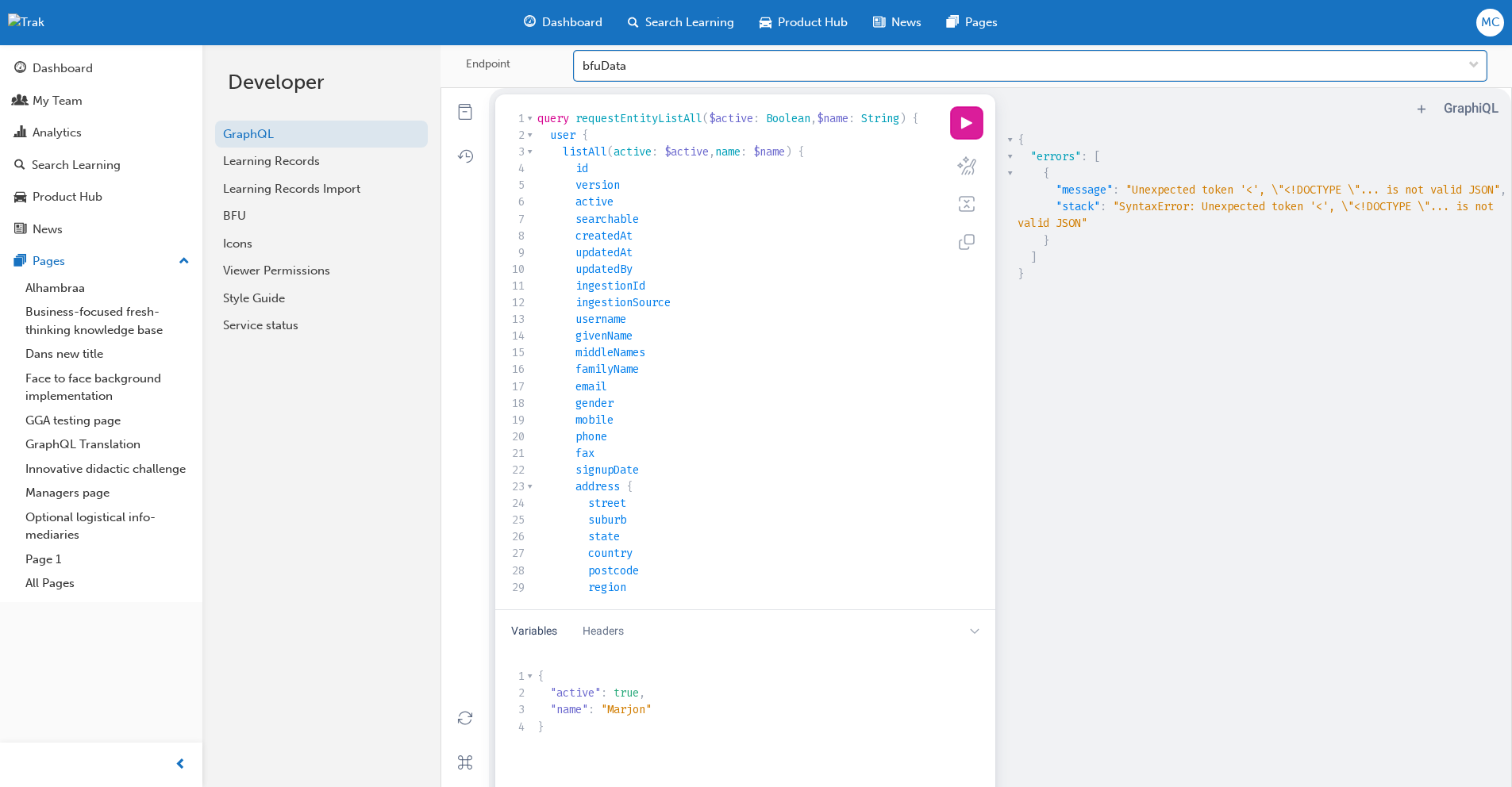 click on "play icon" at bounding box center (967, 123) 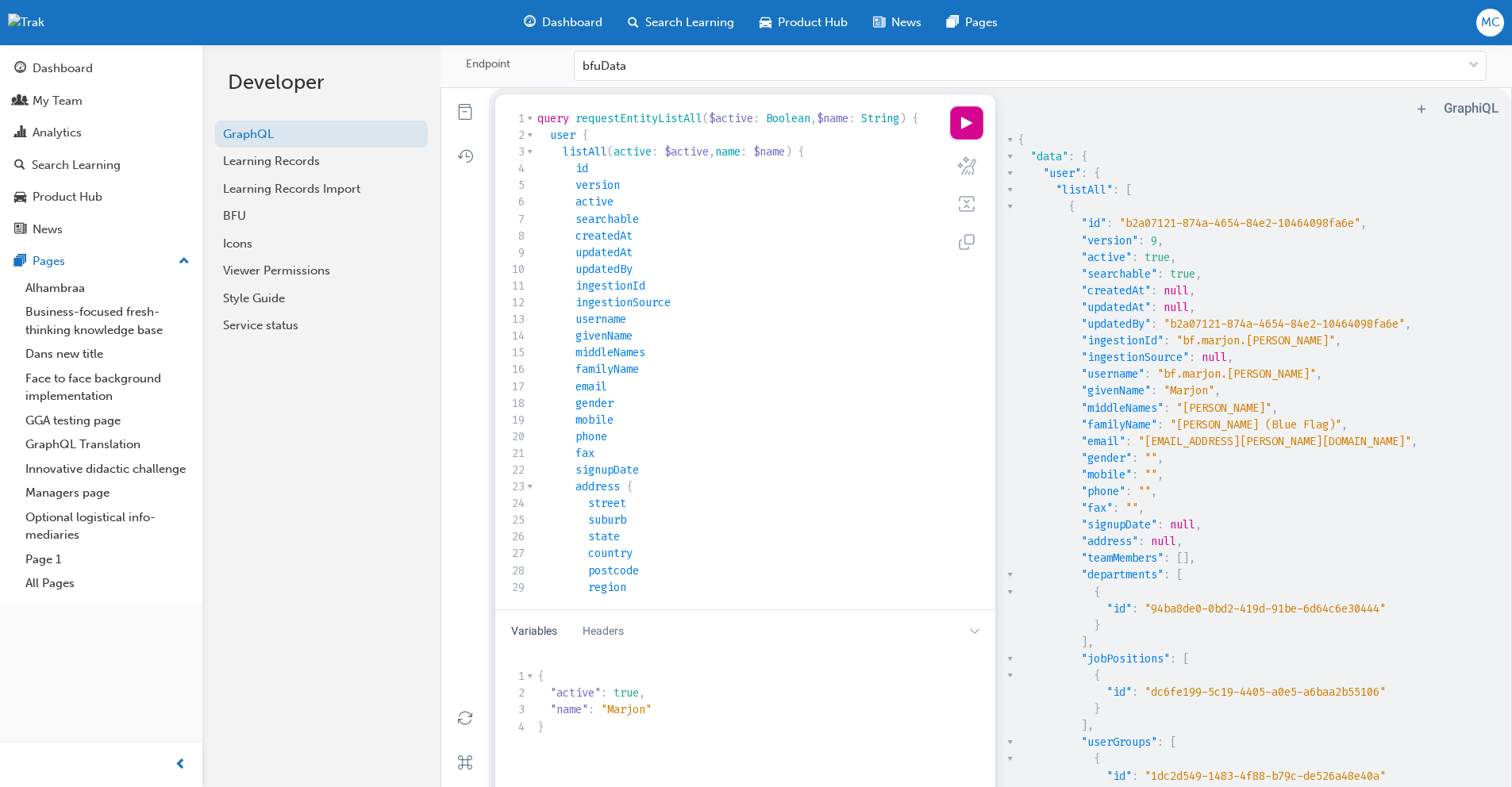 scroll, scrollTop: 180, scrollLeft: 0, axis: vertical 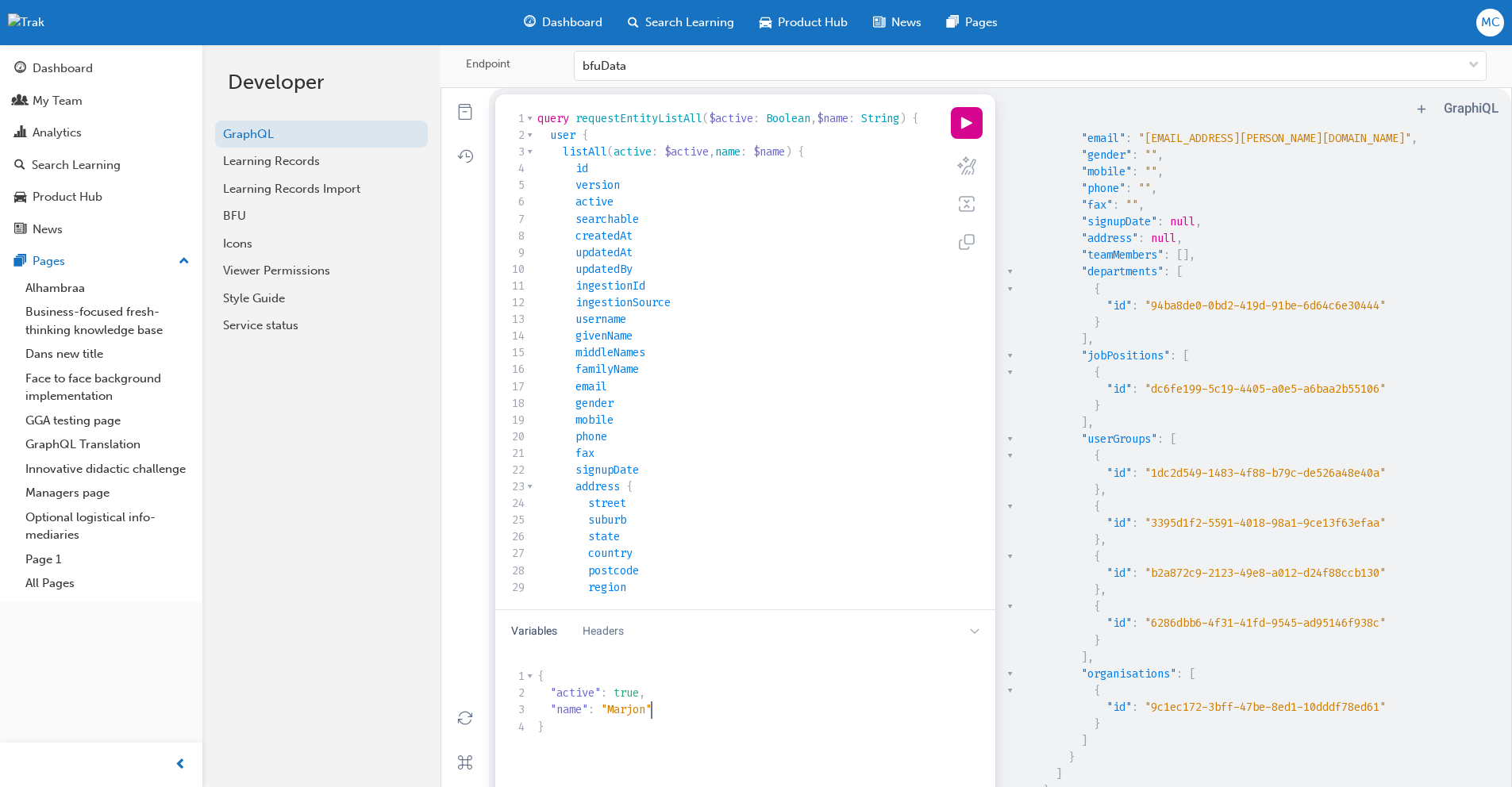 click on ""Marjon"" at bounding box center [626, 709] 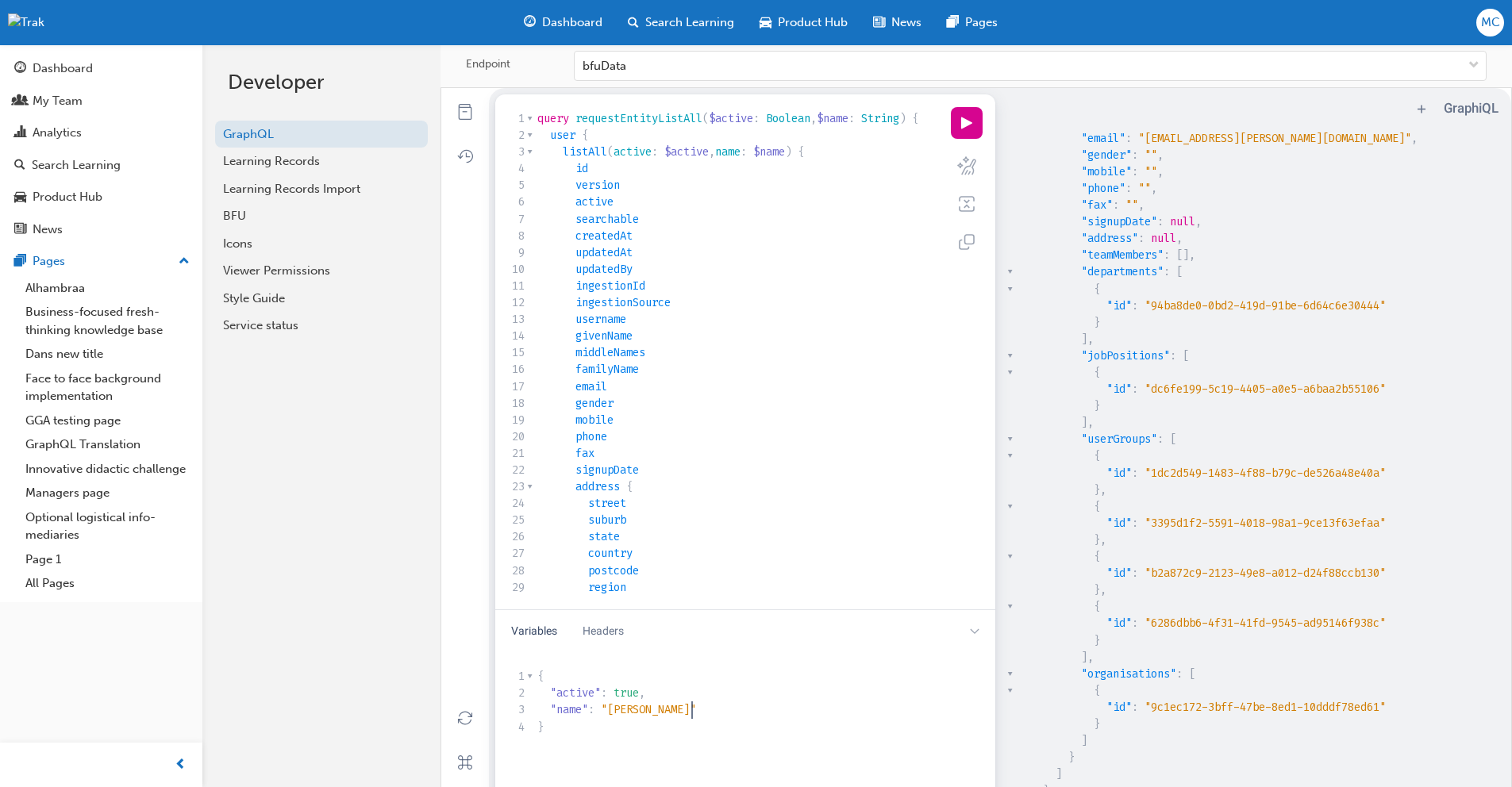 scroll, scrollTop: 6, scrollLeft: 38, axis: both 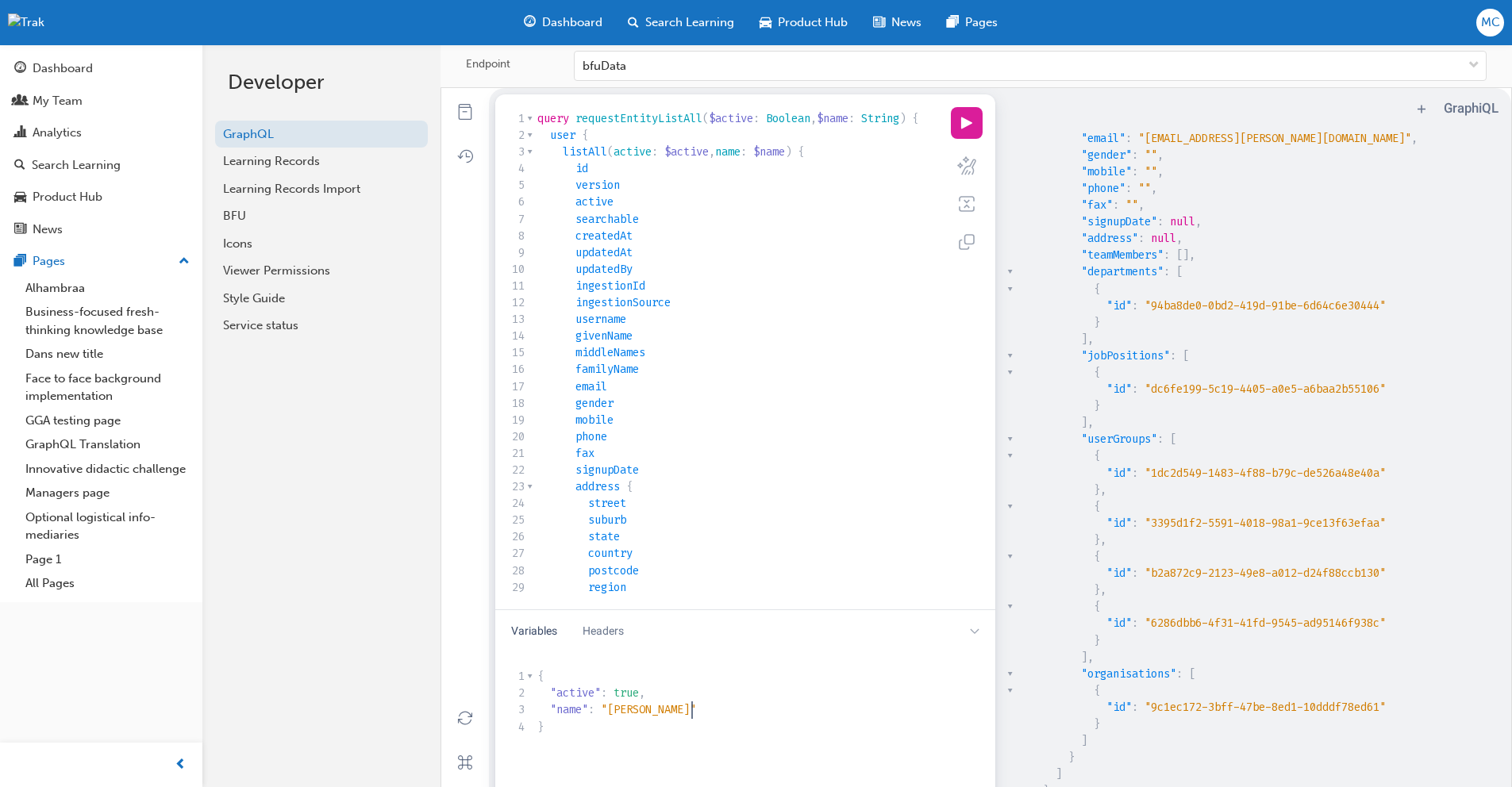 type on "[PERSON_NAME]" 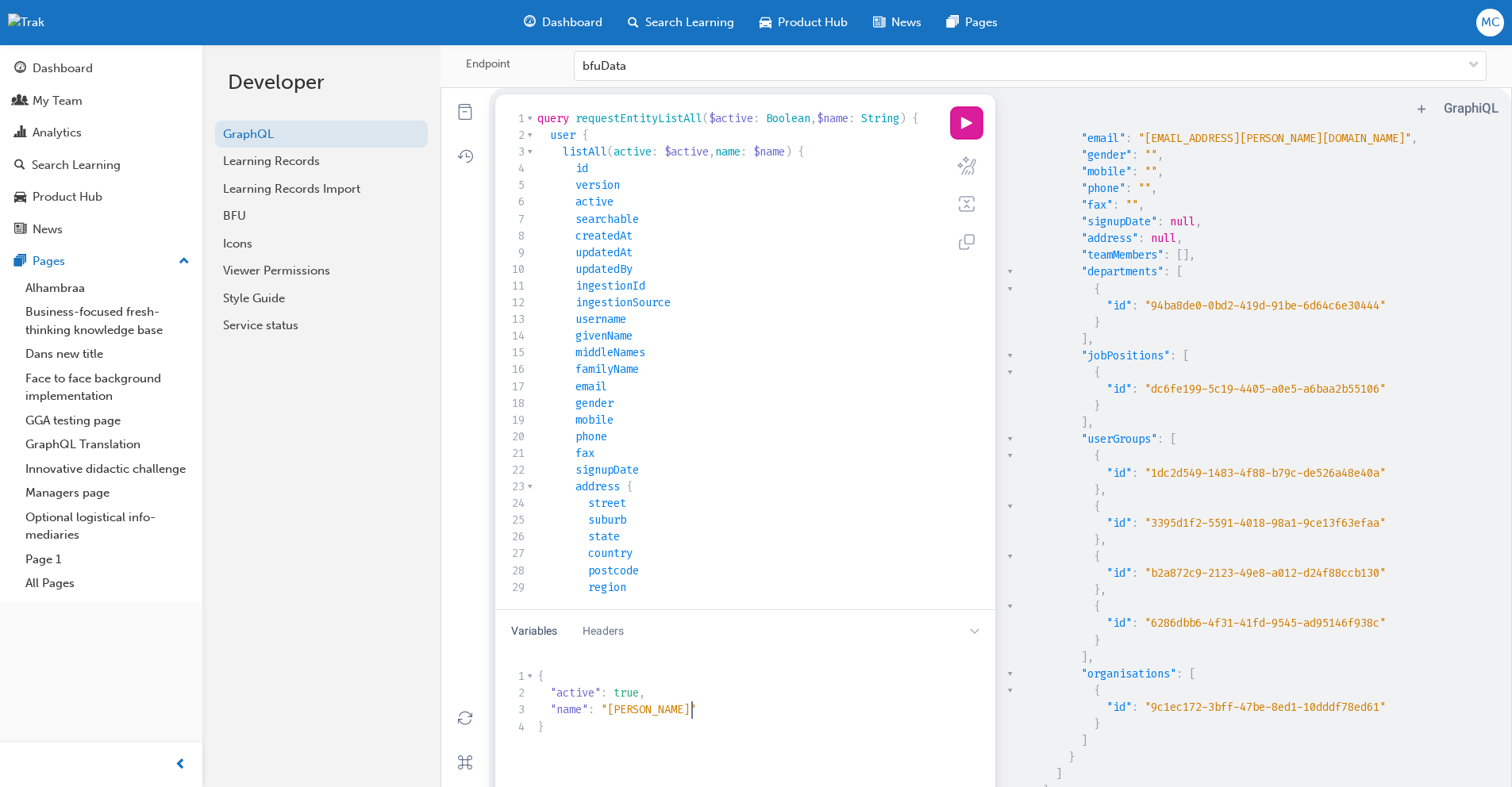 click on "play icon" at bounding box center [967, 123] 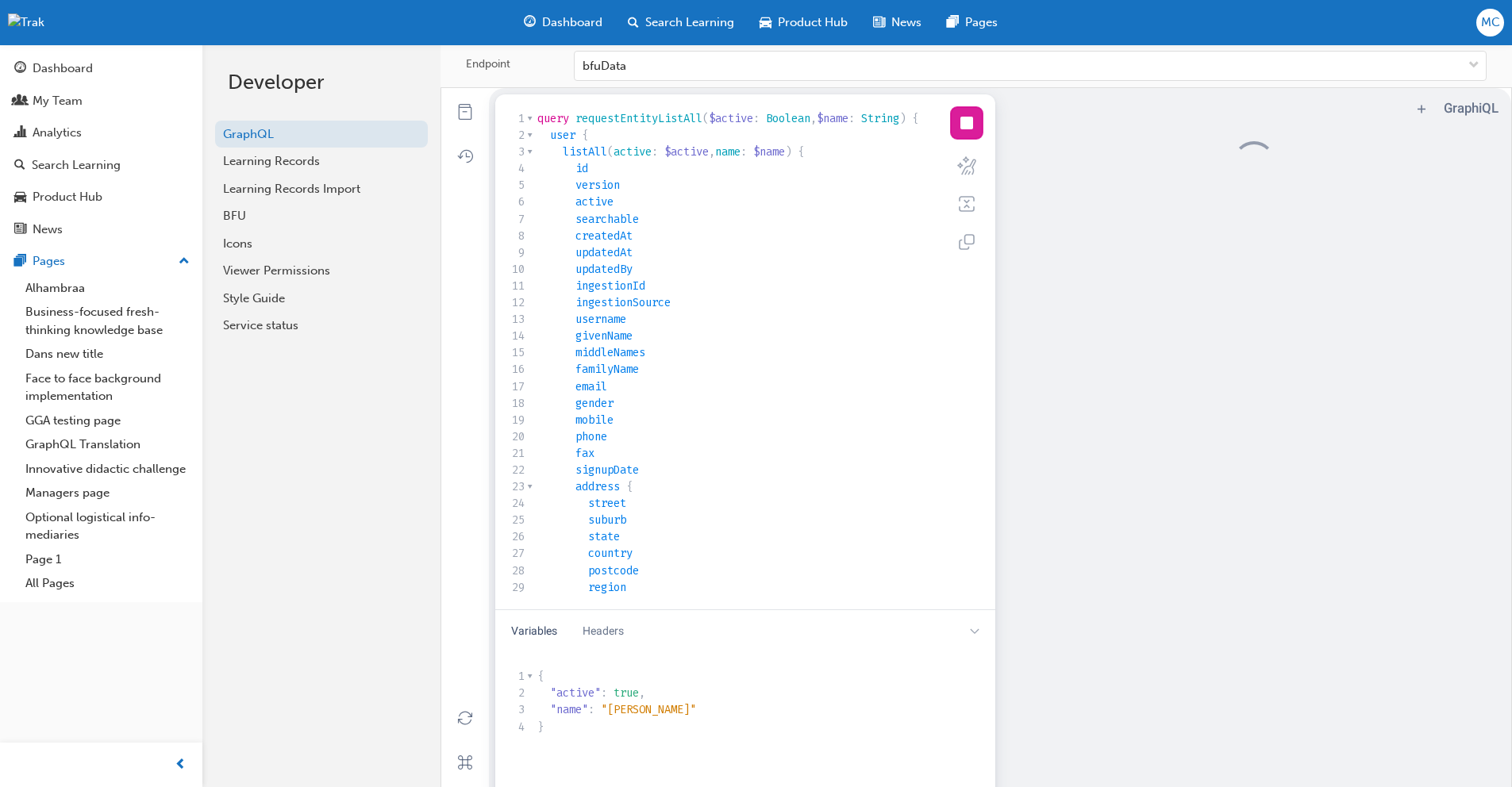 scroll, scrollTop: 0, scrollLeft: 0, axis: both 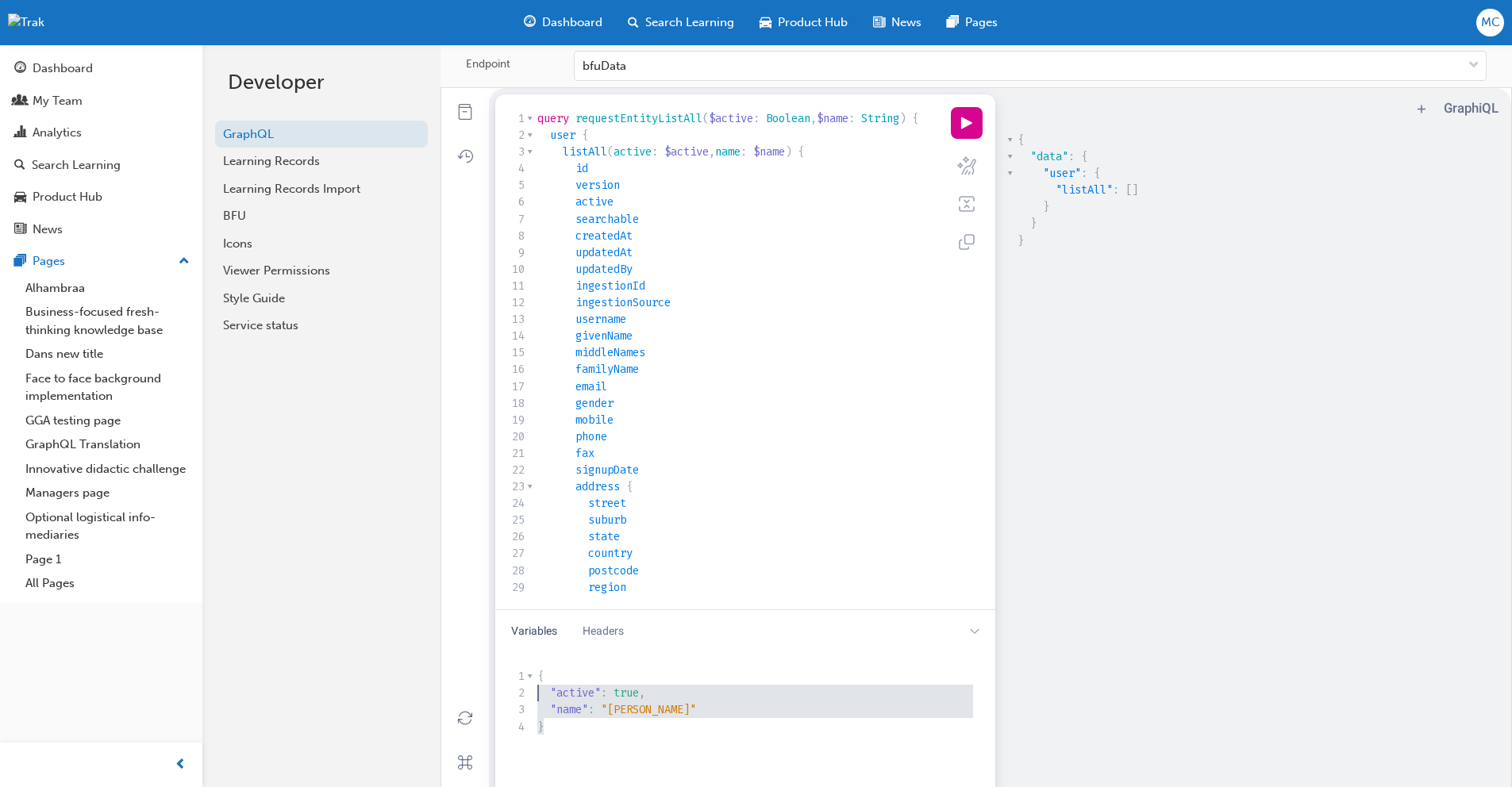 type on "{
"active": true,
"name": "[PERSON_NAME]"
}" 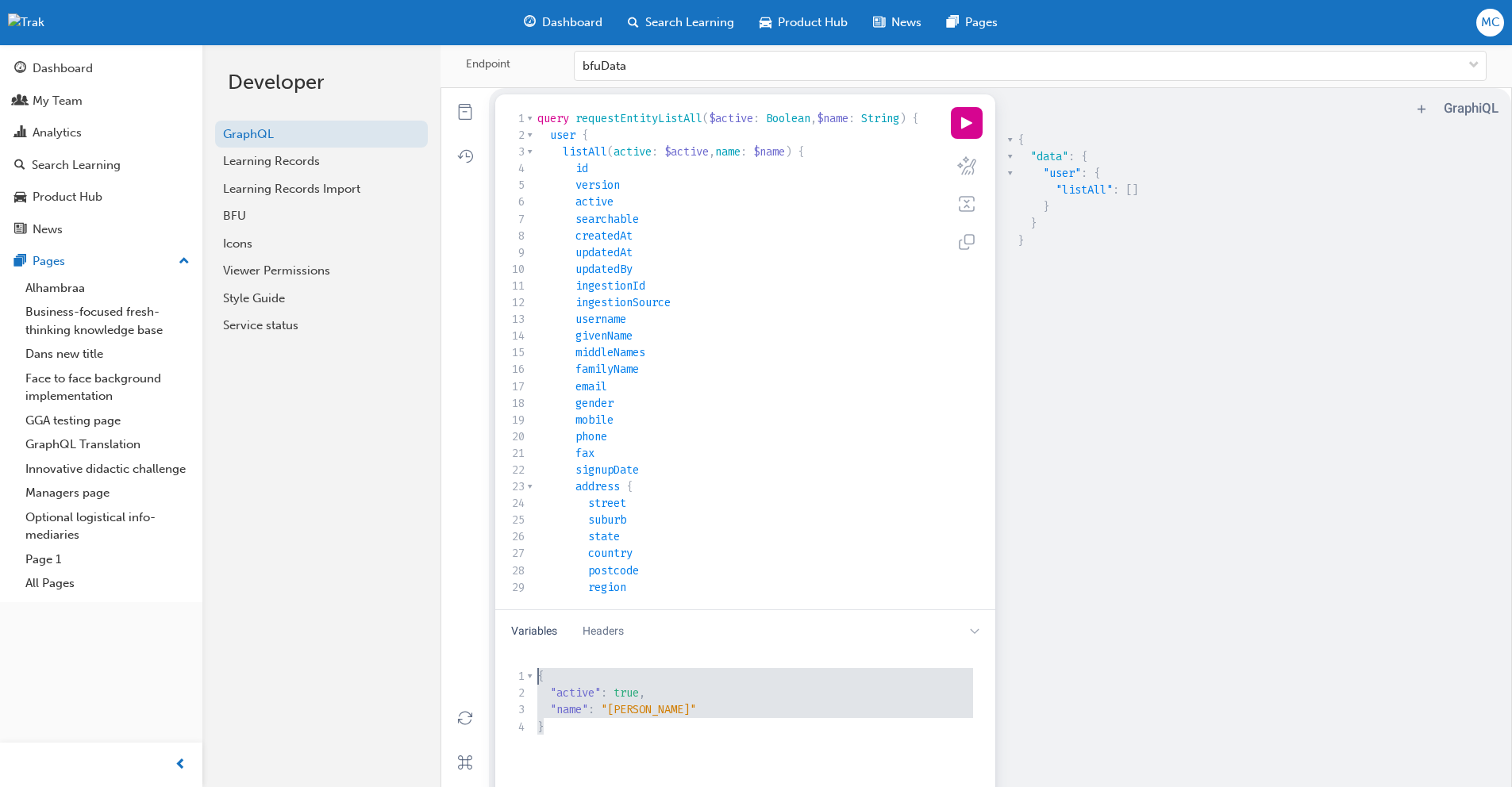 drag, startPoint x: 558, startPoint y: 724, endPoint x: 525, endPoint y: 670, distance: 63.28507 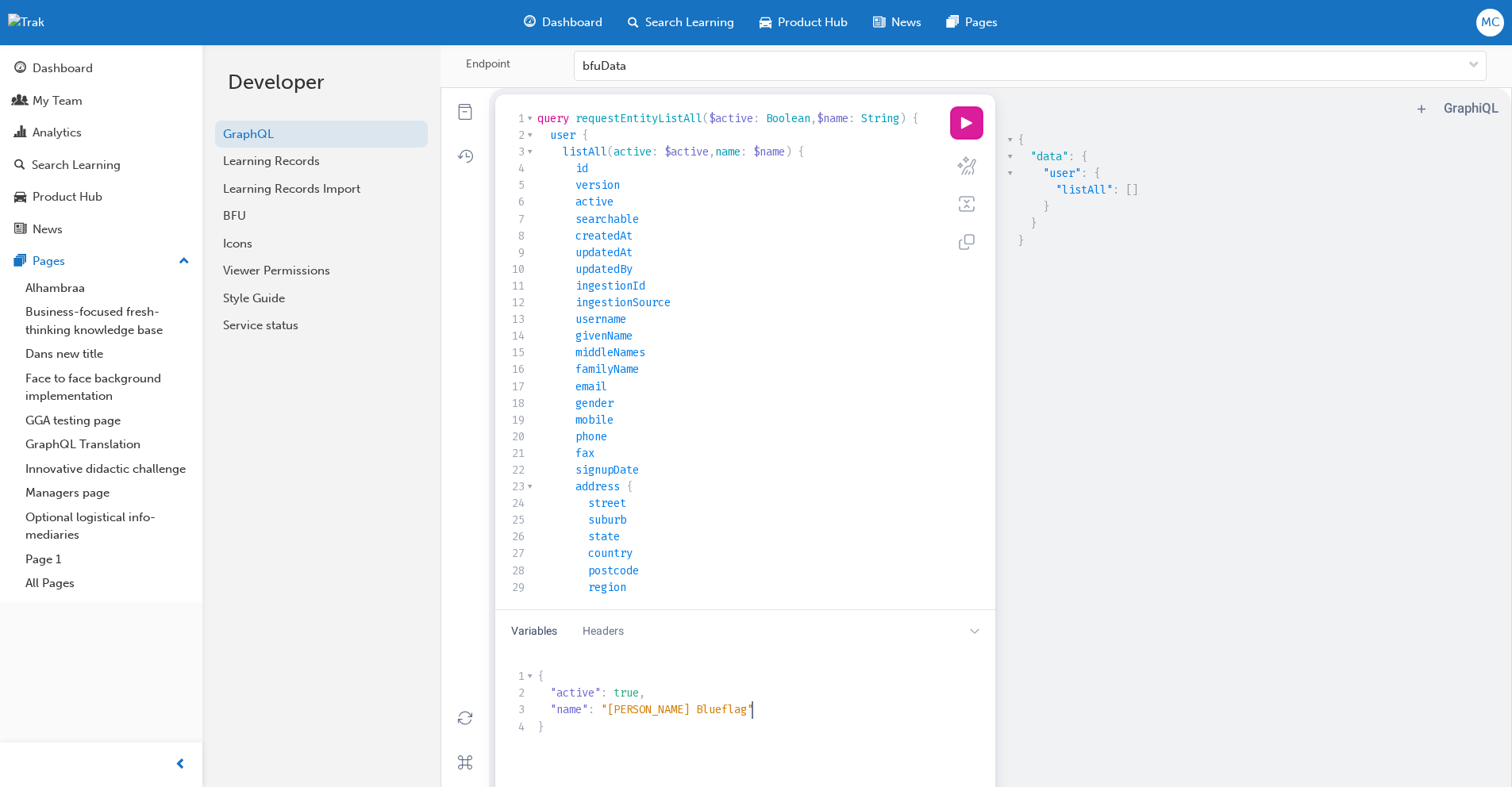 click on "play icon" at bounding box center [967, 123] 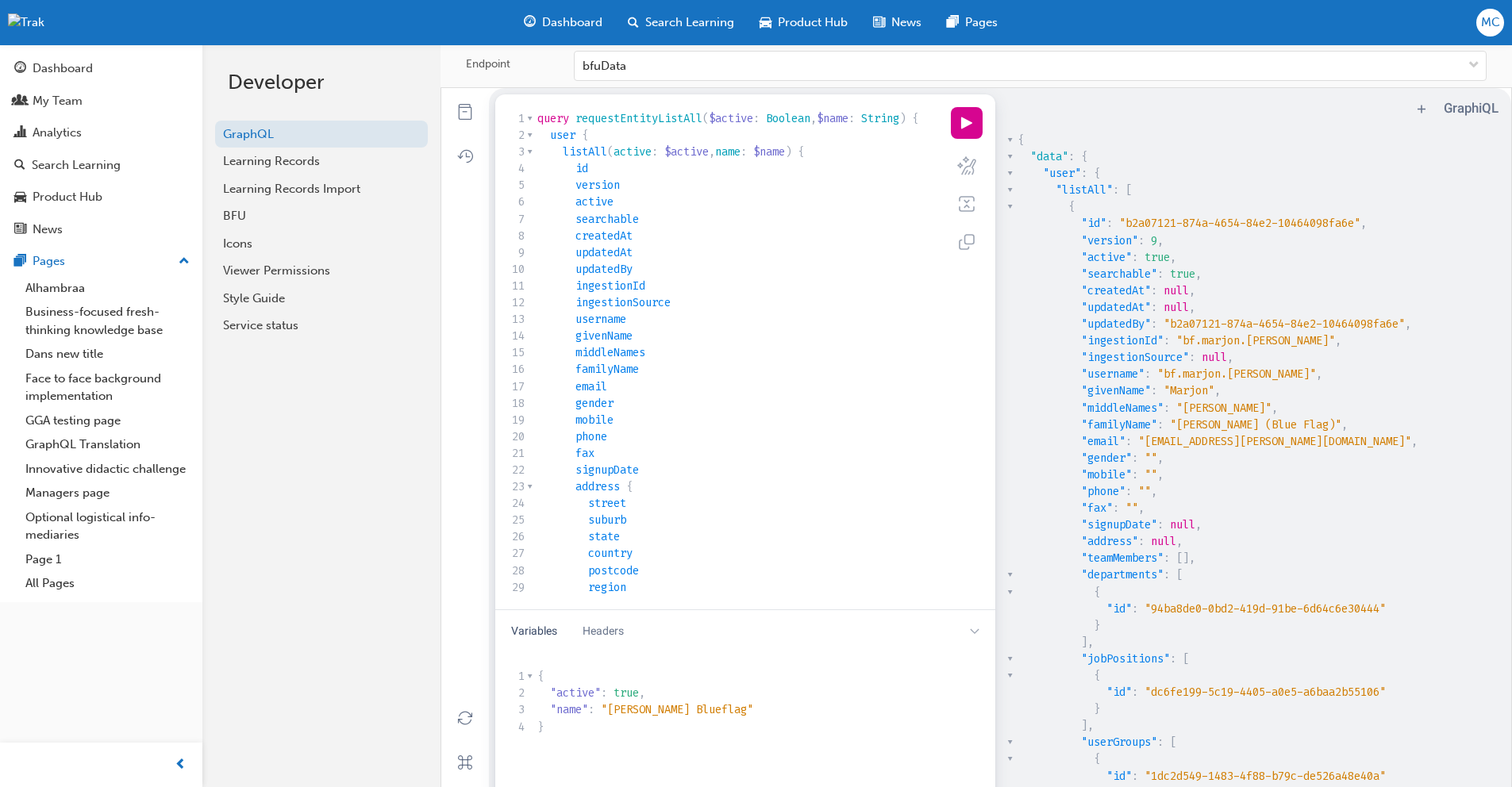 click on ""[PERSON_NAME] Blueflag"" at bounding box center [677, 709] 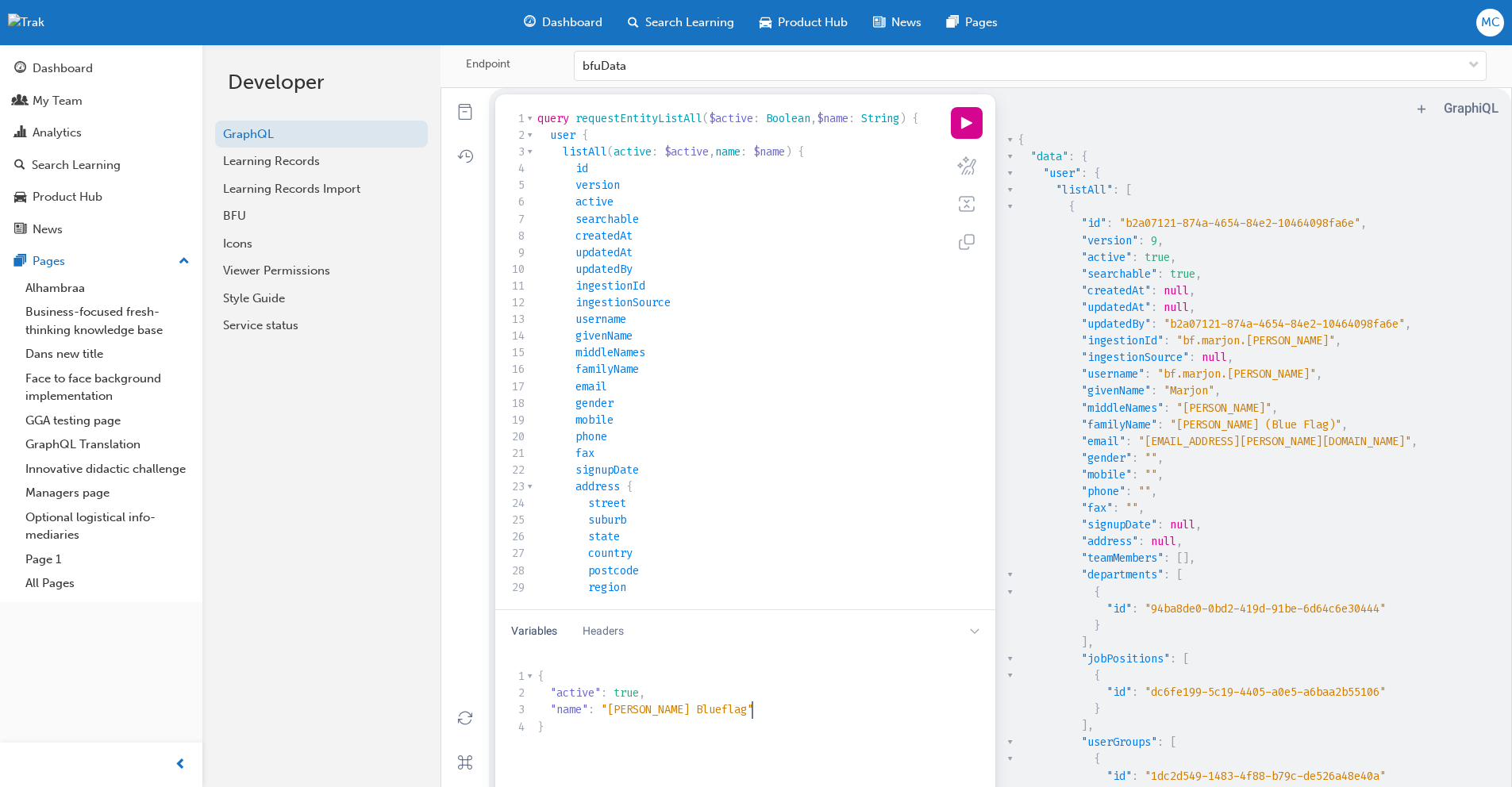 scroll, scrollTop: 6, scrollLeft: 0, axis: vertical 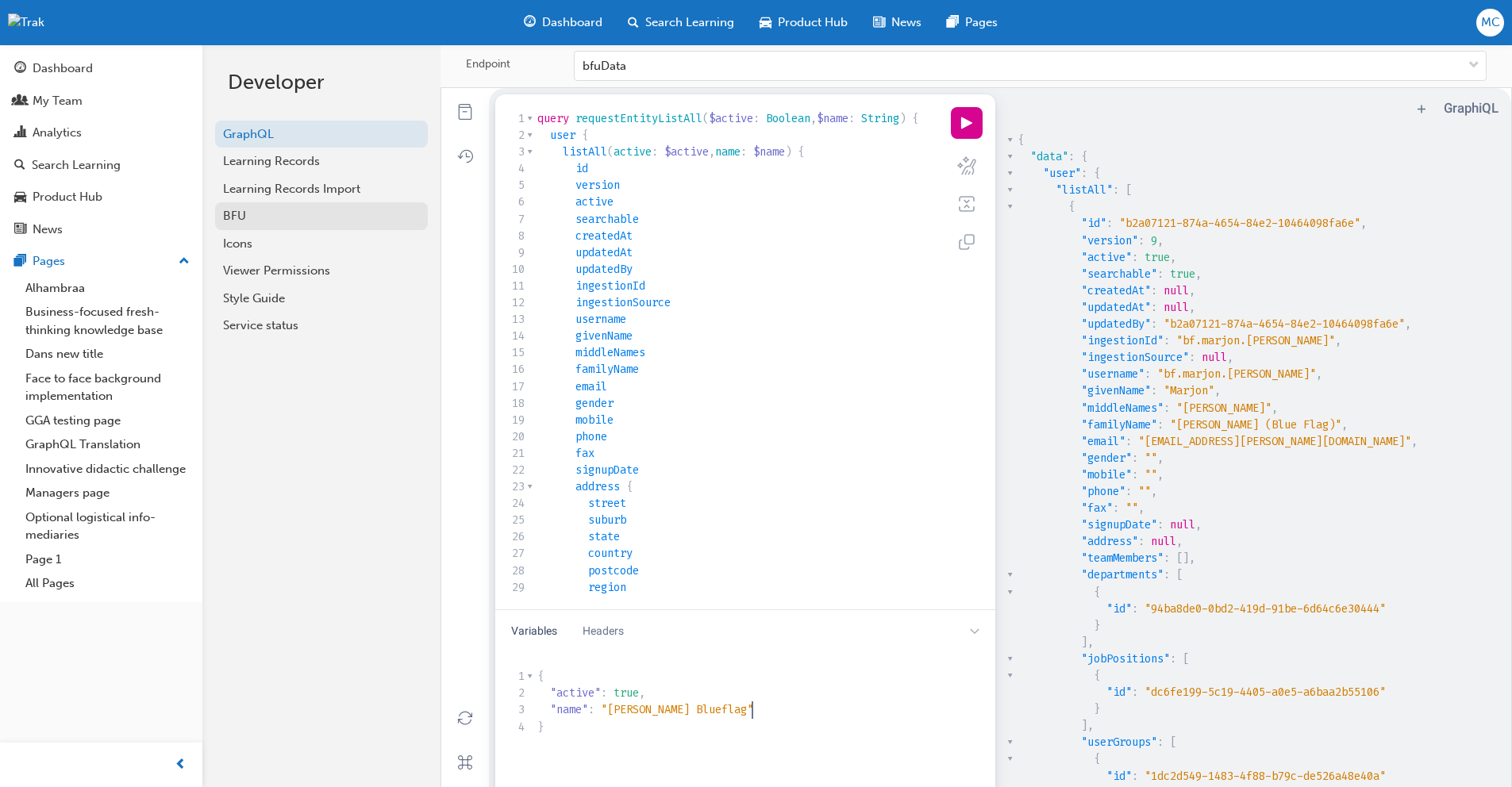 click on "BFU" at bounding box center [321, 216] 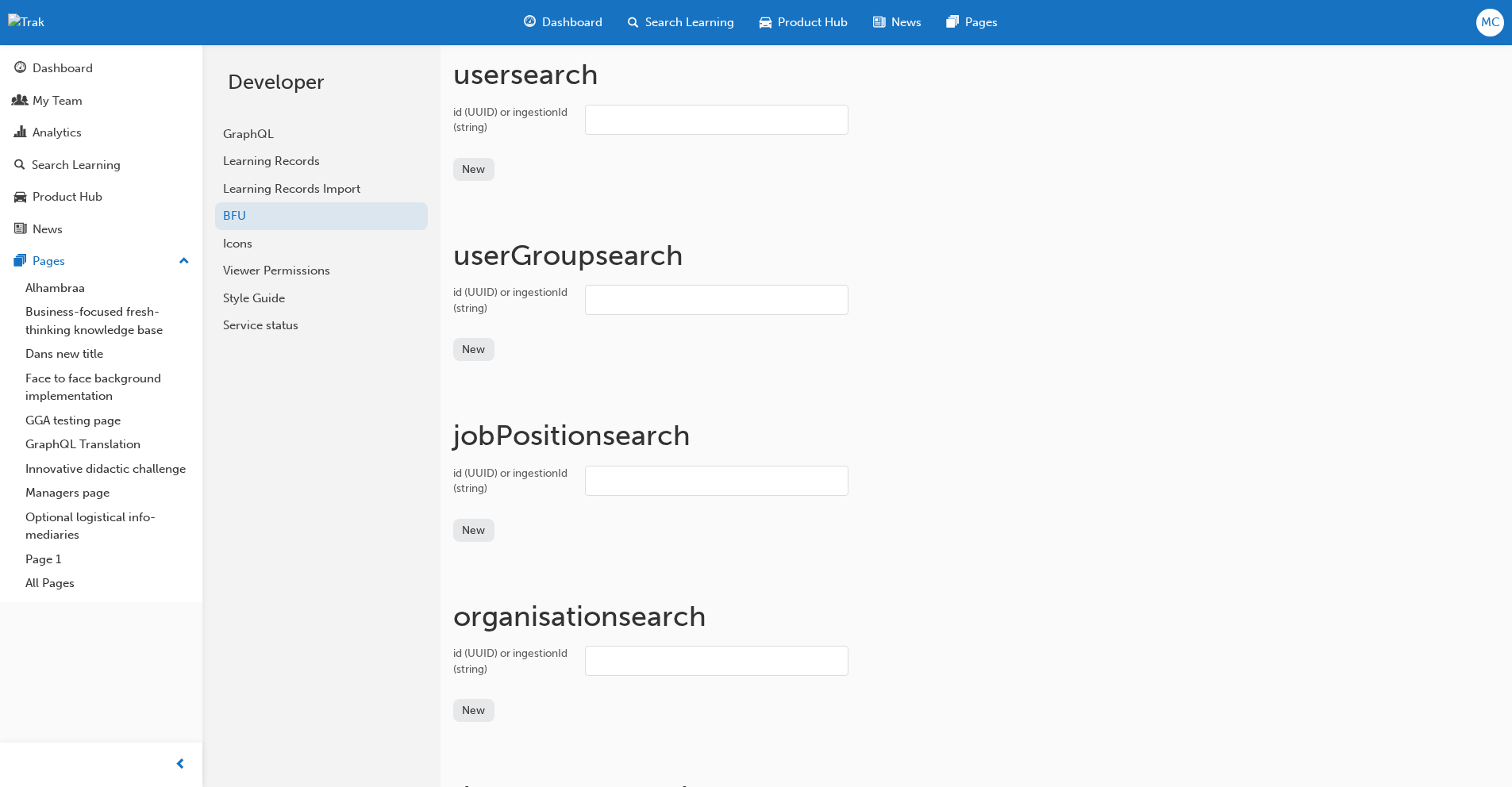 click on "id (UUID) or ingestionId (string)" at bounding box center (717, 120) 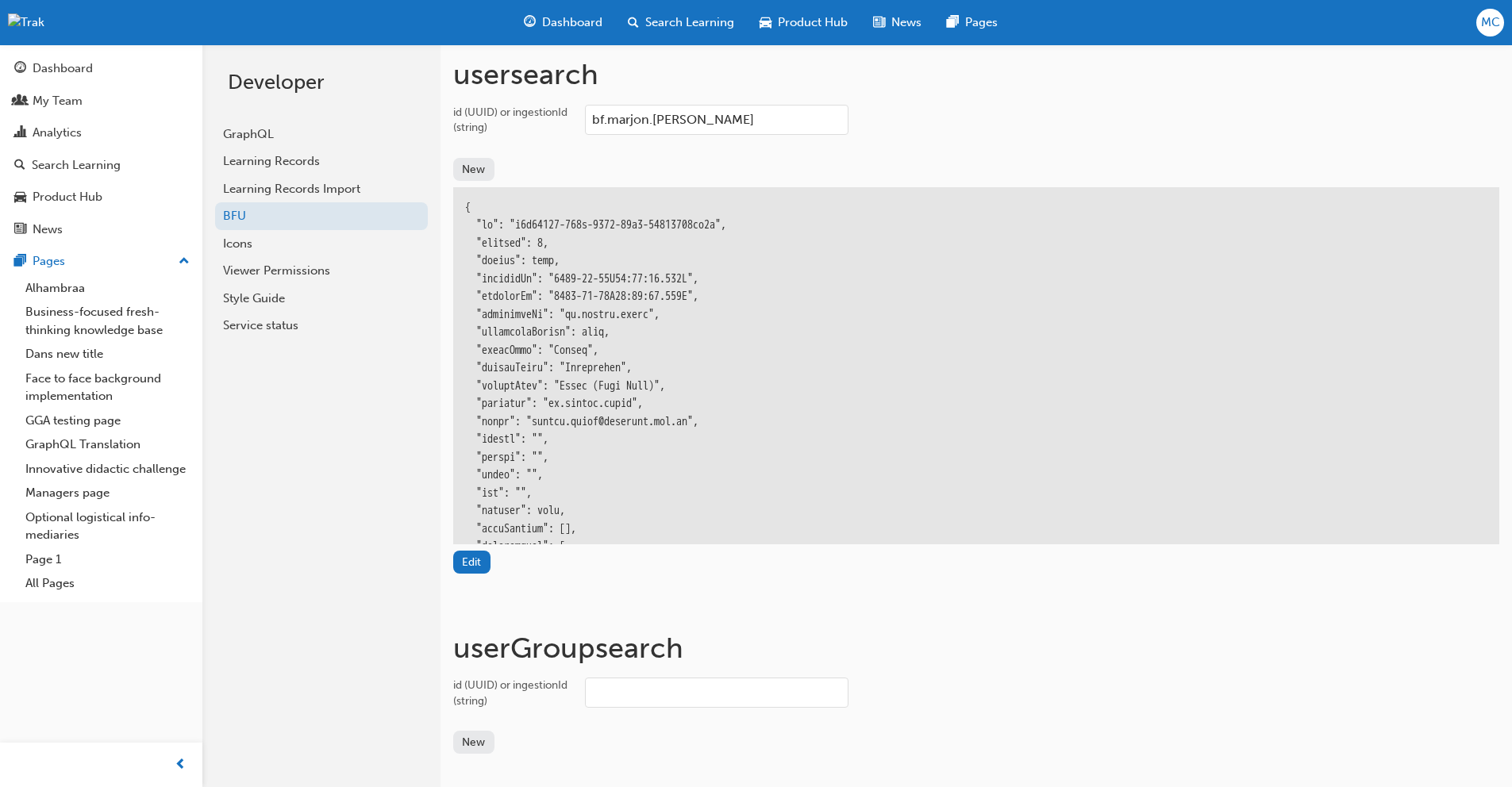 scroll, scrollTop: 273, scrollLeft: 0, axis: vertical 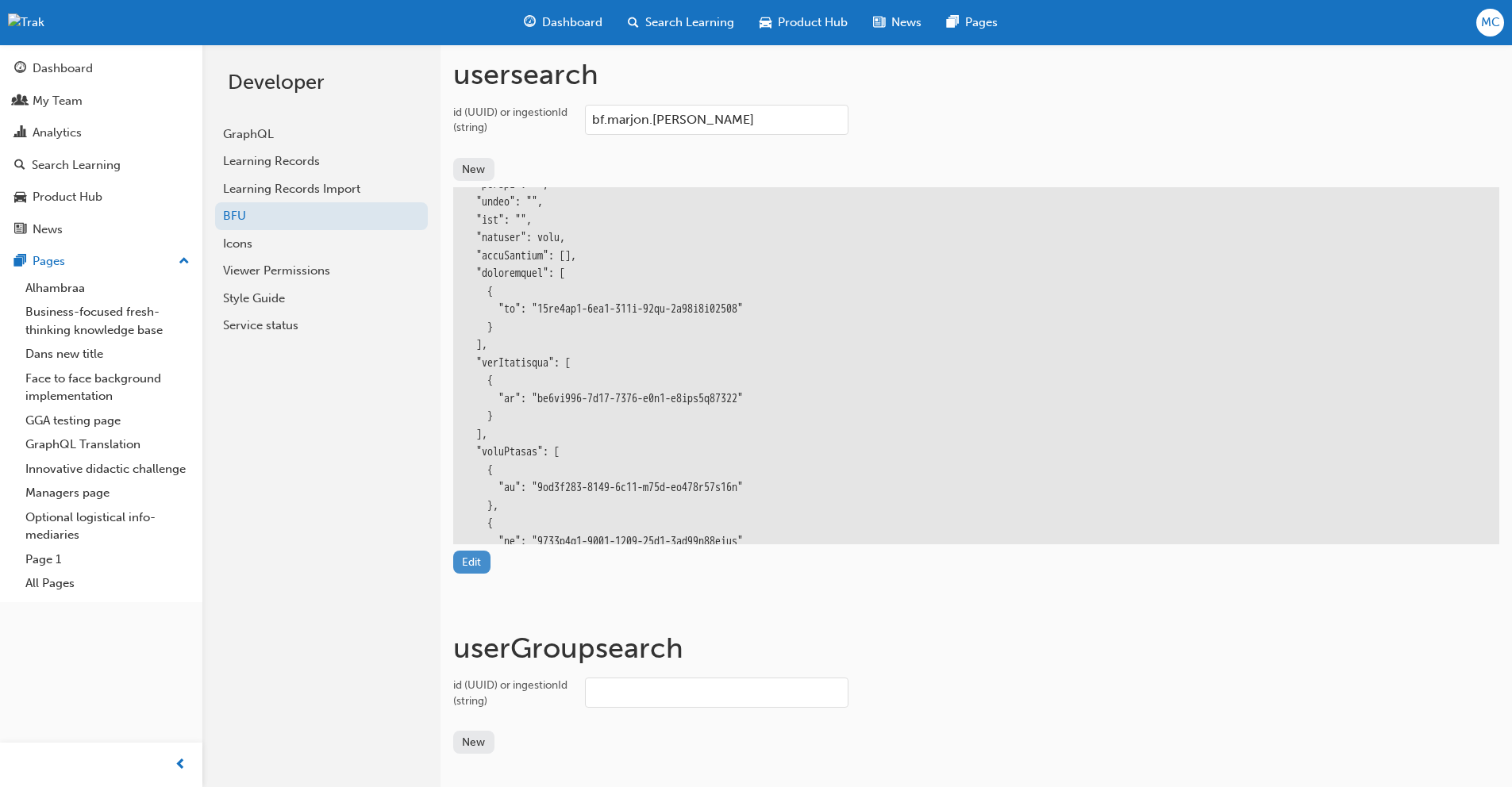 type on "bf.marjon.[PERSON_NAME]" 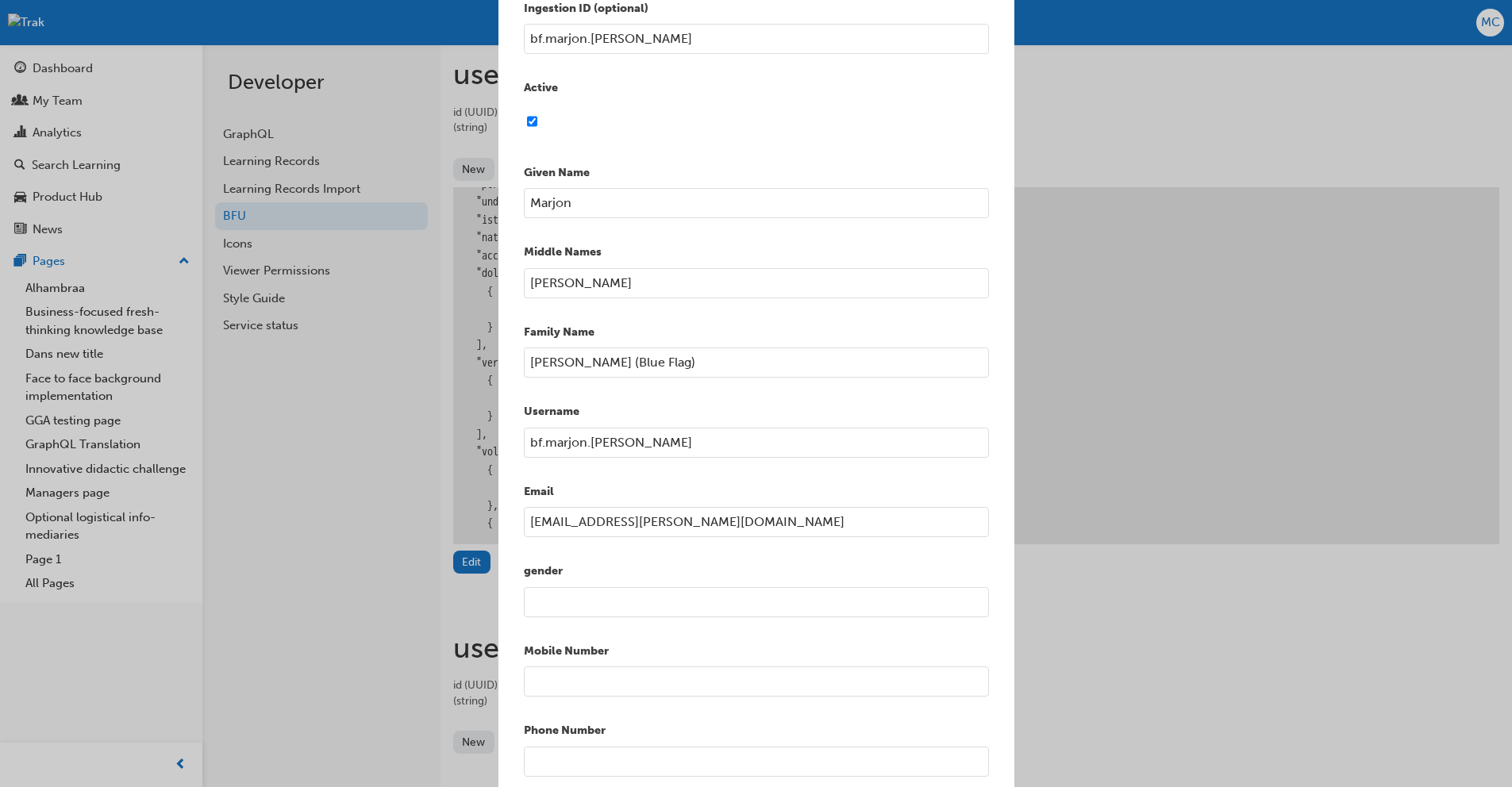 scroll, scrollTop: 97, scrollLeft: 0, axis: vertical 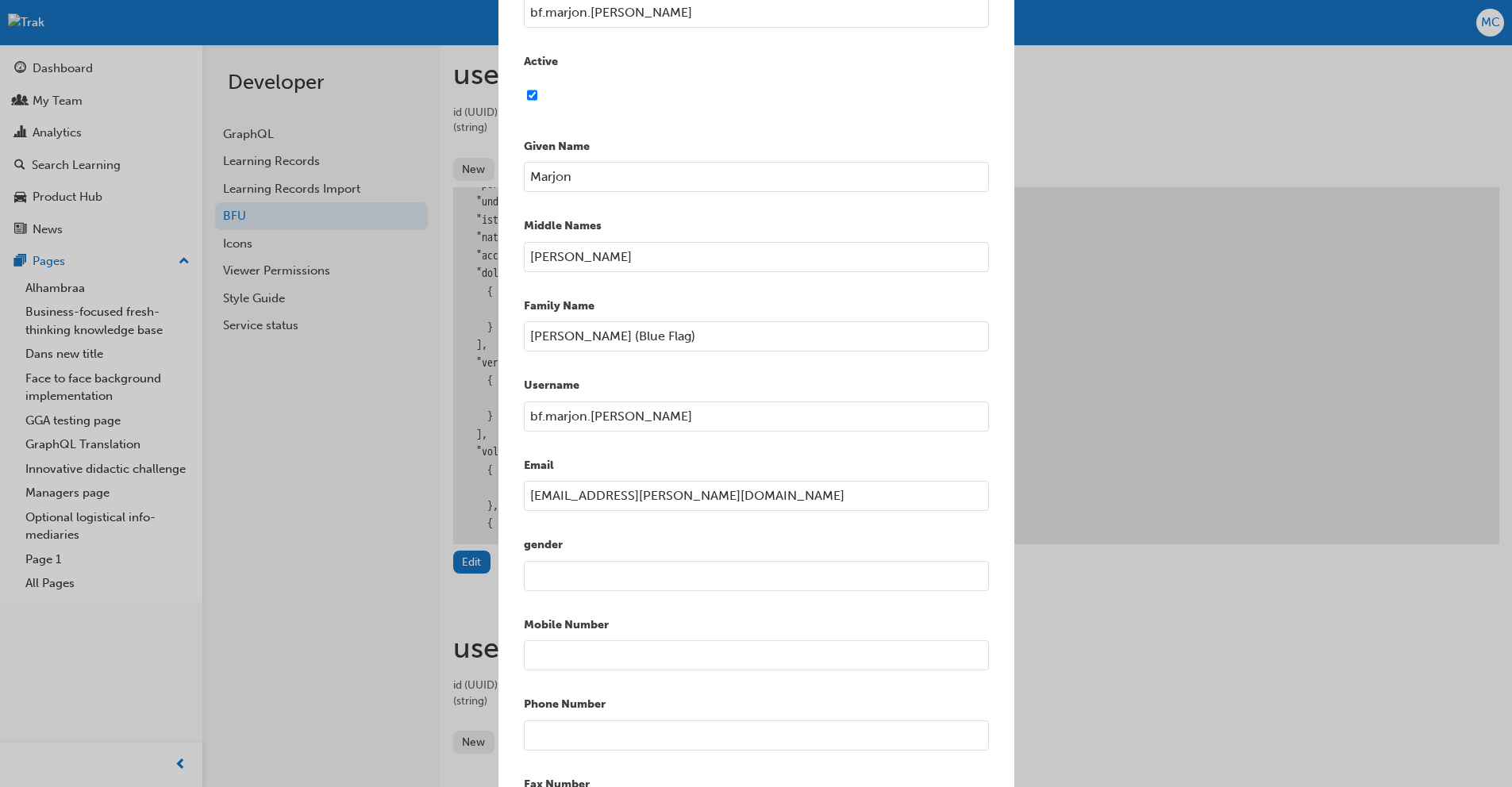click on "[PERSON_NAME] (Blue Flag)" at bounding box center [756, 336] 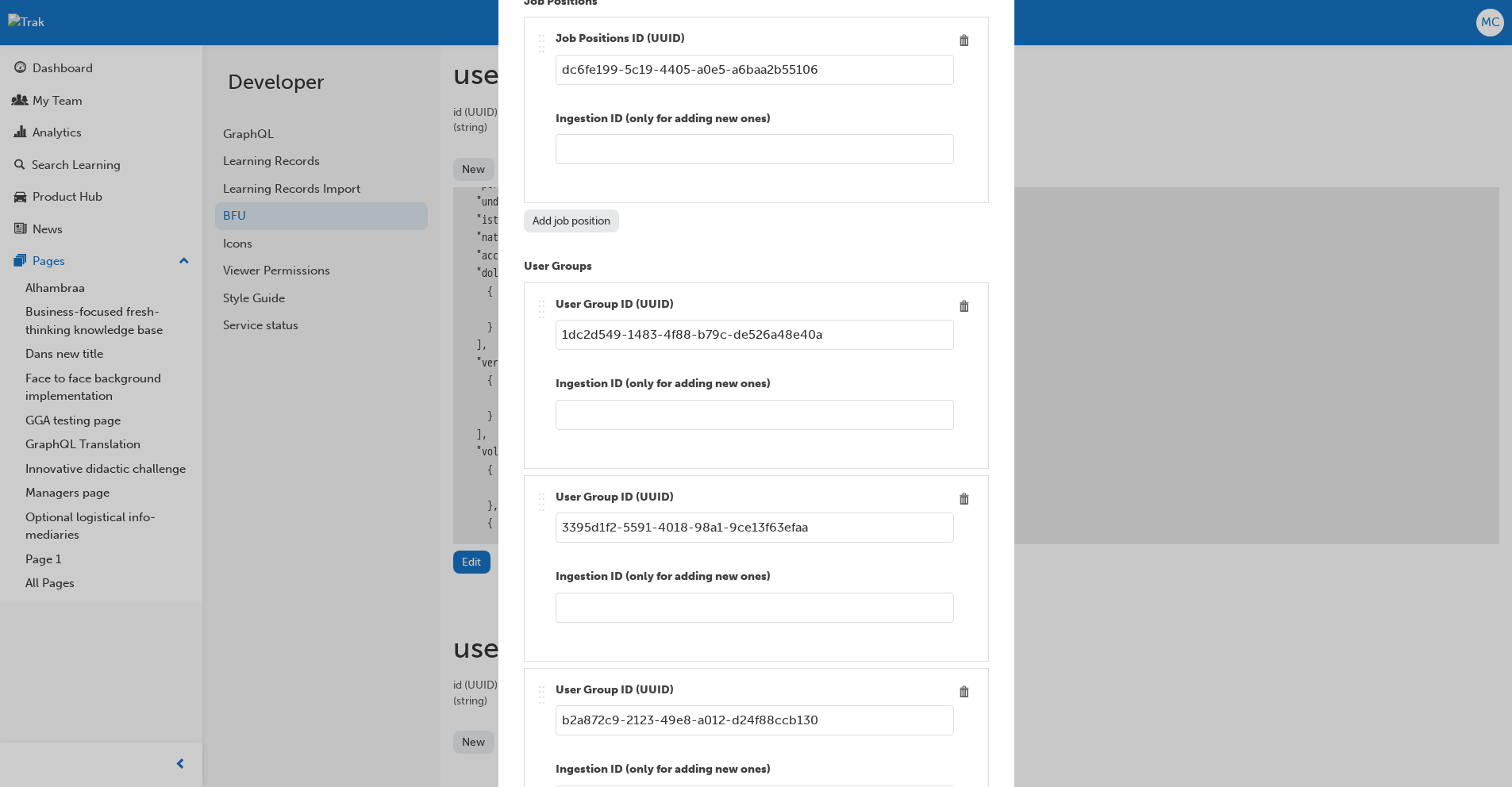 scroll, scrollTop: 2014, scrollLeft: 0, axis: vertical 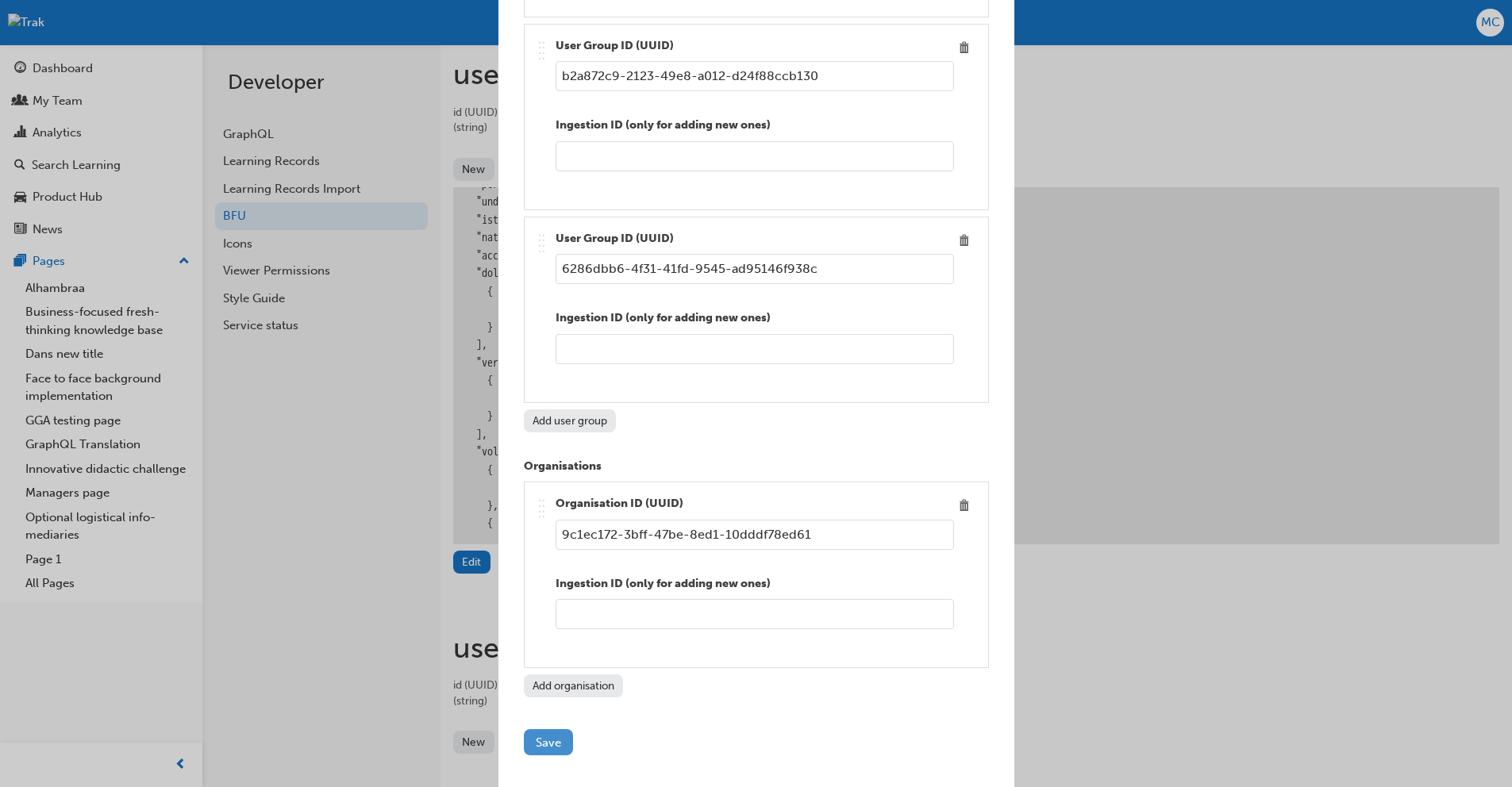 type on "[PERSON_NAME]" 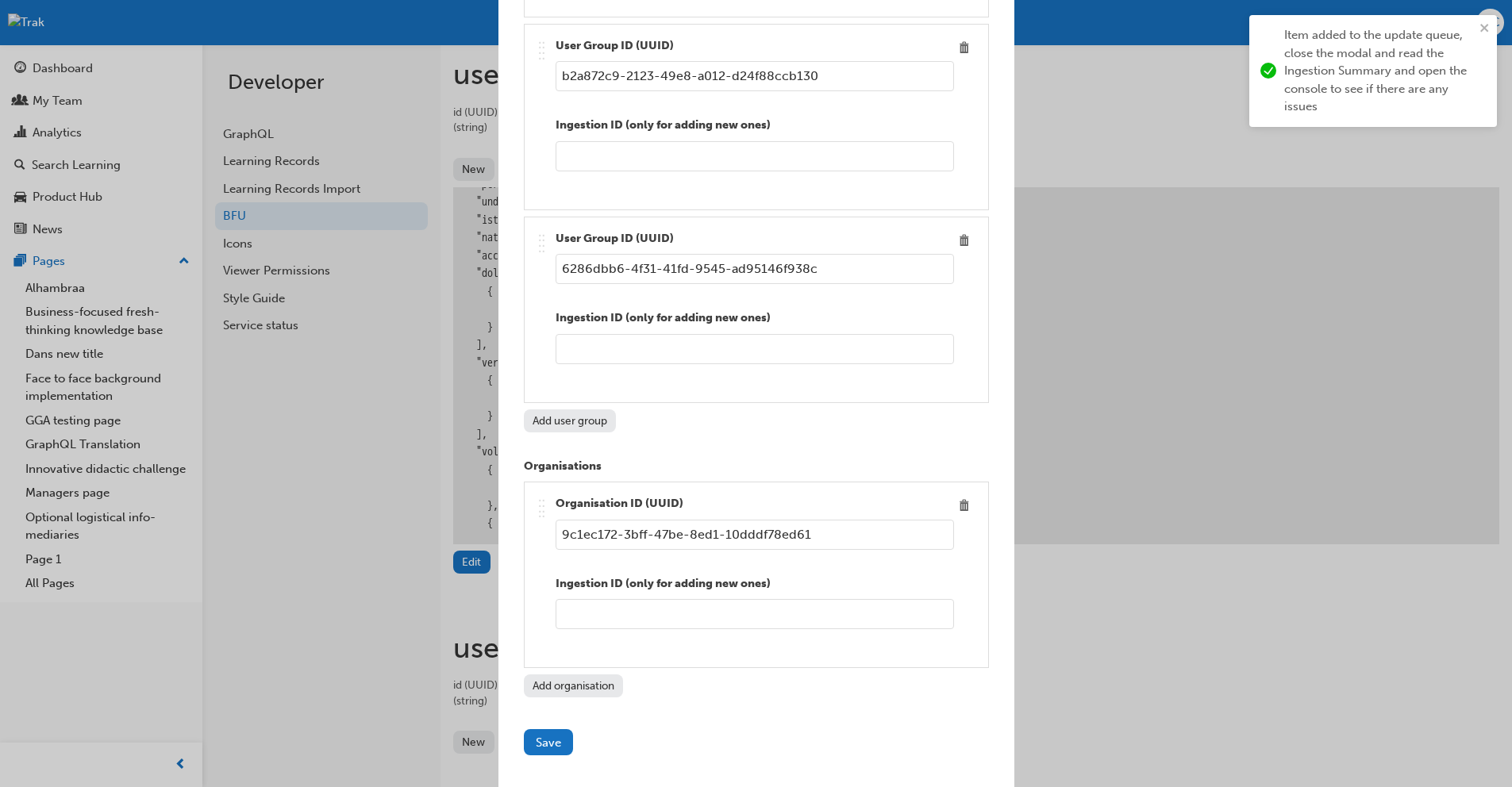 click on "Edit item Ingestion ID (optional)   bf.[PERSON_NAME].[PERSON_NAME] Active   Given Name   [PERSON_NAME] Middle Names   [PERSON_NAME] Family Name   [PERSON_NAME] Username   bf.marjon.[PERSON_NAME] Email   [EMAIL_ADDRESS][PERSON_NAME][DOMAIN_NAME] gender   Mobile Number   Phone Number   Fax Number   Address   Add new Team Members   Add team member Departments   .. .. .. .. Department ID (UUID)   94ba8de0-0bd2-419d-91be-6d64c6e30444 Ingestion ID (only for adding new ones)   Add department Job Positions   .. .. .. .. Job Positions ID (UUID)   dc6fe199-5c19-4405-a0e5-a6baa2b55106 Ingestion ID (only for adding new ones)   Add job position User Groups   .. .. .. .. User Group ID (UUID)   1dc2d549-1483-4f88-b79c-de526a48e40a Ingestion ID (only for adding new ones)   .. .. .. .. User Group ID (UUID)   3395d1f2-5591-4018-98a1-9ce13f63efaa Ingestion ID (only for adding new ones)   .. .. .. .. User Group ID (UUID)   b2a872c9-2123-49e8-a012-d24f88ccb130 Ingestion ID (only for adding new ones)   .. .. .. .. User Group ID (UUID)   6286dbb6-4f31-41fd-9545-ad95146f938c" at bounding box center (756, 394) 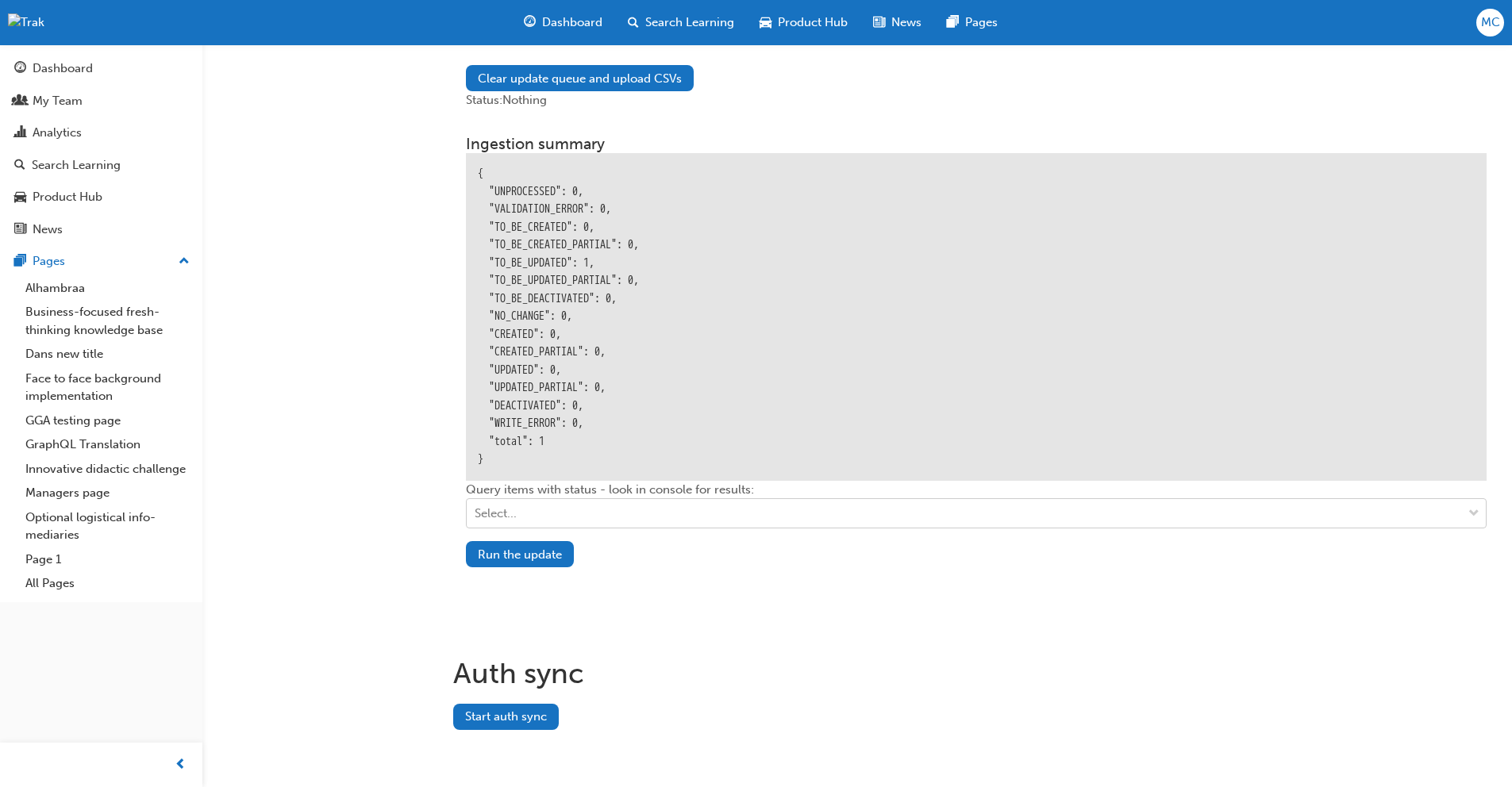 scroll, scrollTop: 2022, scrollLeft: 0, axis: vertical 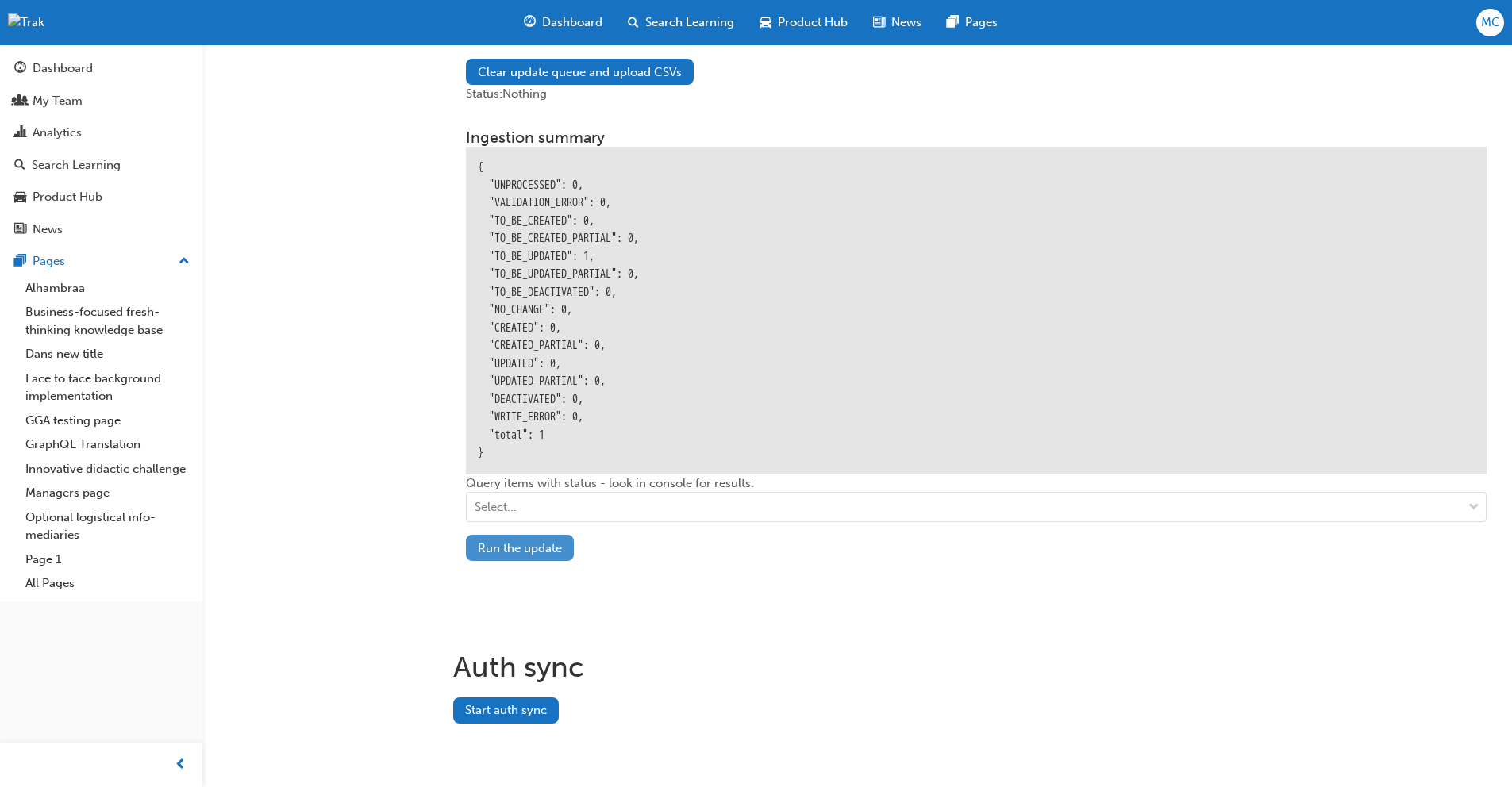 click on "Run the update" at bounding box center (520, 547) 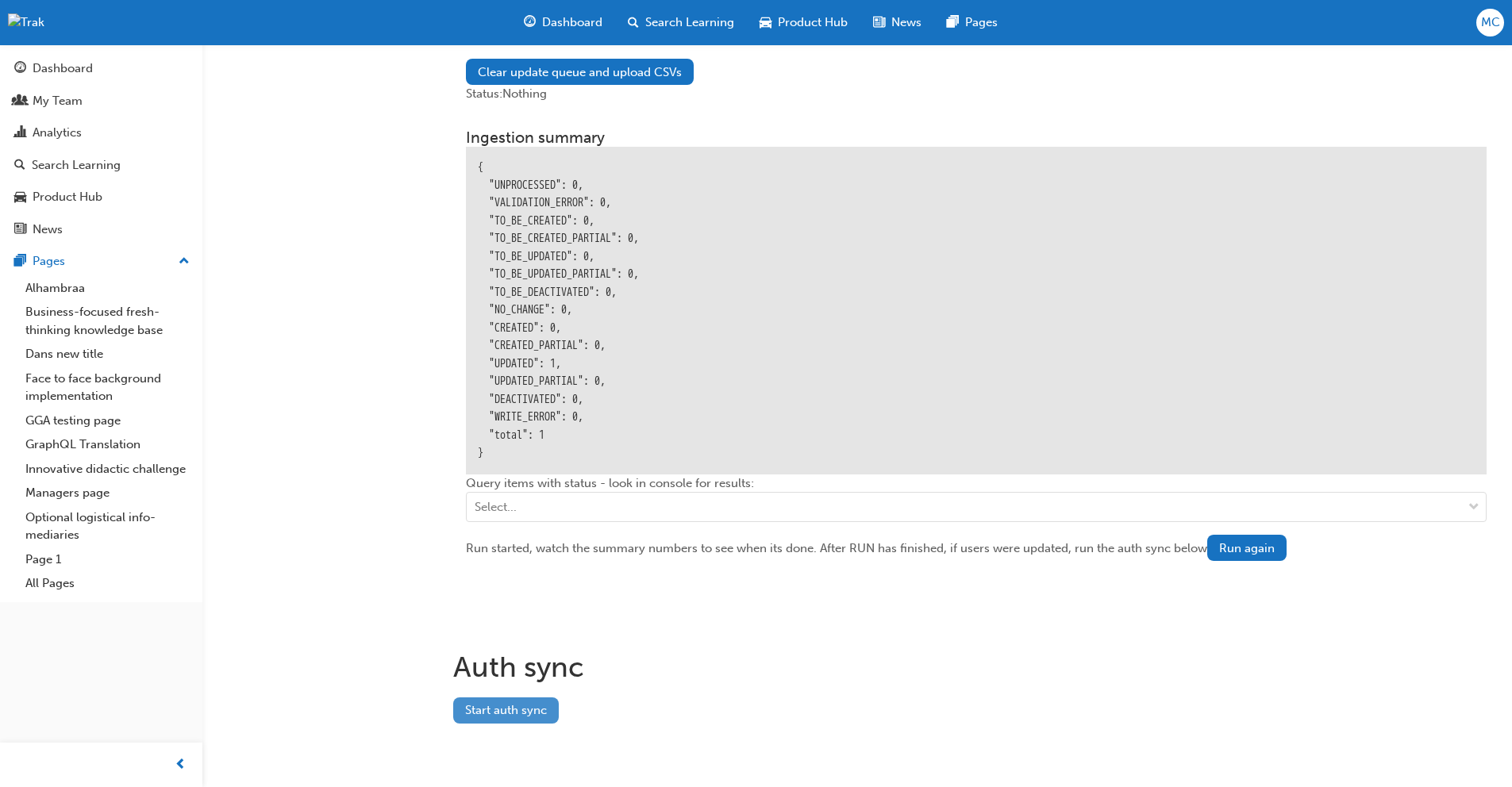 click on "Start auth sync" at bounding box center (506, 710) 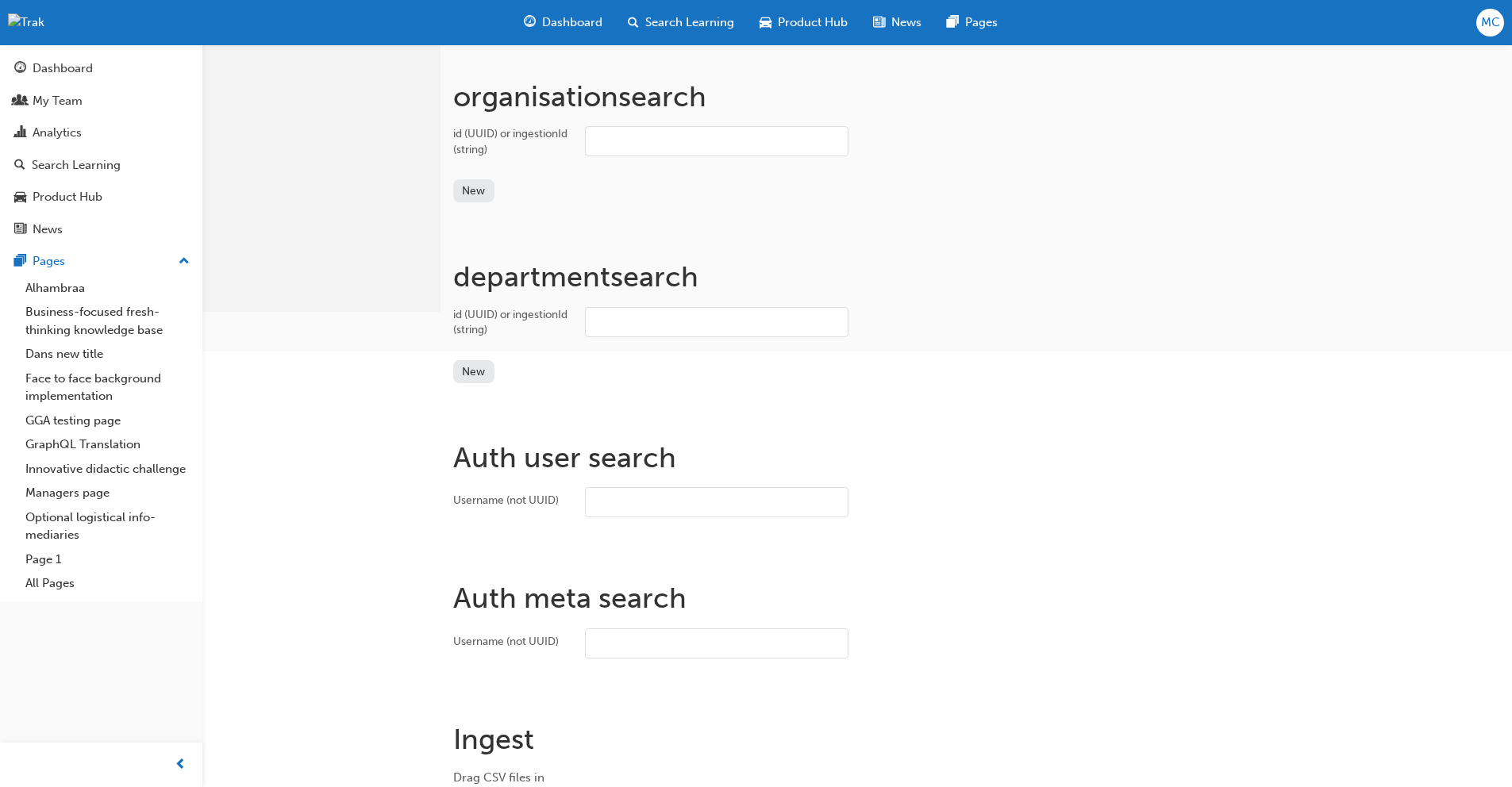 scroll, scrollTop: 0, scrollLeft: 0, axis: both 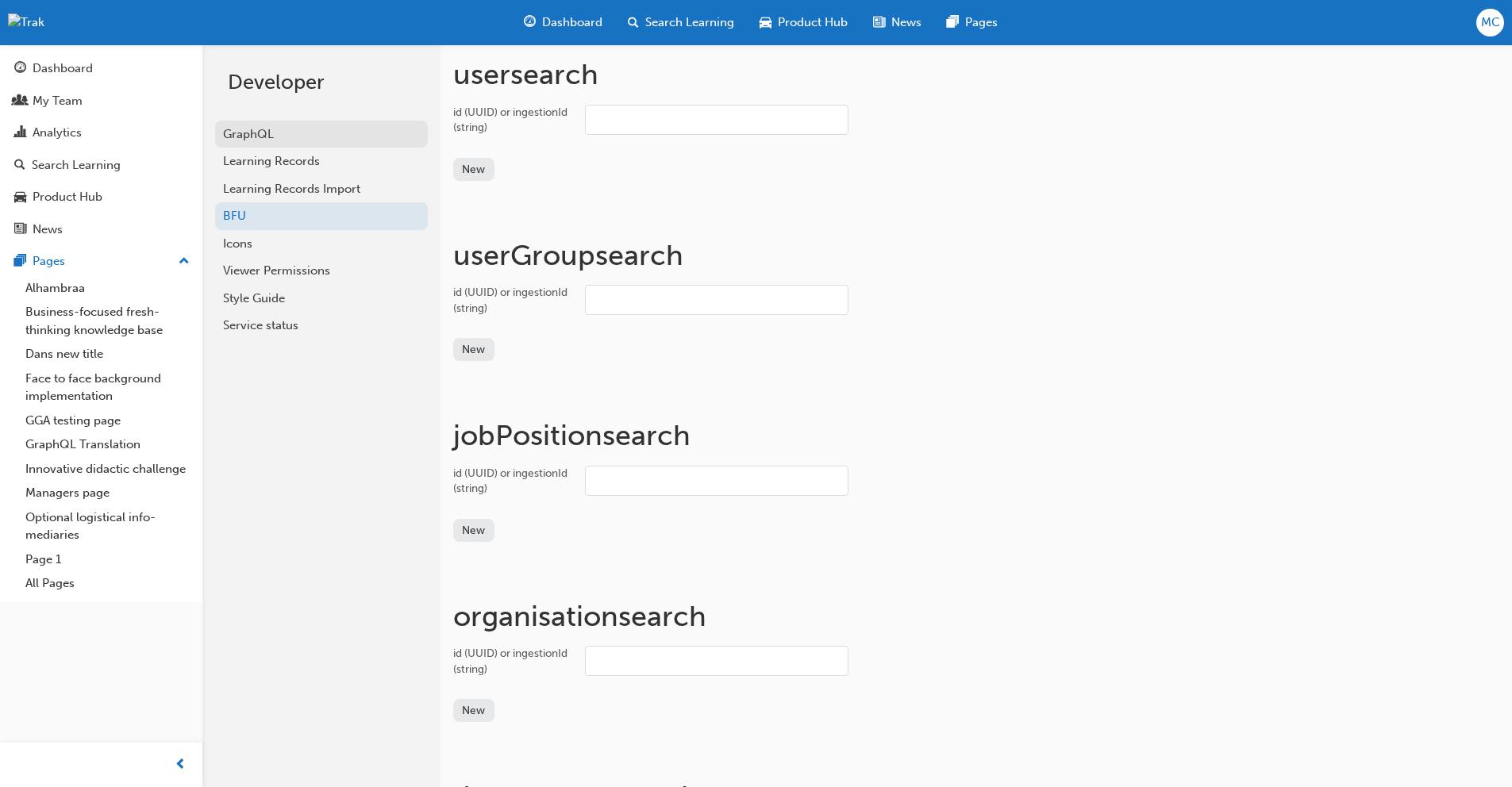 click on "GraphQL" at bounding box center [321, 134] 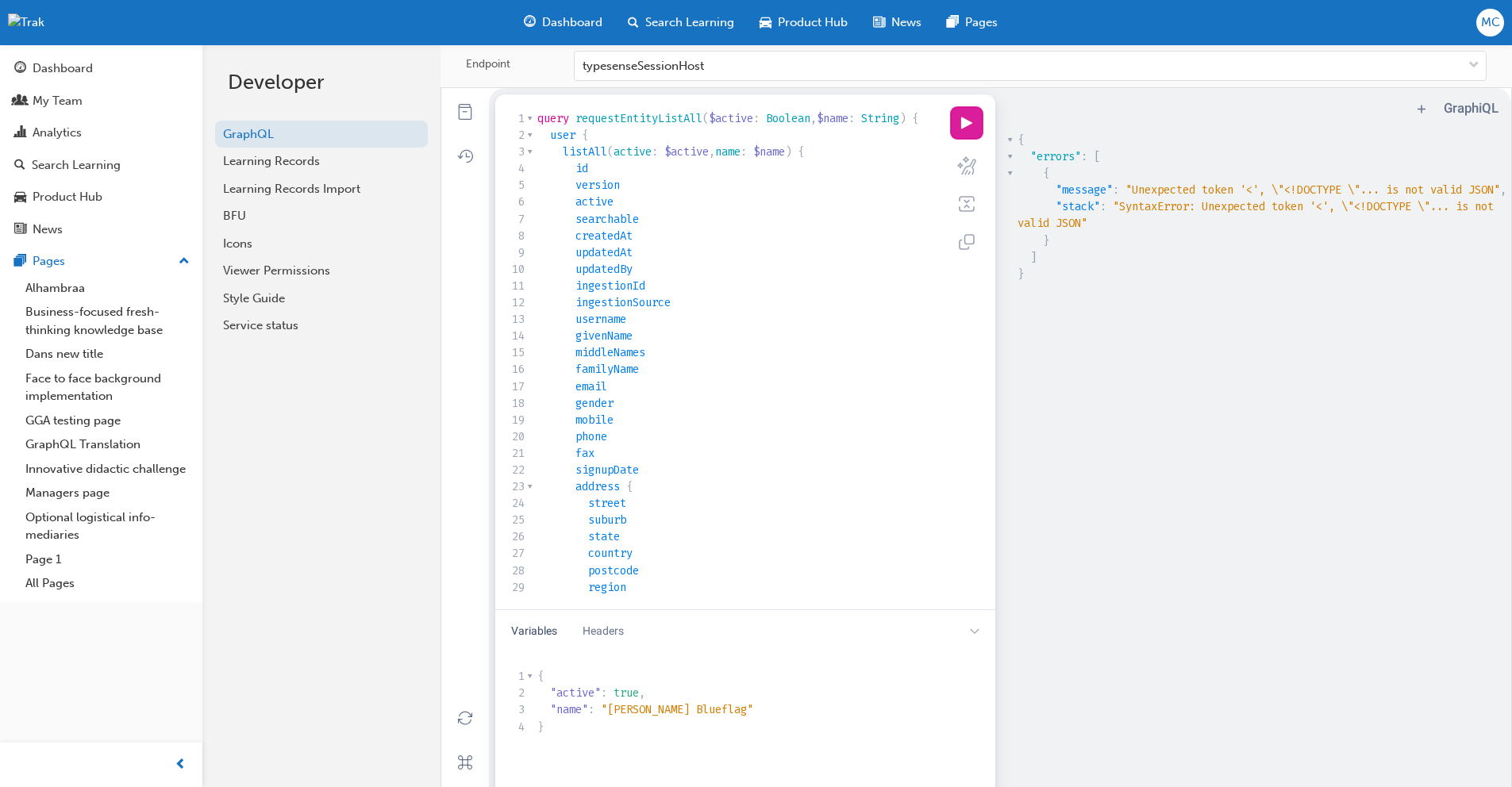 click on "play icon" at bounding box center (967, 123) 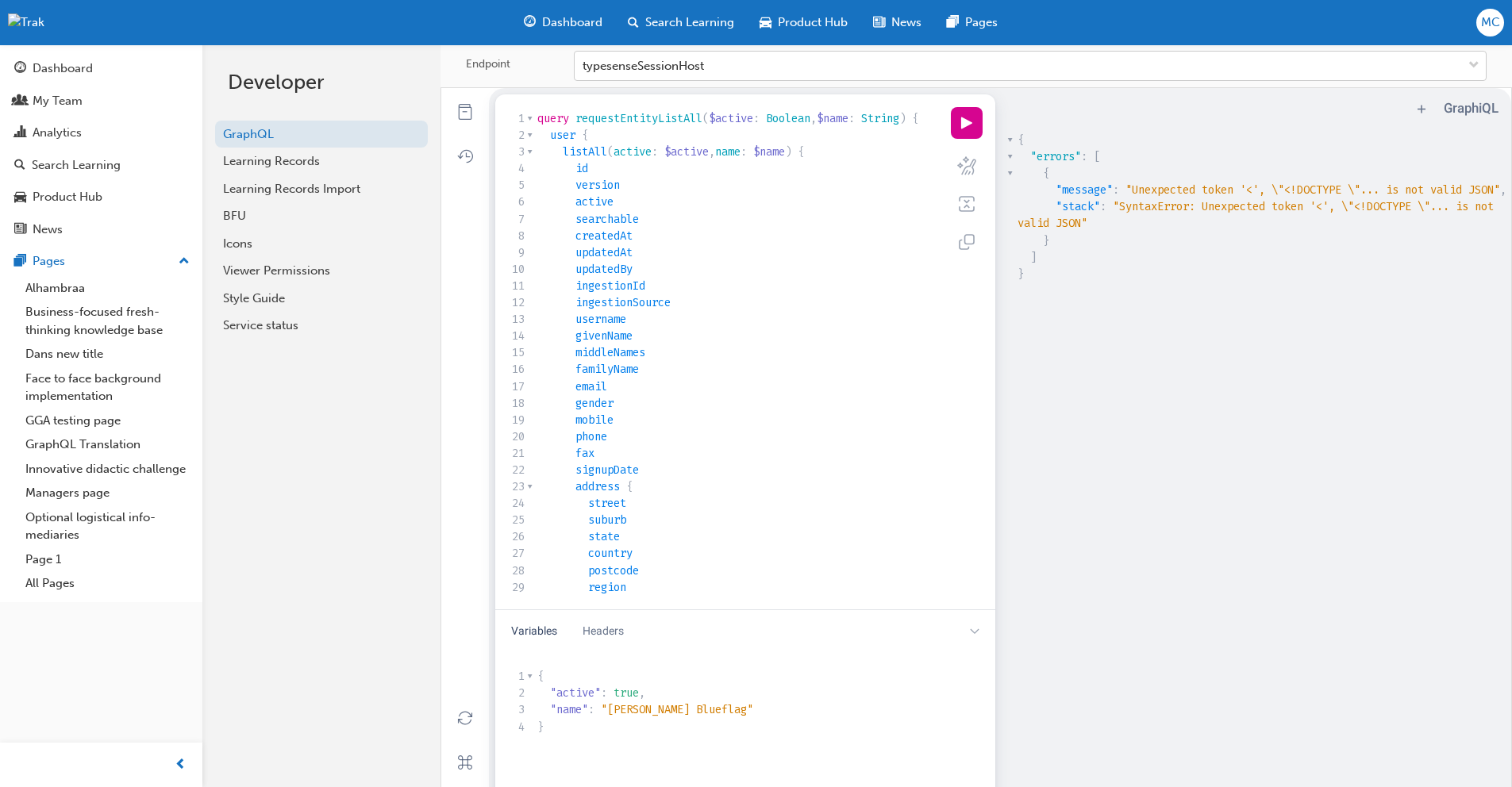 click on "typesenseSessionHost" at bounding box center (643, 66) 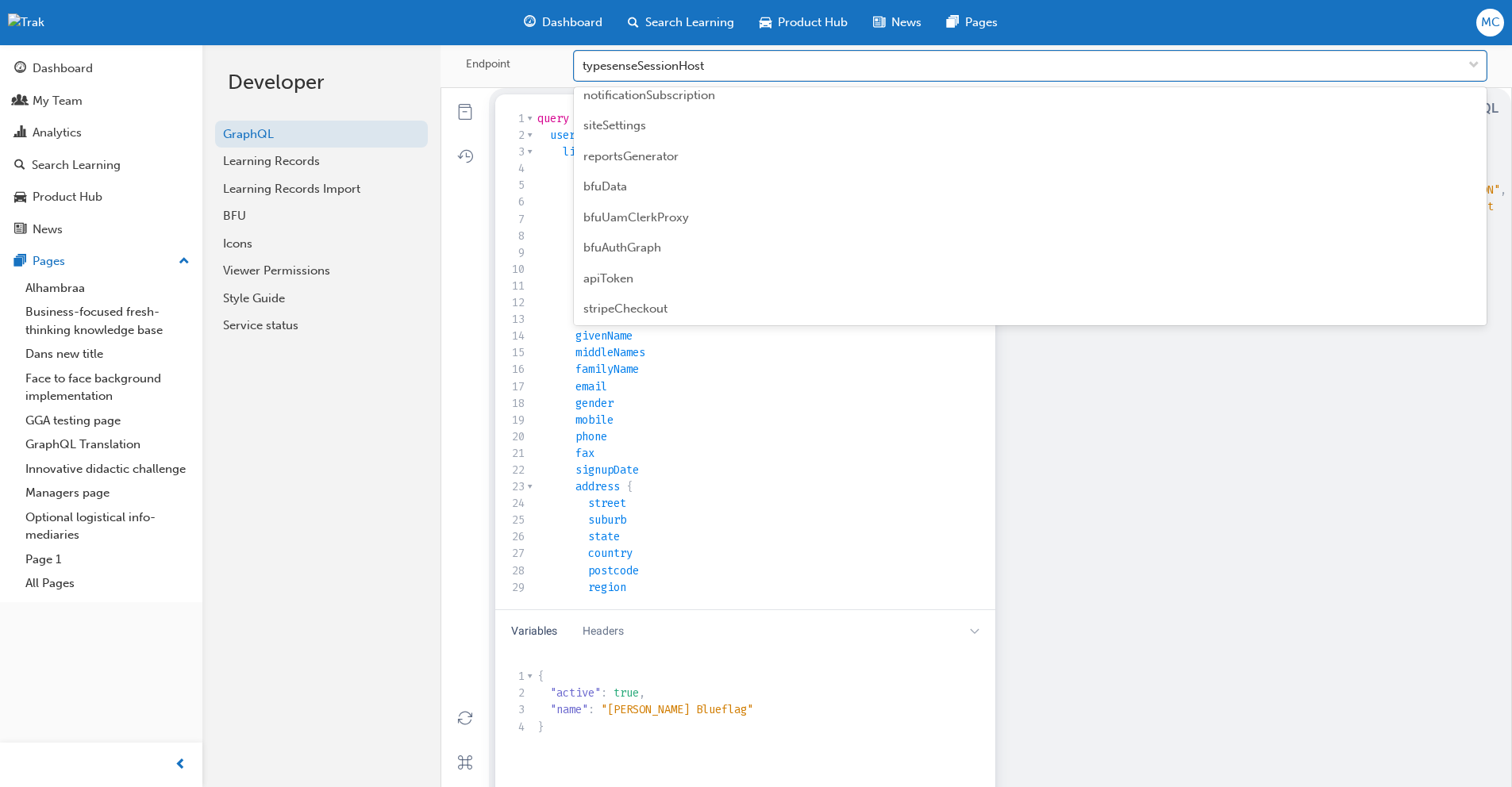 scroll, scrollTop: 410, scrollLeft: 0, axis: vertical 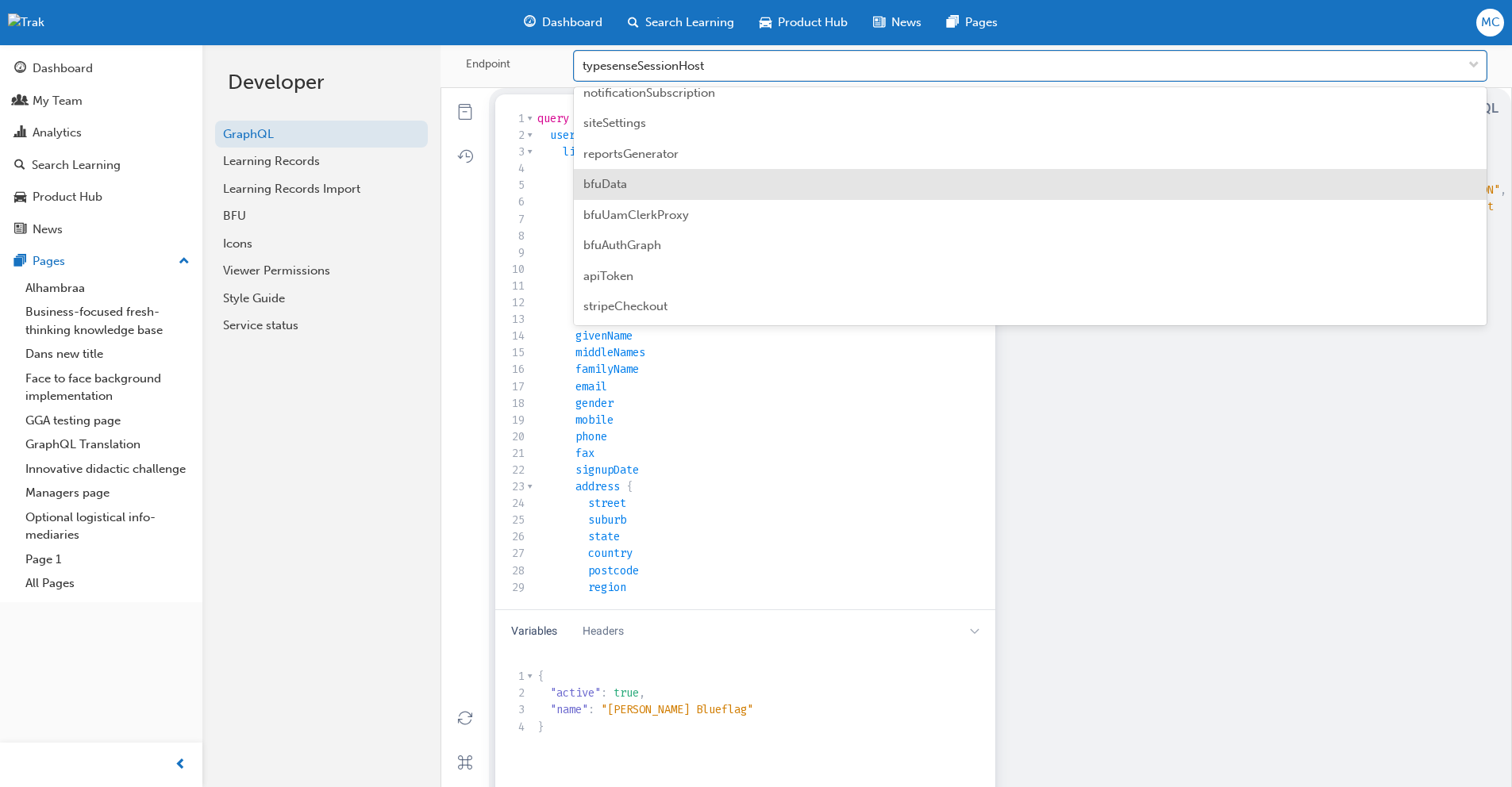 click on "bfuData" at bounding box center [1030, 184] 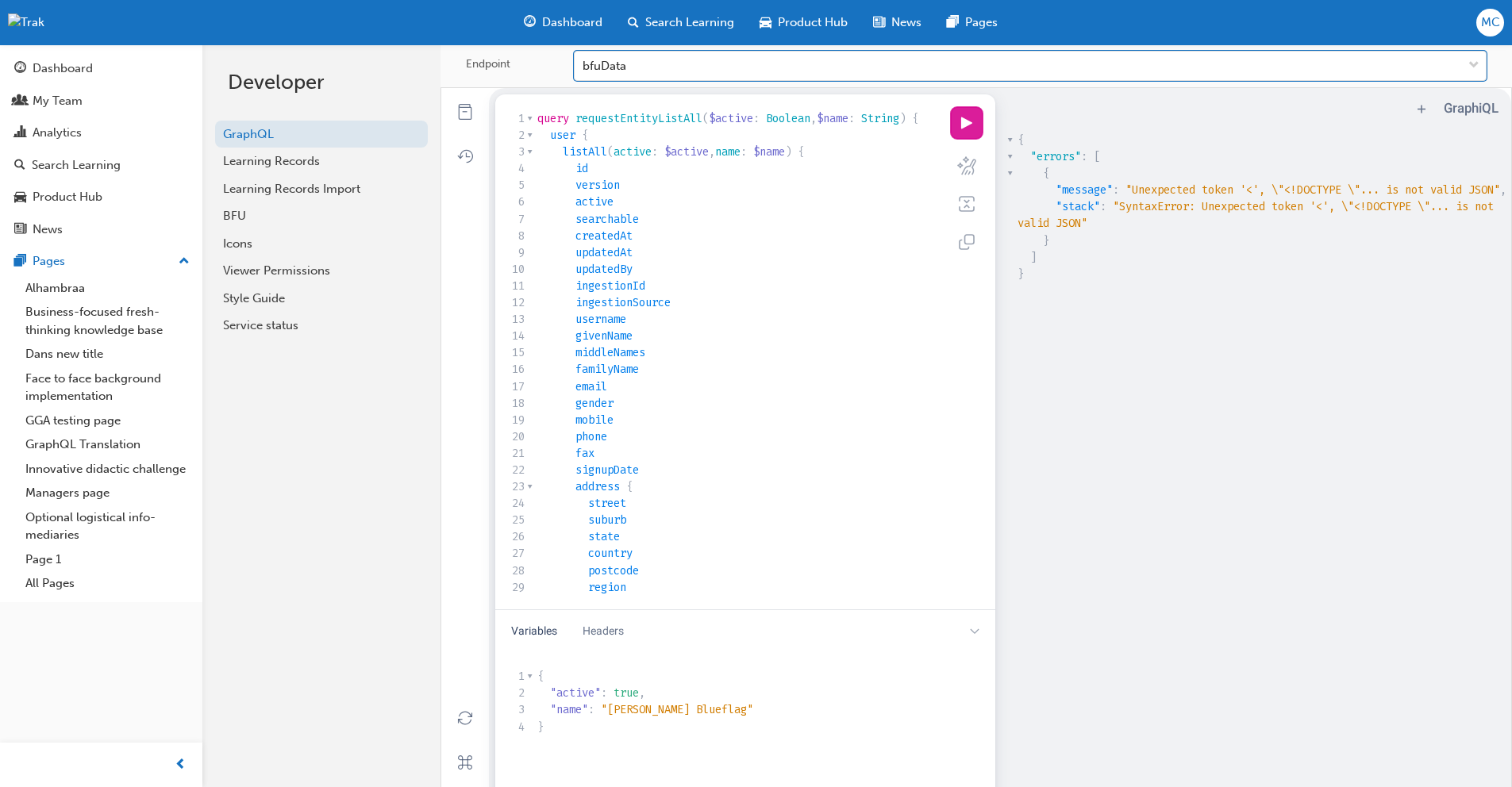 click on "play icon" at bounding box center [967, 123] 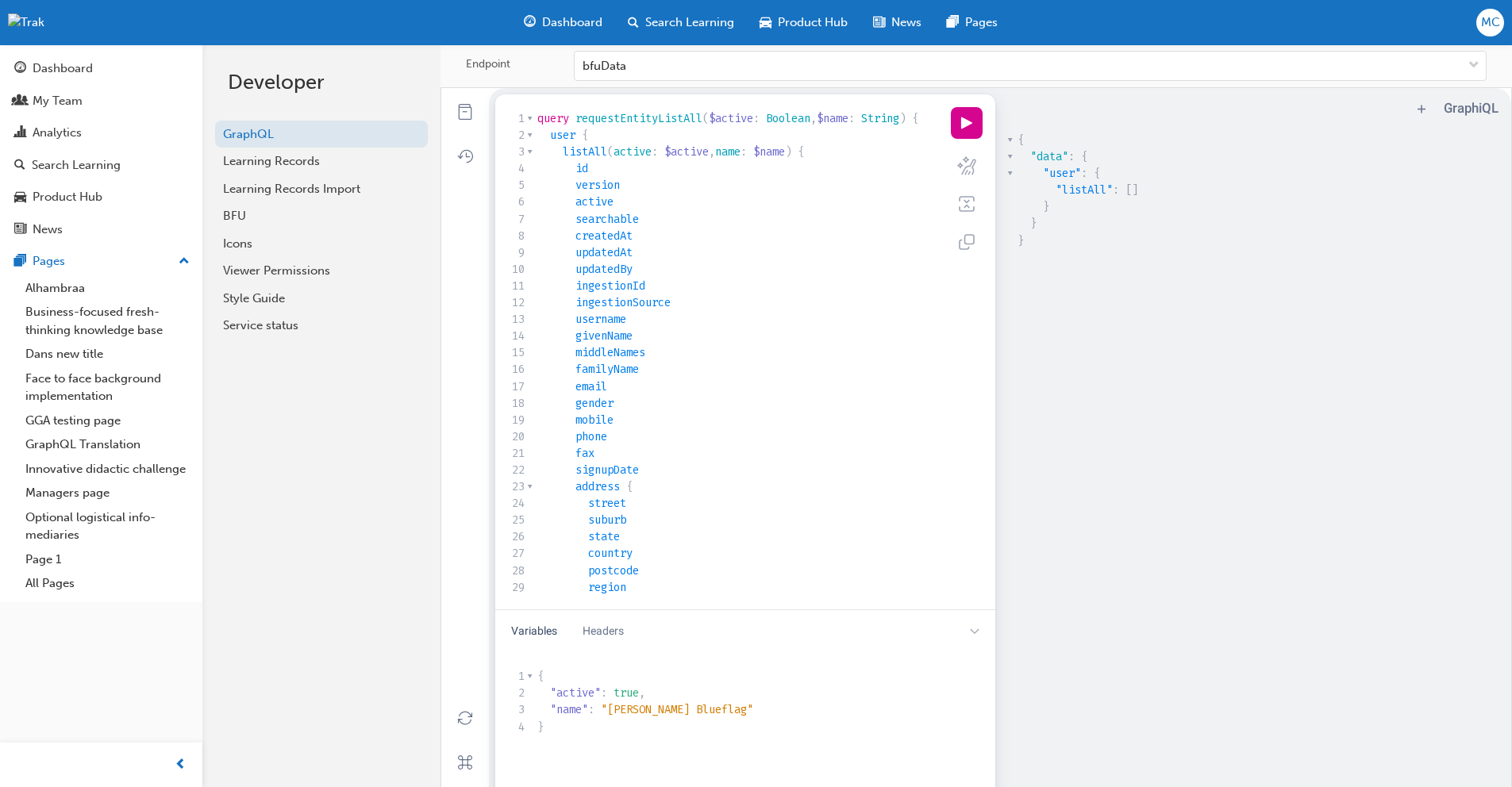 scroll, scrollTop: 6, scrollLeft: 0, axis: vertical 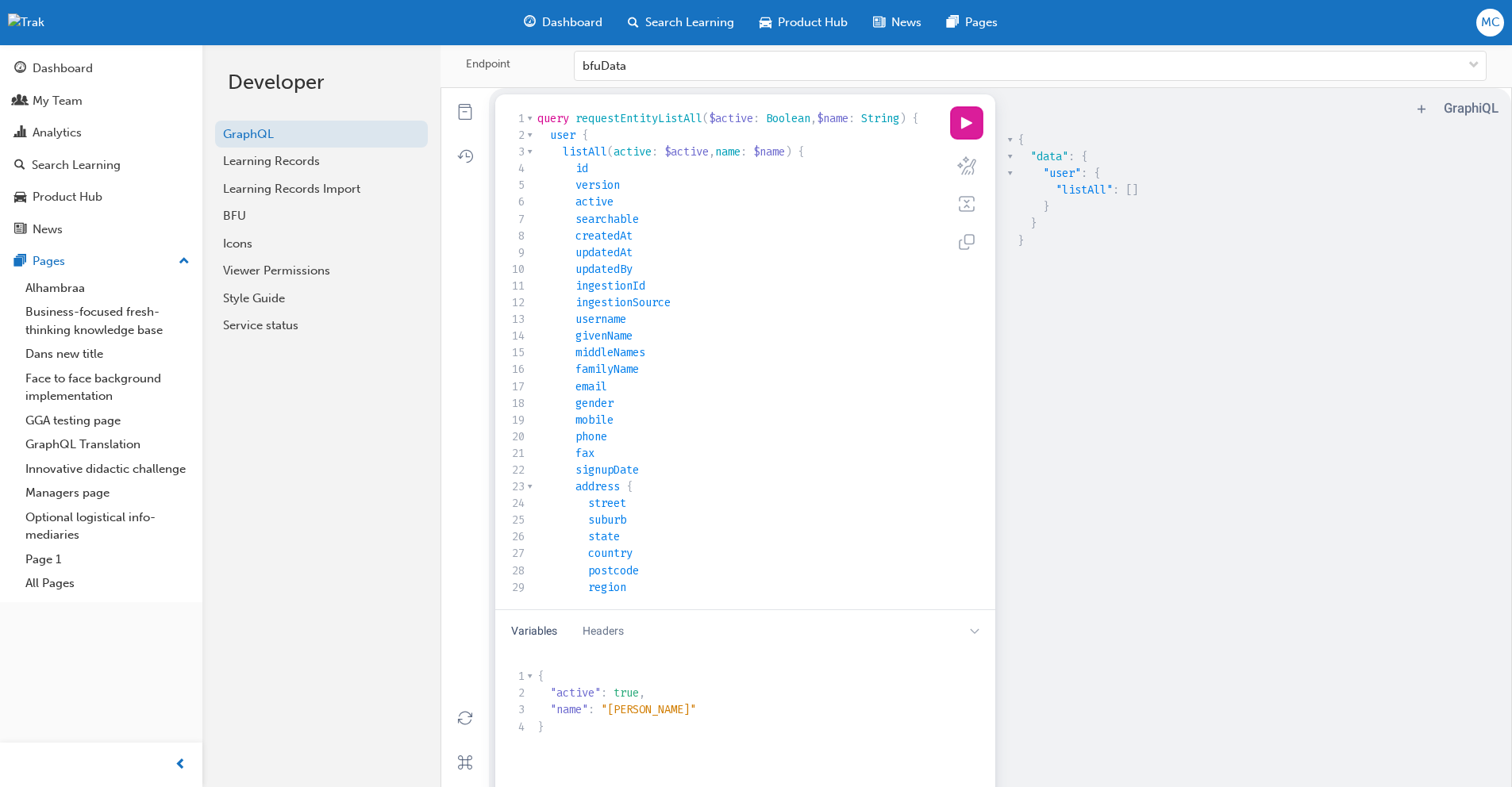 click on "play icon" at bounding box center (967, 123) 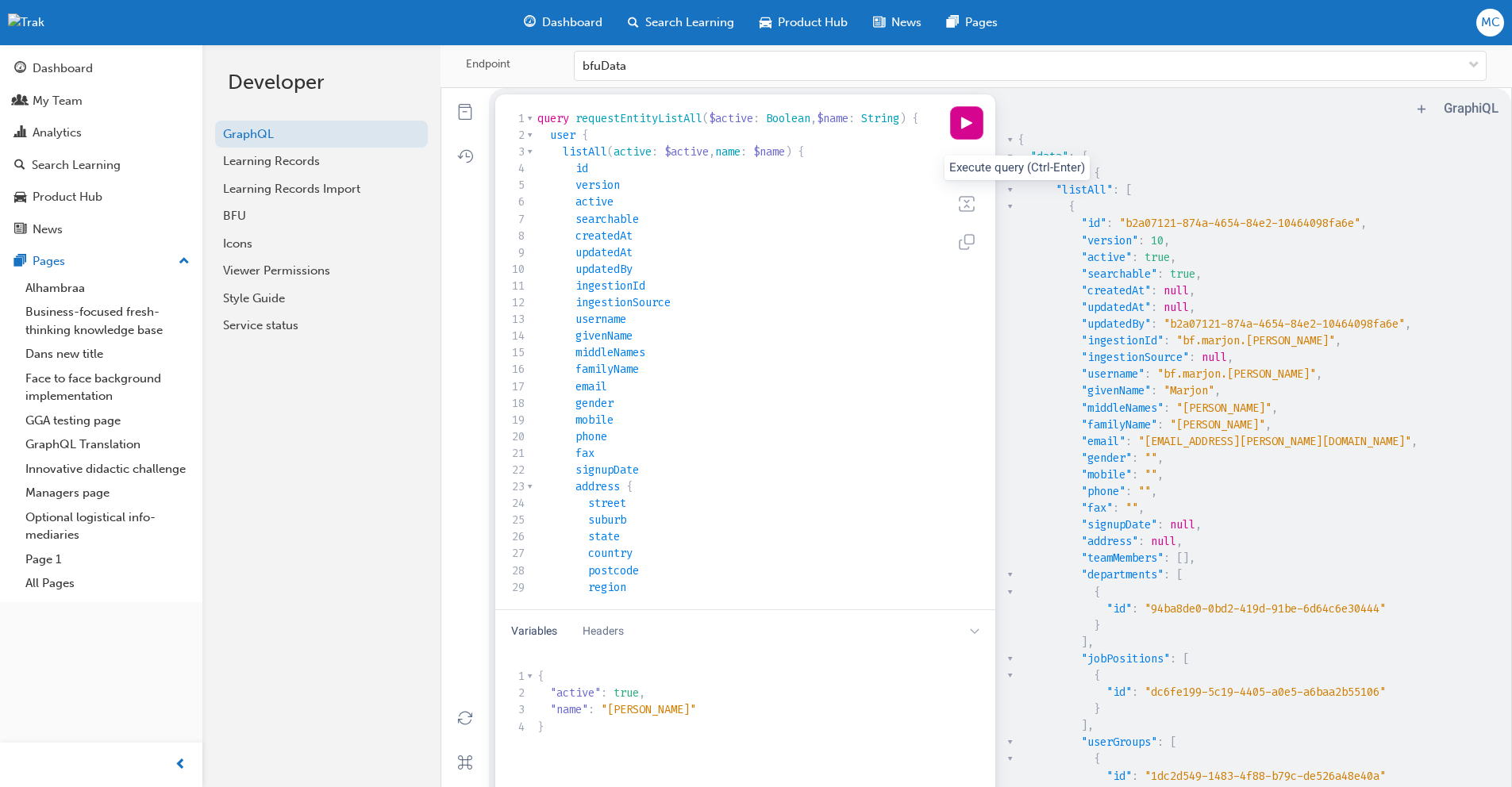 scroll, scrollTop: 6, scrollLeft: 0, axis: vertical 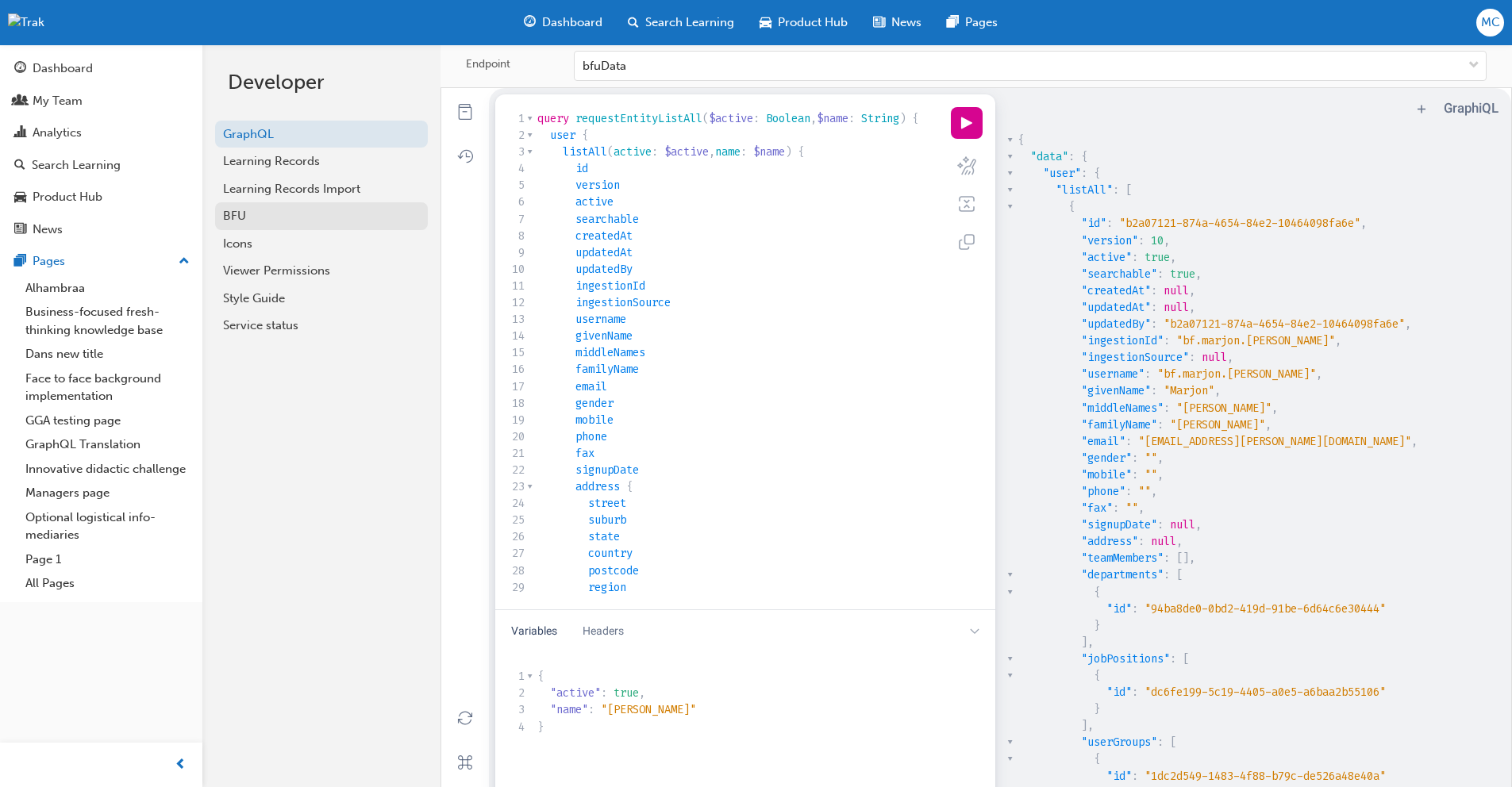 click on "BFU" at bounding box center (321, 216) 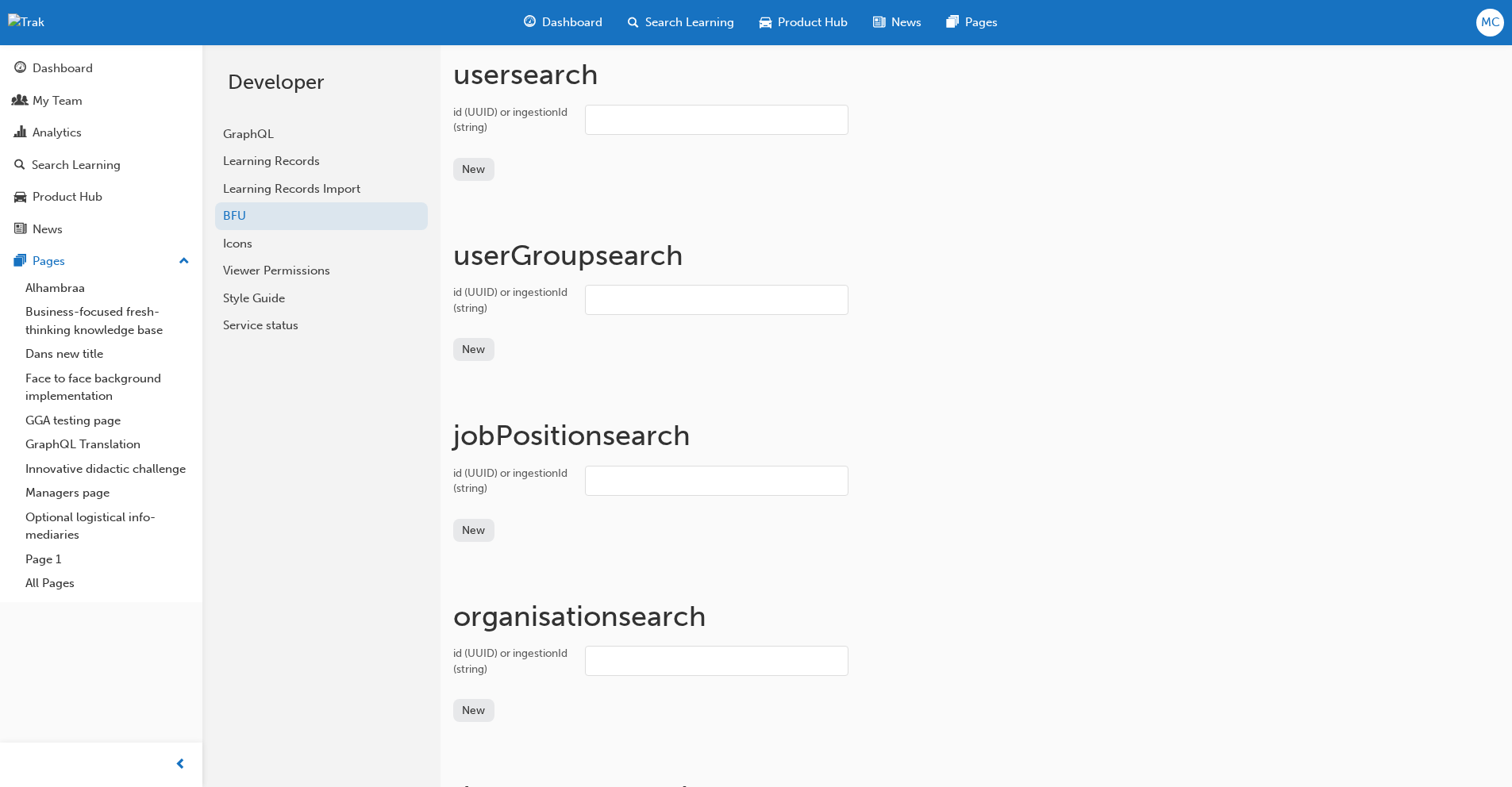 click on "id (UUID) or ingestionId (string)" at bounding box center [717, 120] 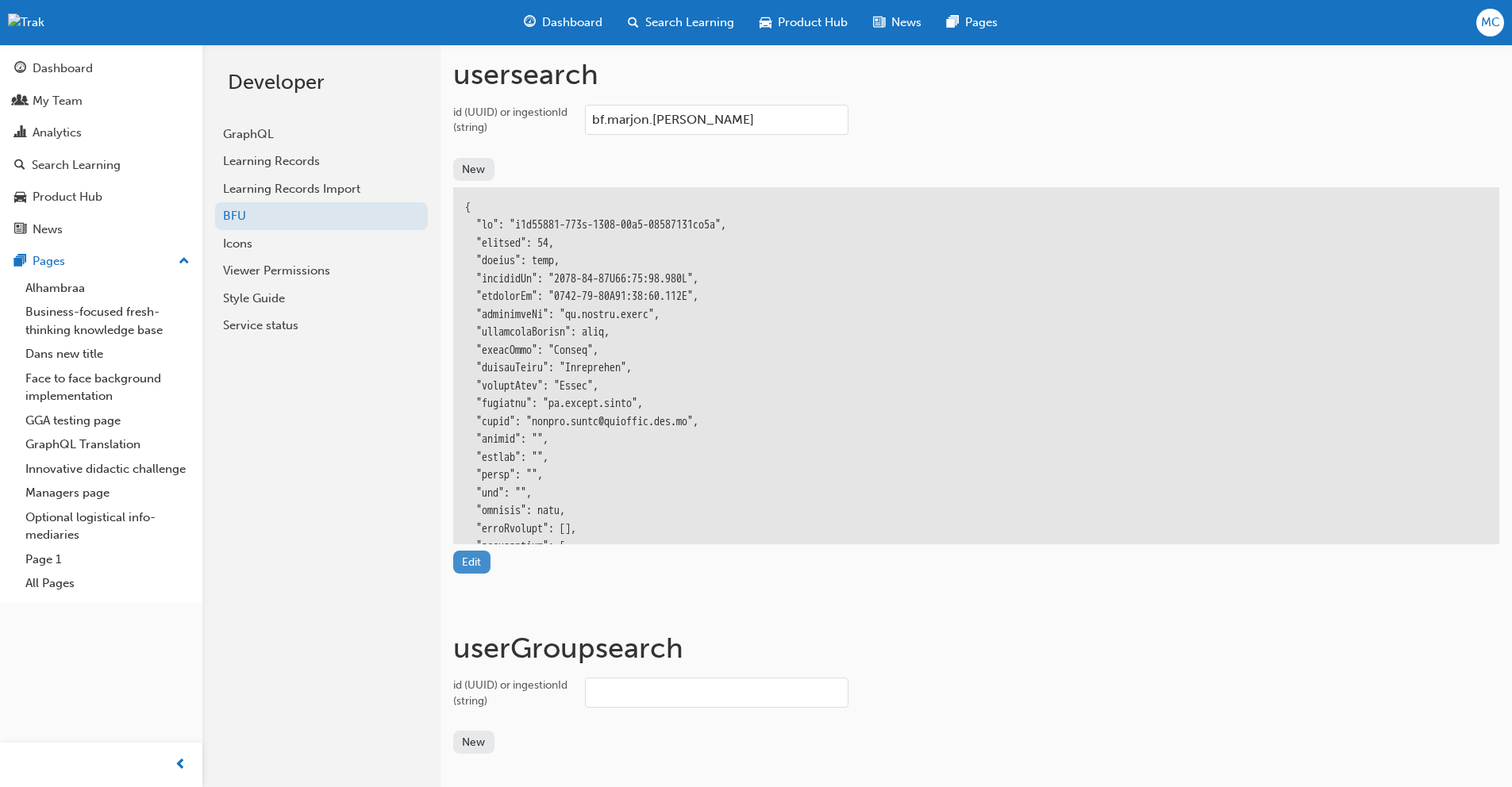 type on "bf.marjon.[PERSON_NAME]" 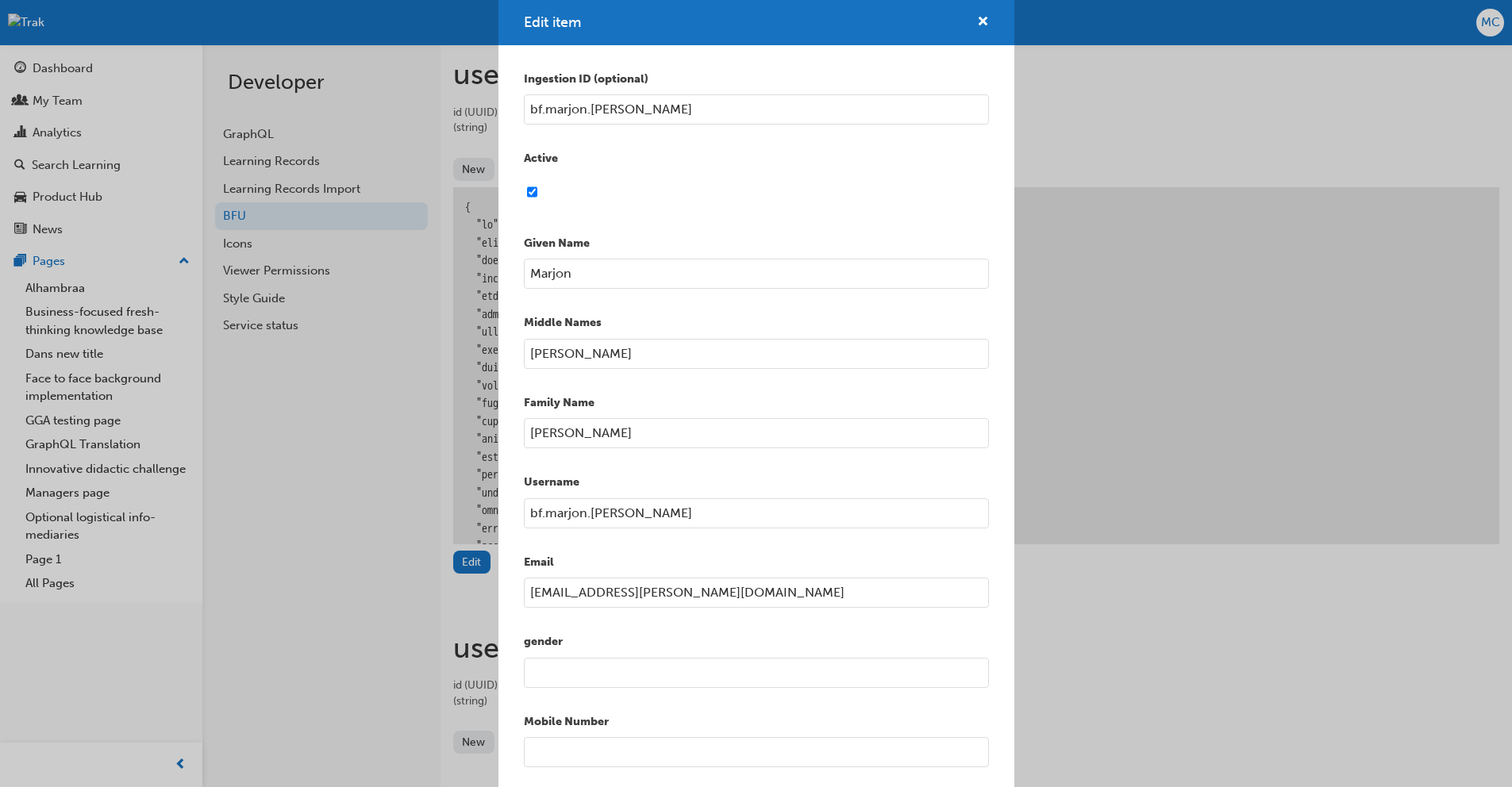 click on "[PERSON_NAME]" at bounding box center (756, 433) 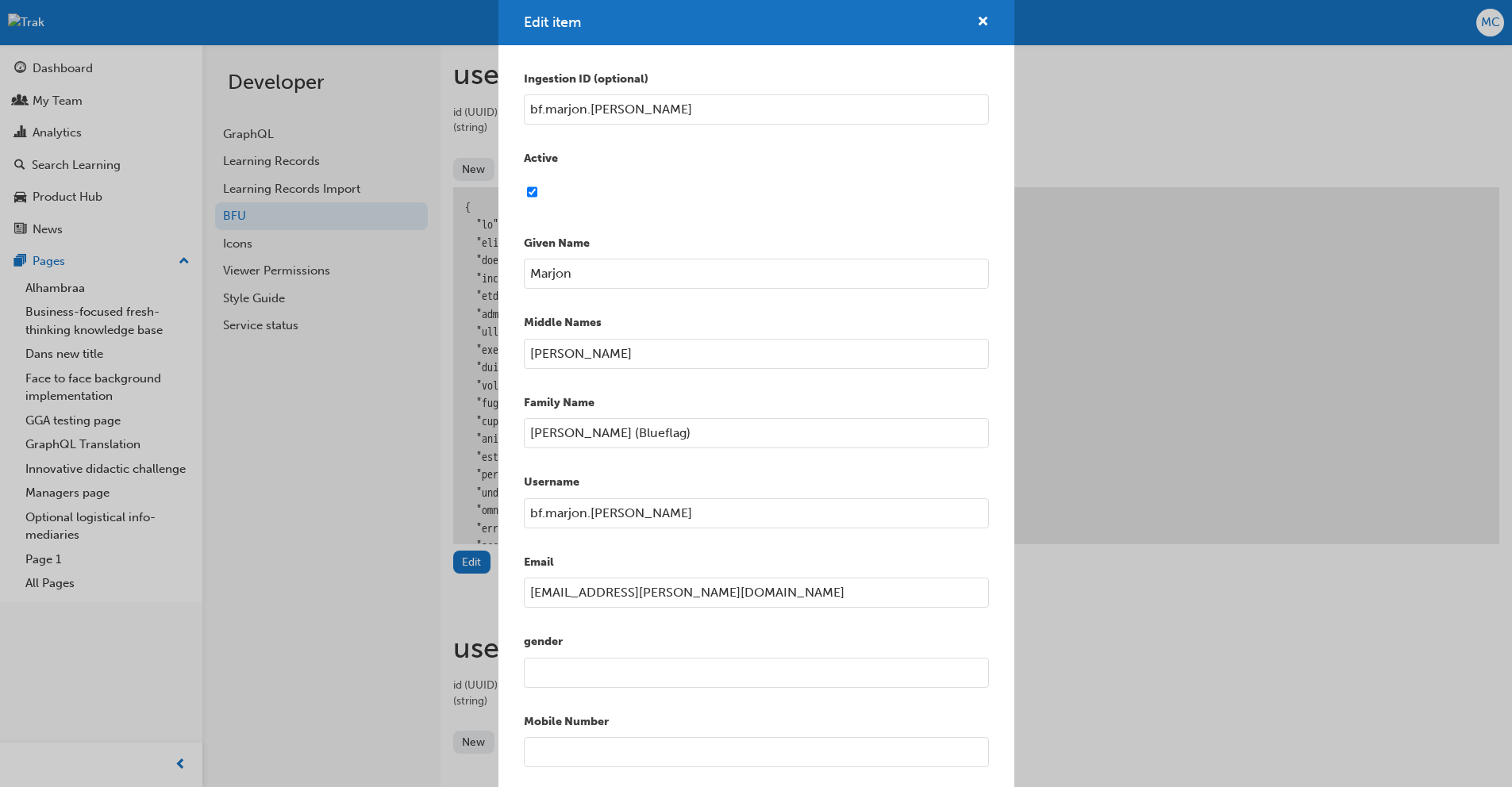 click on "[PERSON_NAME] (Blueflag)" at bounding box center [756, 433] 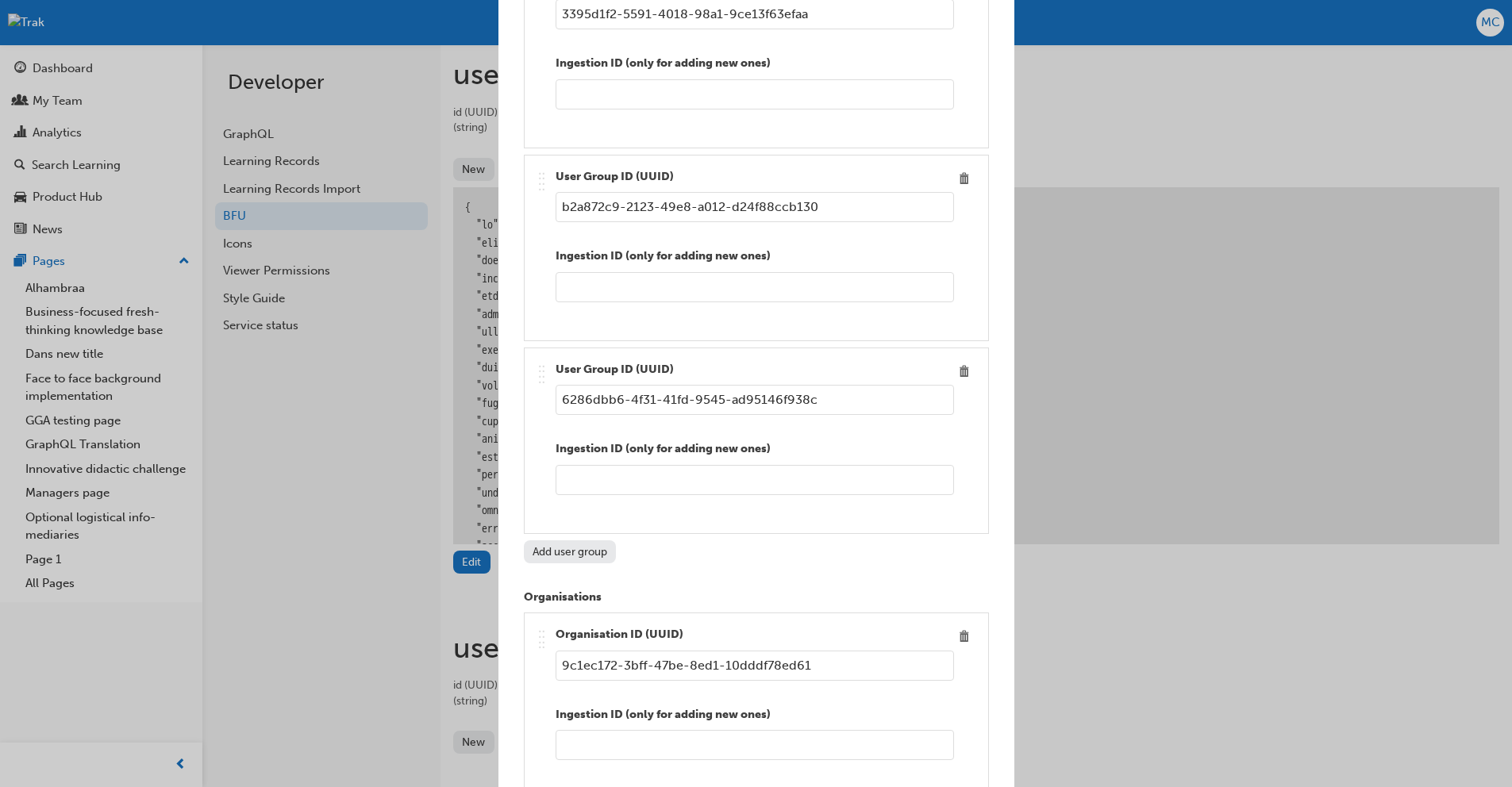 scroll, scrollTop: 2014, scrollLeft: 0, axis: vertical 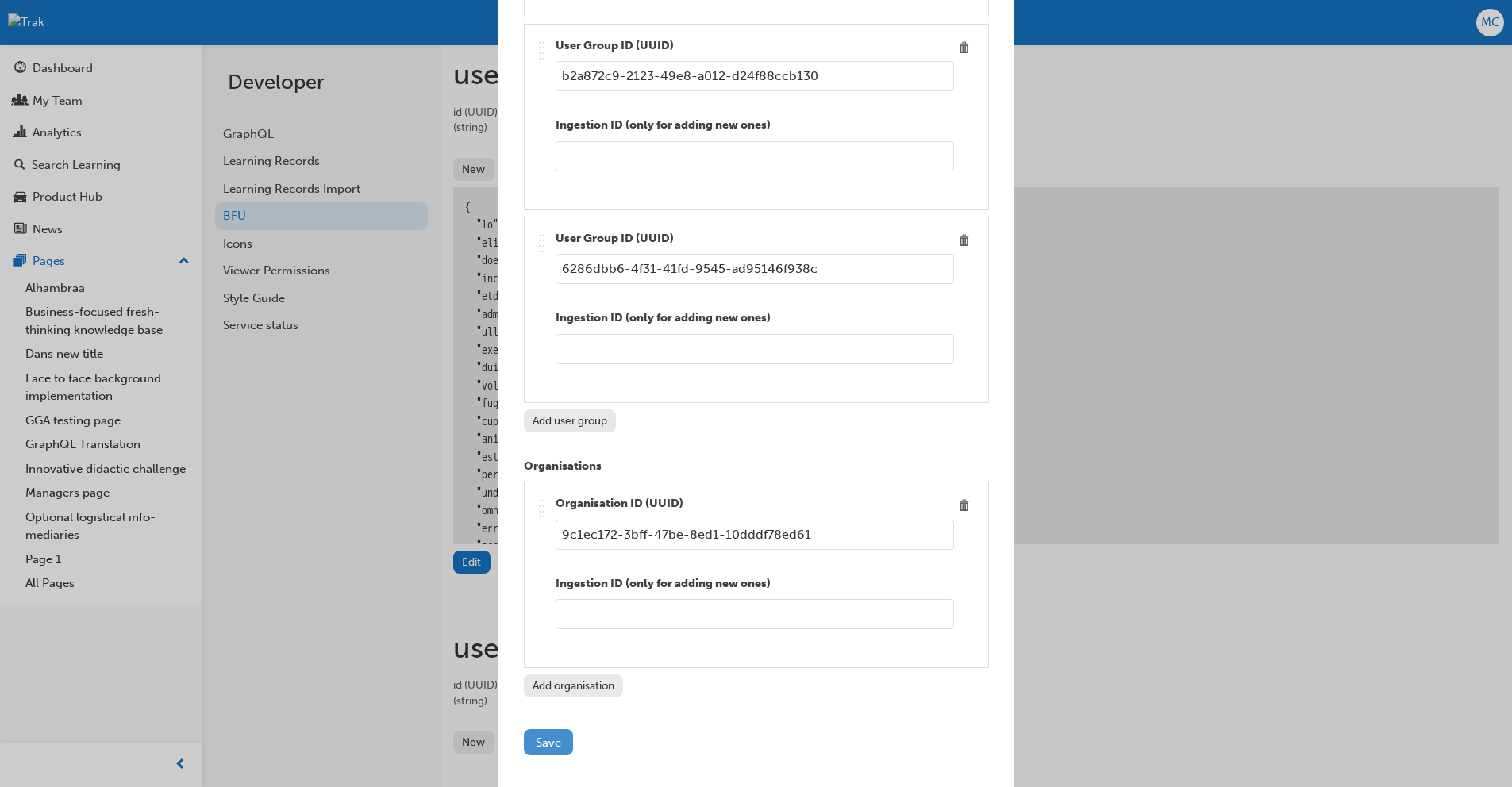 type on "[PERSON_NAME] (Blue flag)" 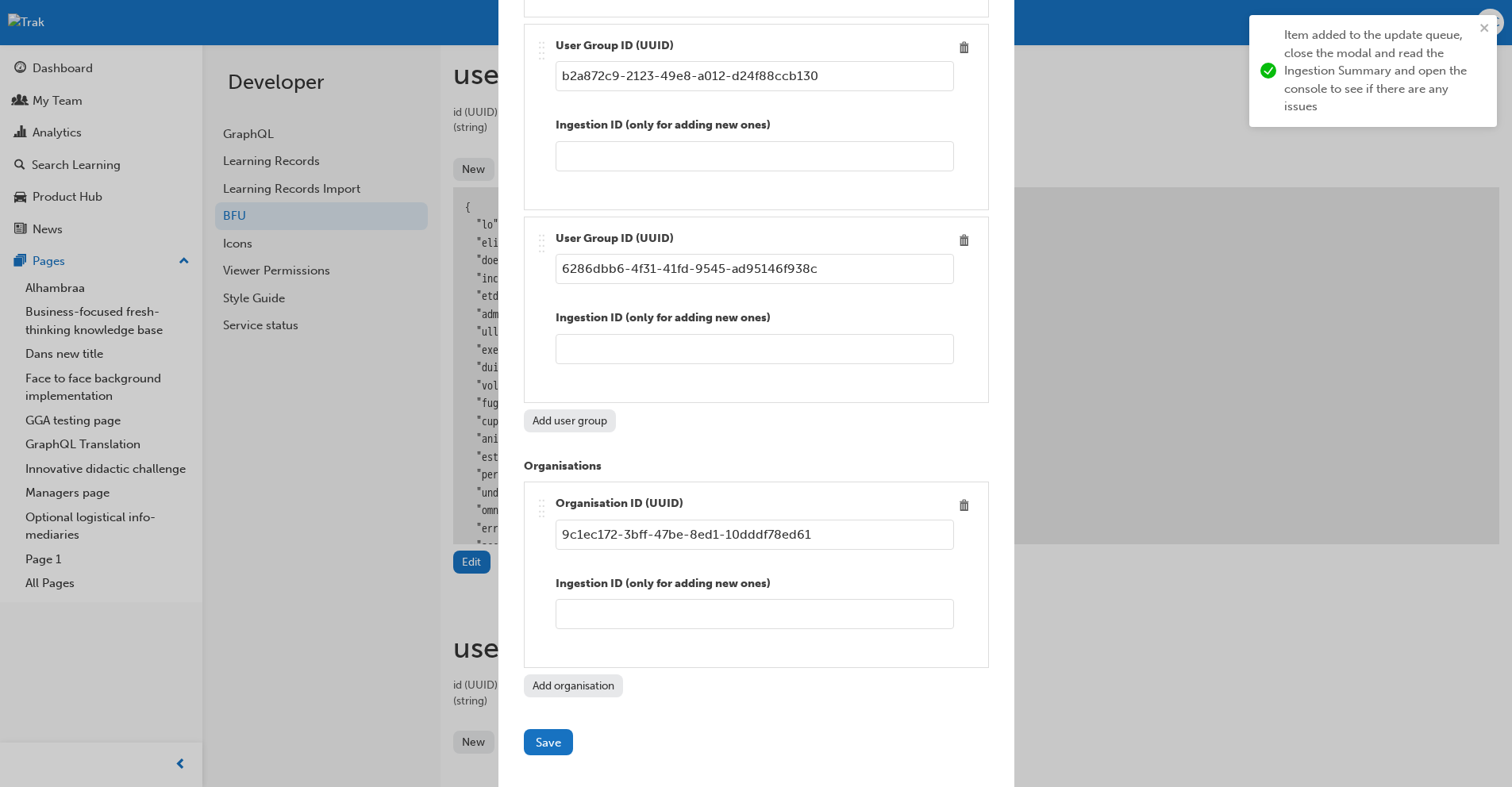 click on "Edit item Ingestion ID (optional)   bf.[PERSON_NAME].[PERSON_NAME] Active   Given Name   [PERSON_NAME] Middle Names   [PERSON_NAME] Family Name   [PERSON_NAME] (Blue flag) Username   bf.marjon.[PERSON_NAME] Email   [EMAIL_ADDRESS][PERSON_NAME][DOMAIN_NAME] gender   Mobile Number   Phone Number   Fax Number   Address   Add new Team Members   Add team member Departments   .. .. .. .. Department ID (UUID)   94ba8de0-0bd2-419d-91be-6d64c6e30444 Ingestion ID (only for adding new ones)   Add department Job Positions   .. .. .. .. Job Positions ID (UUID)   dc6fe199-5c19-4405-a0e5-a6baa2b55106 Ingestion ID (only for adding new ones)   Add job position User Groups   .. .. .. .. User Group ID (UUID)   1dc2d549-1483-4f88-b79c-de526a48e40a Ingestion ID (only for adding new ones)   .. .. .. .. User Group ID (UUID)   3395d1f2-5591-4018-98a1-9ce13f63efaa Ingestion ID (only for adding new ones)   .. .. .. .. User Group ID (UUID)   b2a872c9-2123-49e8-a012-d24f88ccb130 Ingestion ID (only for adding new ones)   .. .. .. .. User Group ID (UUID)     Add user group Organisations" at bounding box center [756, 394] 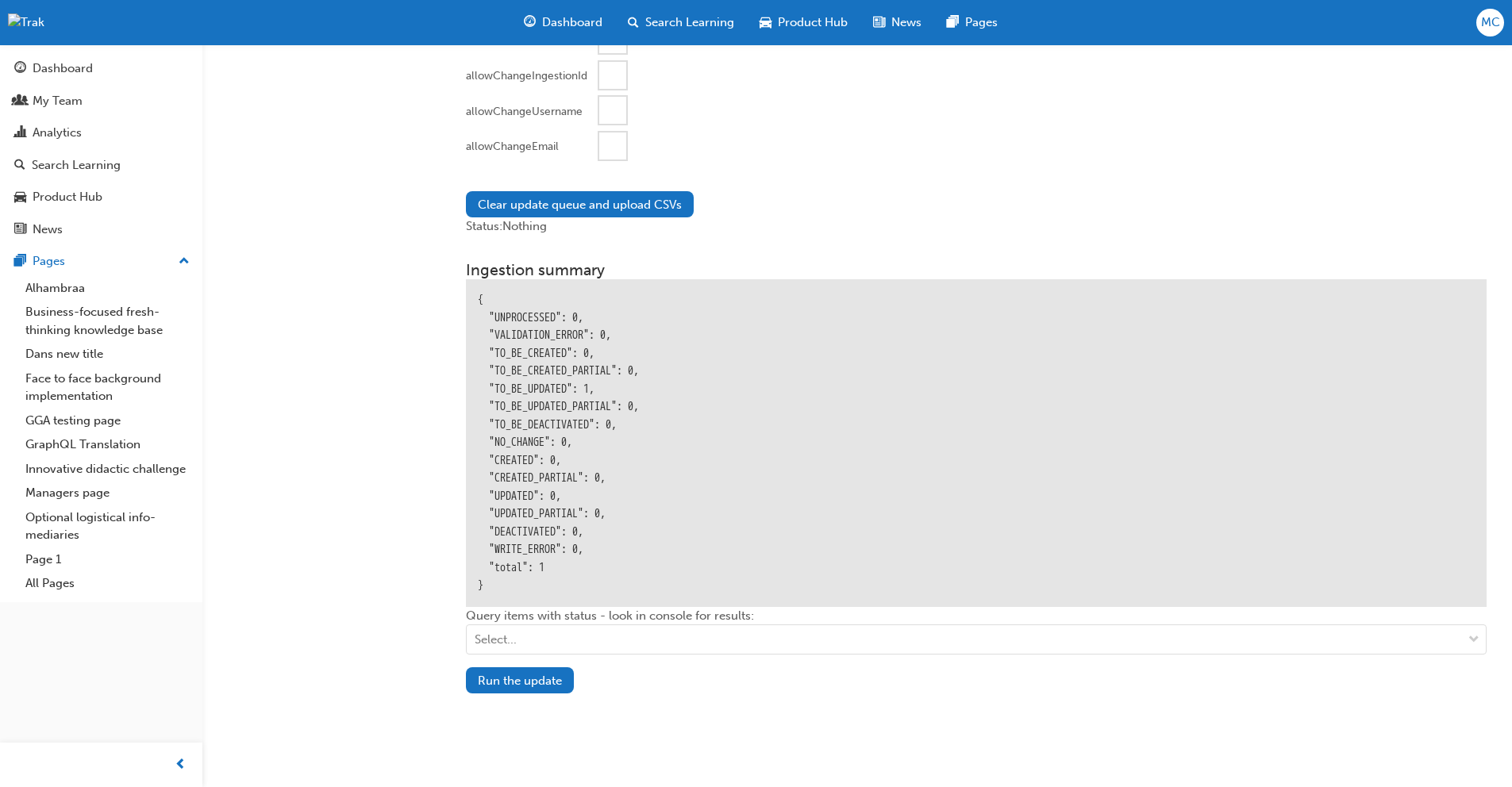 scroll, scrollTop: 1895, scrollLeft: 0, axis: vertical 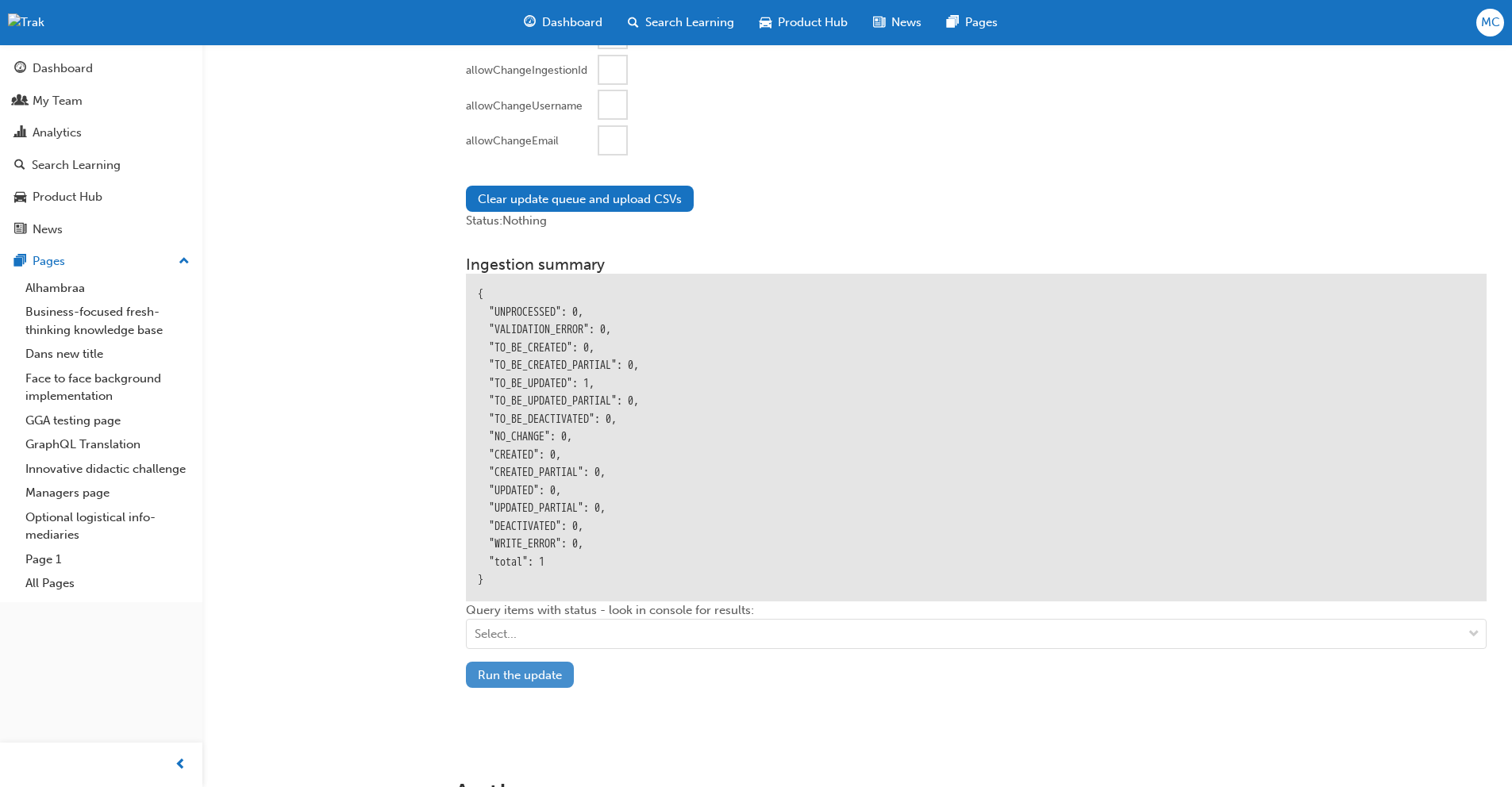 click on "Run the update" at bounding box center (520, 674) 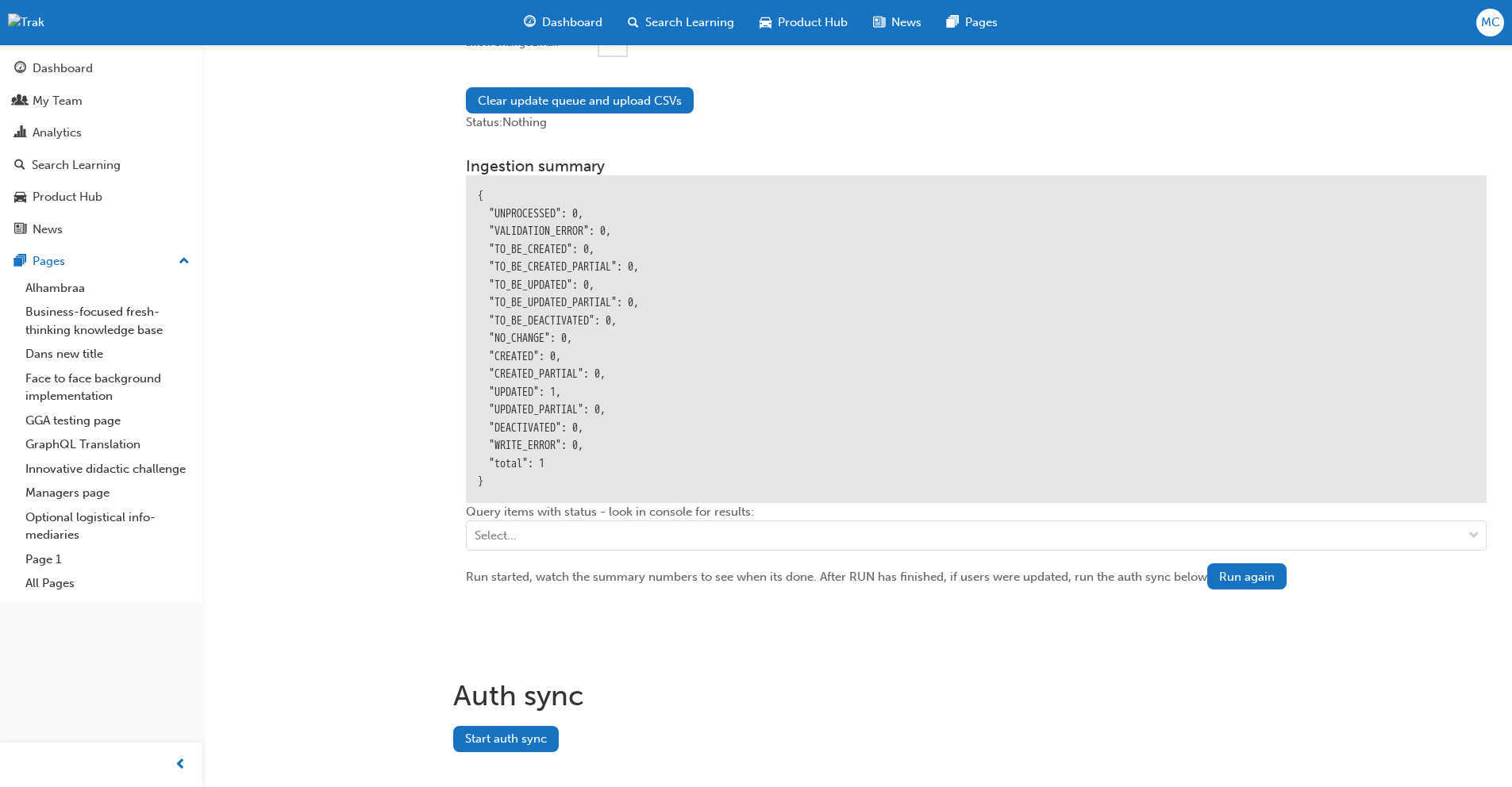 scroll, scrollTop: 2022, scrollLeft: 0, axis: vertical 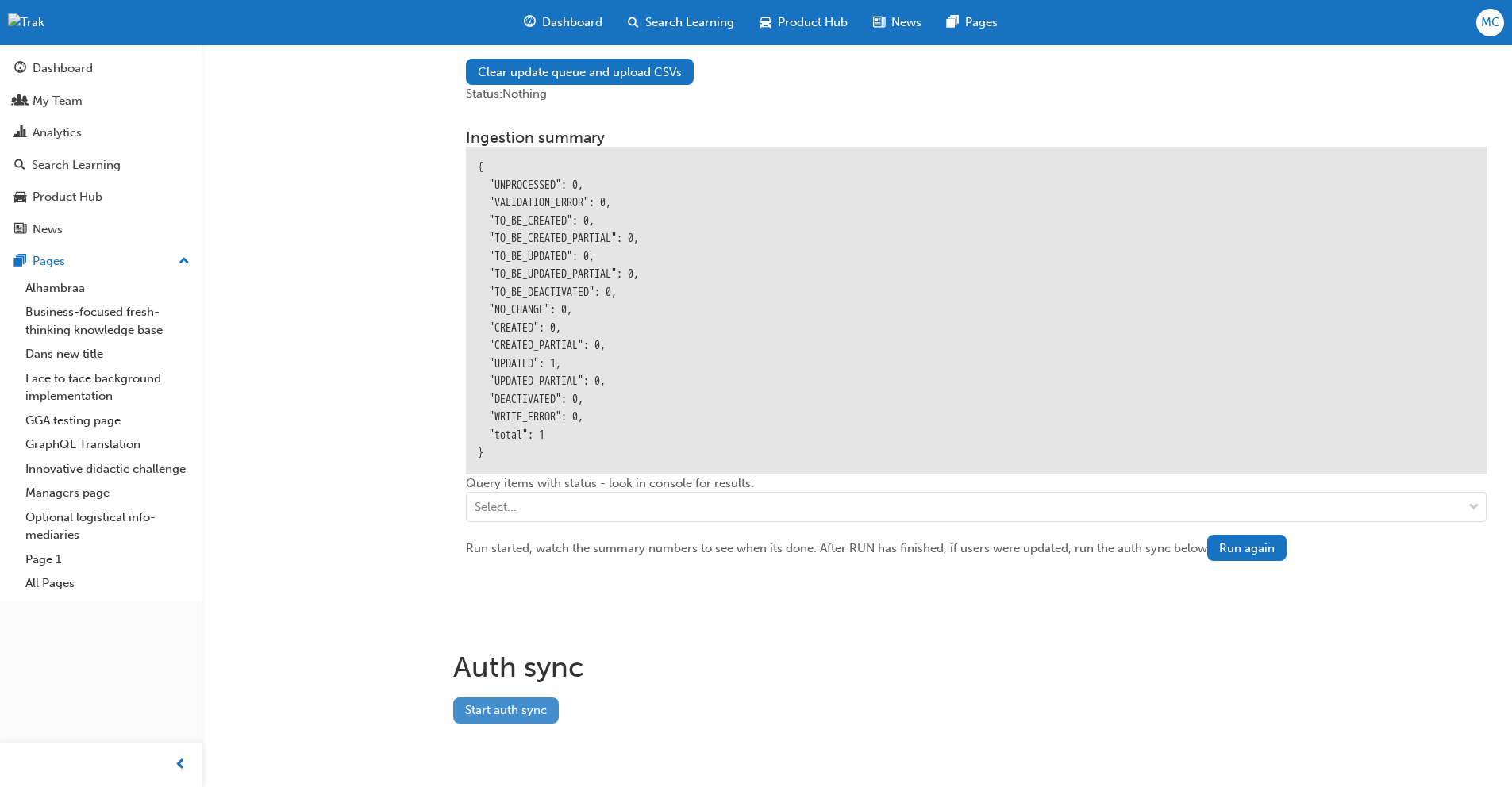 click on "Start auth sync" at bounding box center (506, 710) 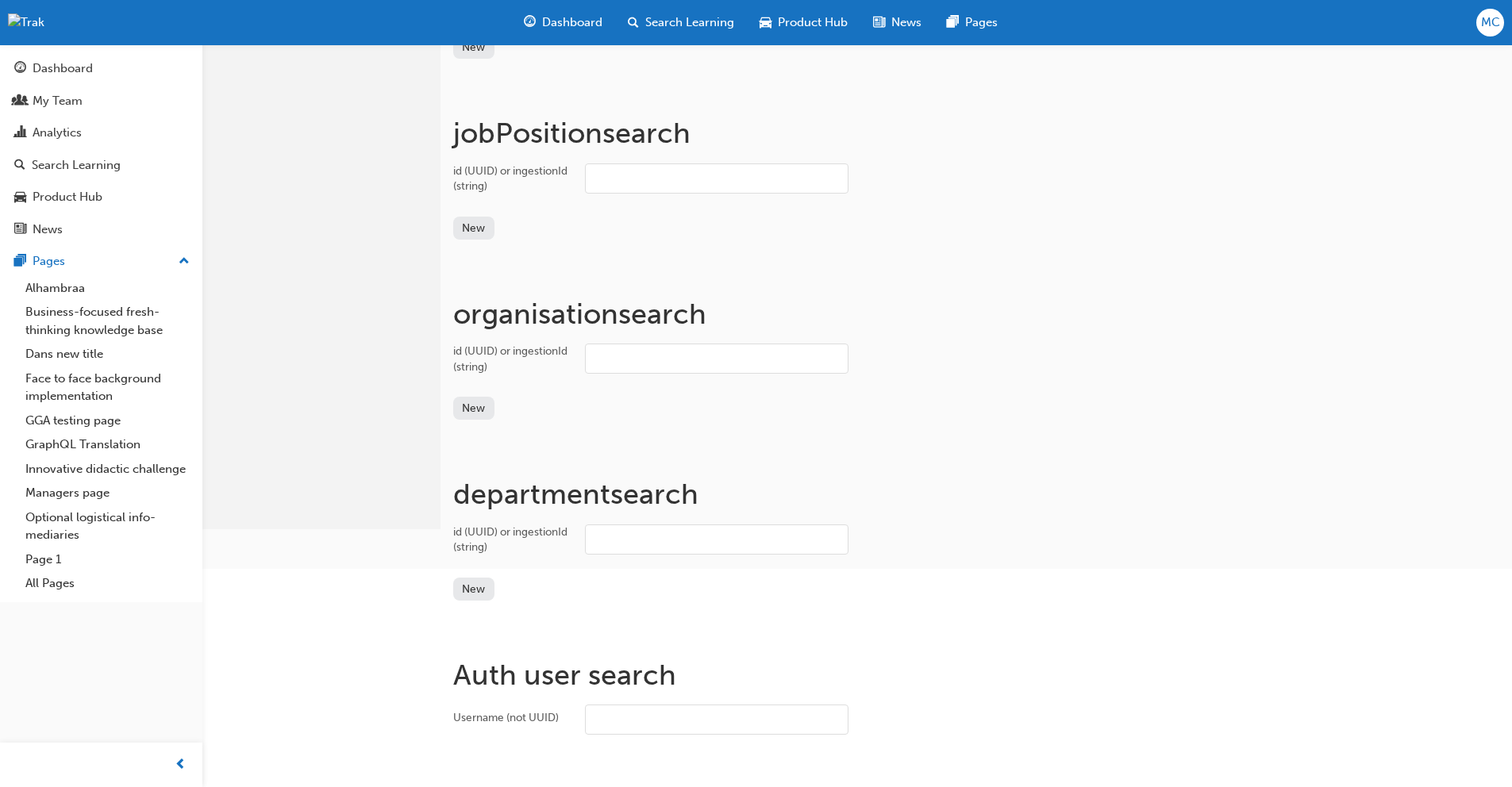 scroll, scrollTop: 0, scrollLeft: 0, axis: both 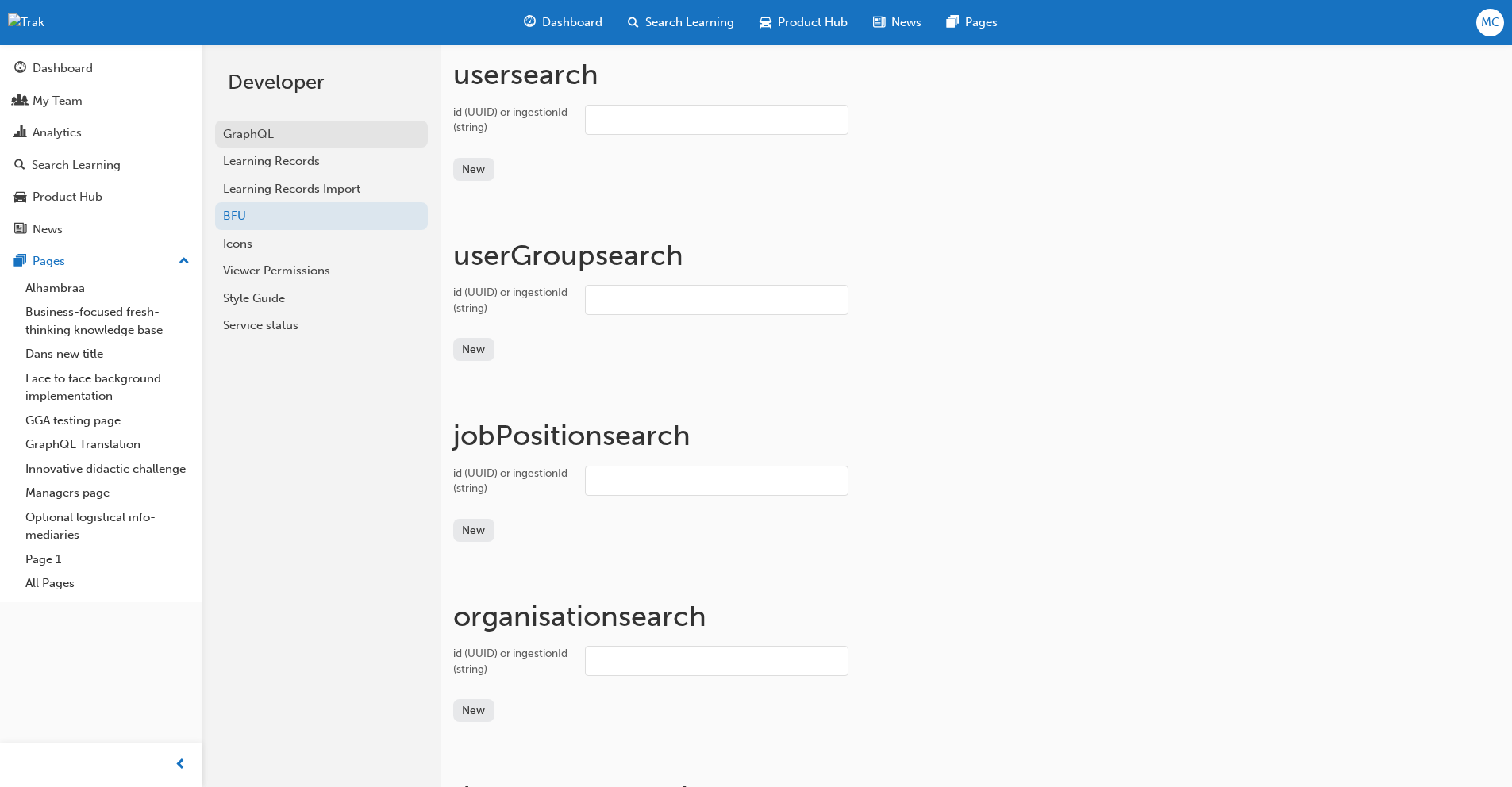 click on "GraphQL" at bounding box center (321, 134) 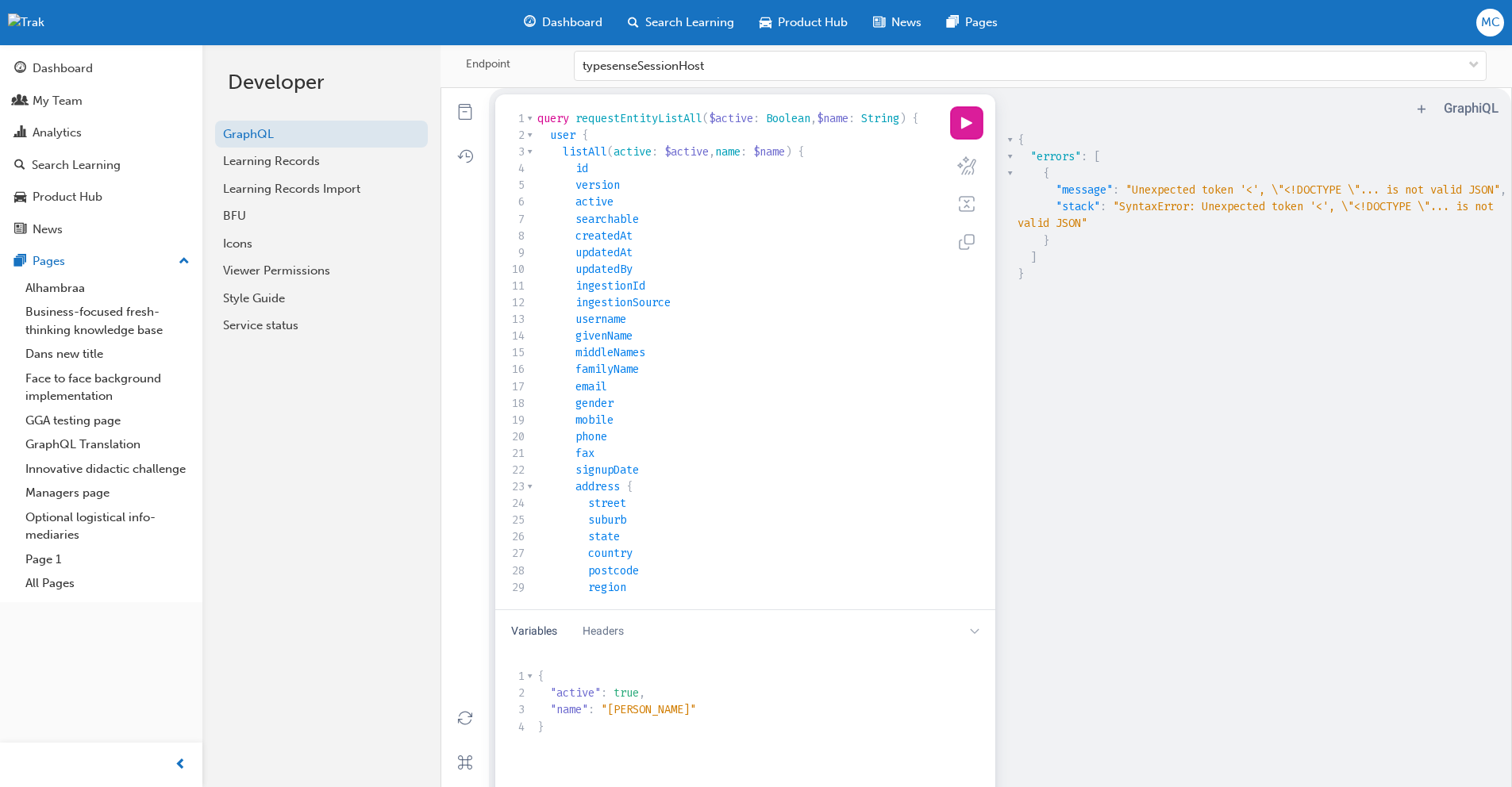 click on "play icon" at bounding box center (967, 123) 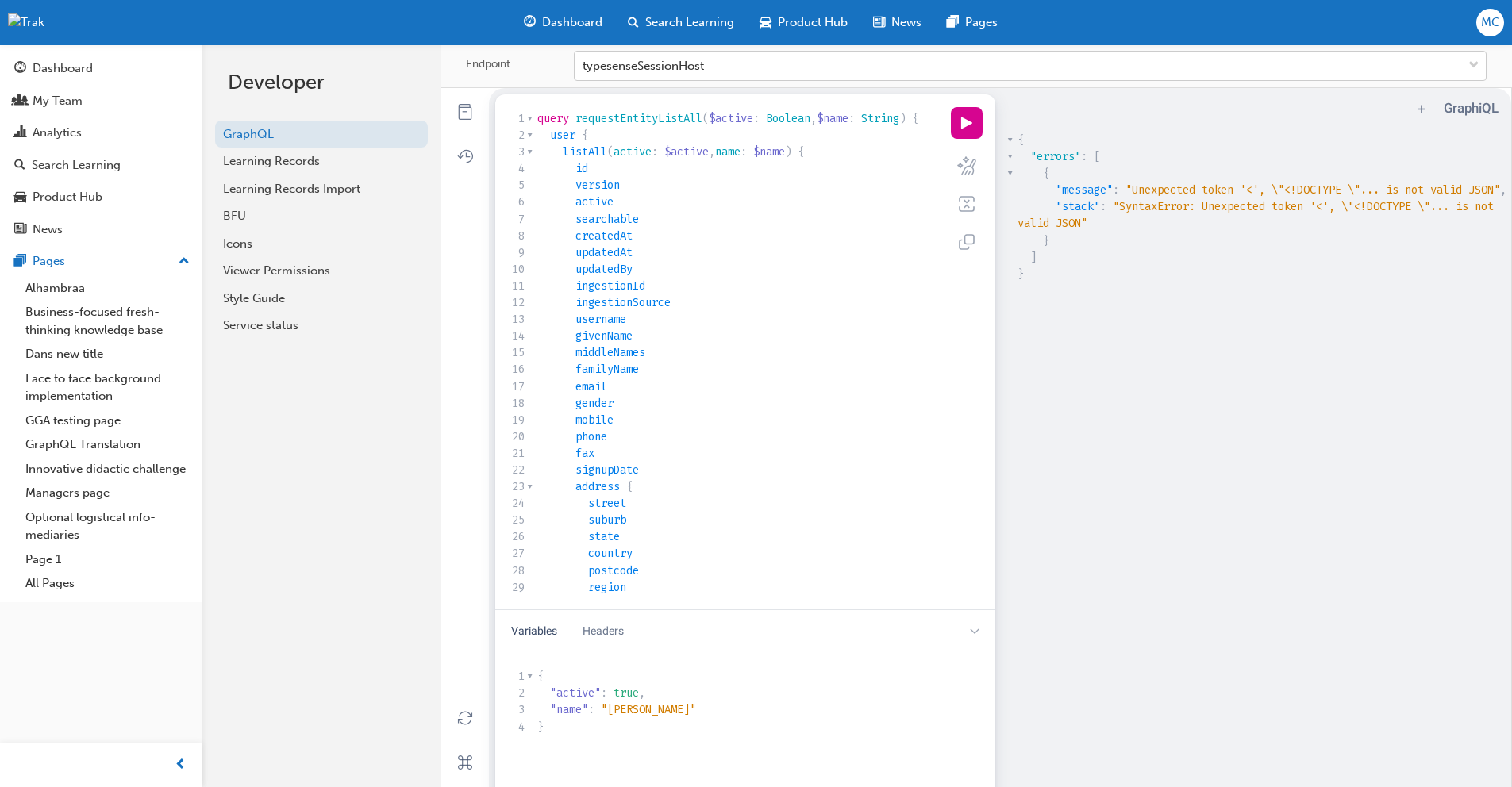 click on "typesenseSessionHost" at bounding box center (1018, 66) 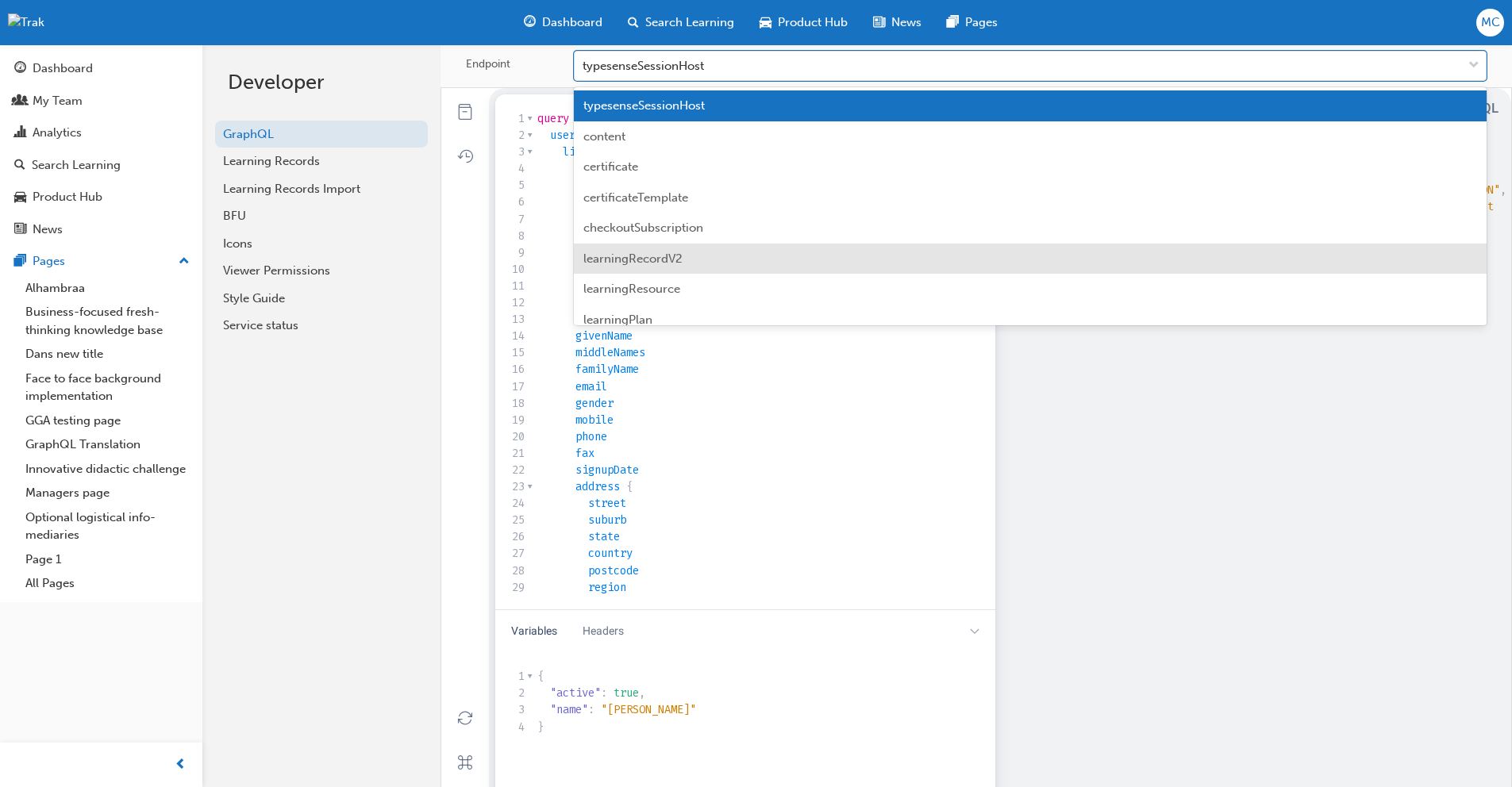 scroll, scrollTop: 311, scrollLeft: 0, axis: vertical 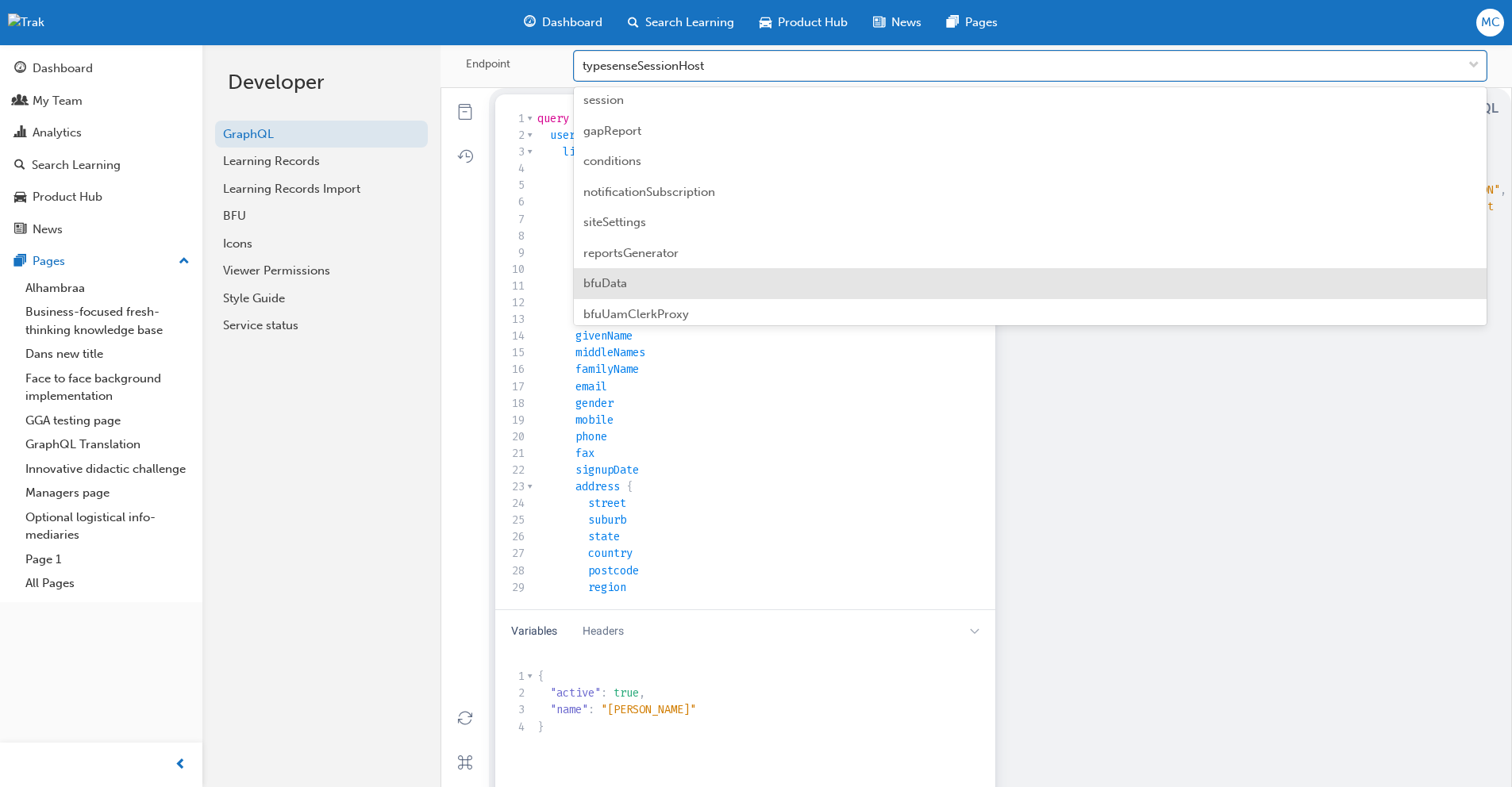 click on "bfuData" at bounding box center [1030, 283] 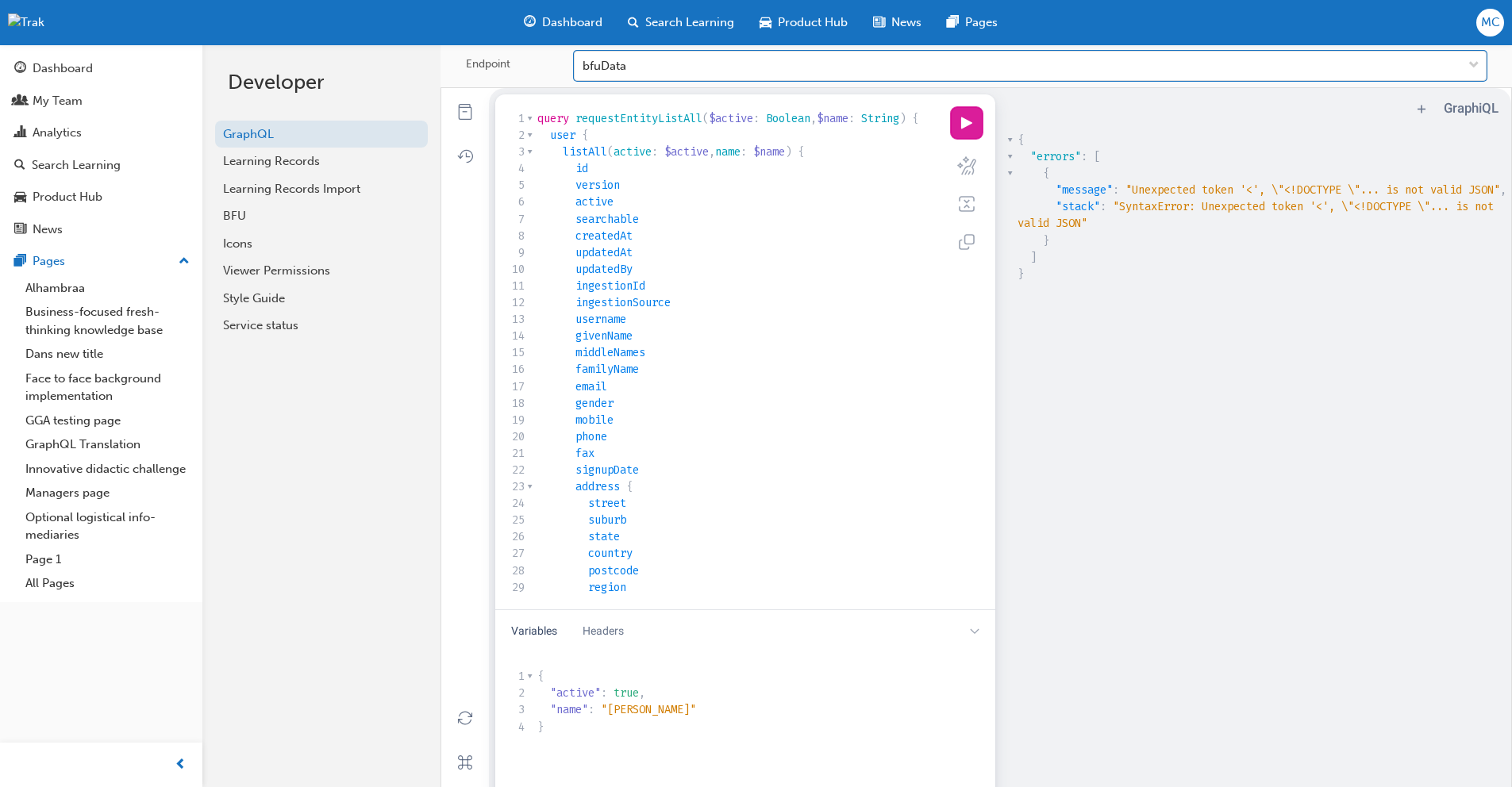 click on "play icon" at bounding box center [967, 123] 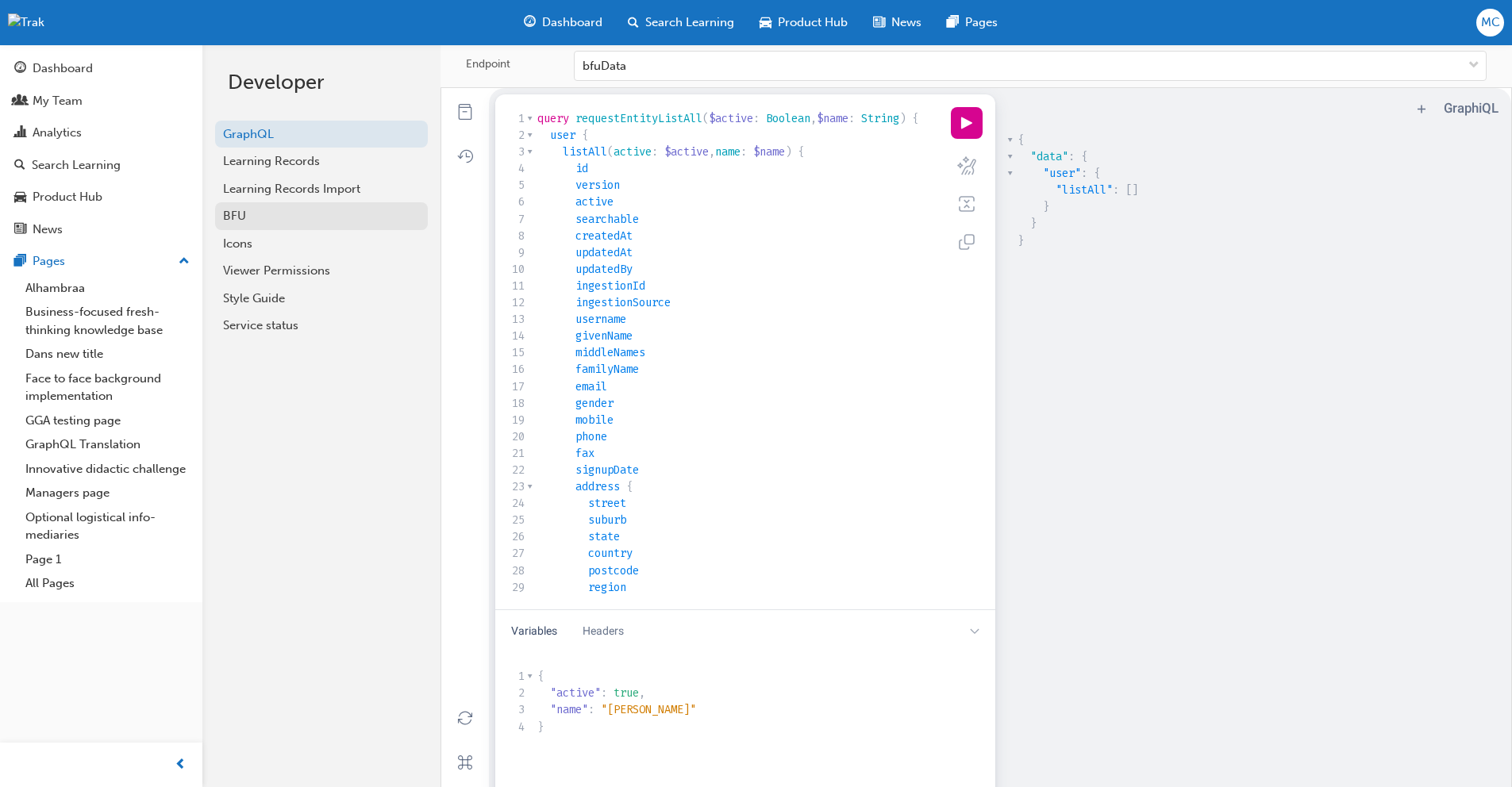 click on "BFU" at bounding box center (321, 216) 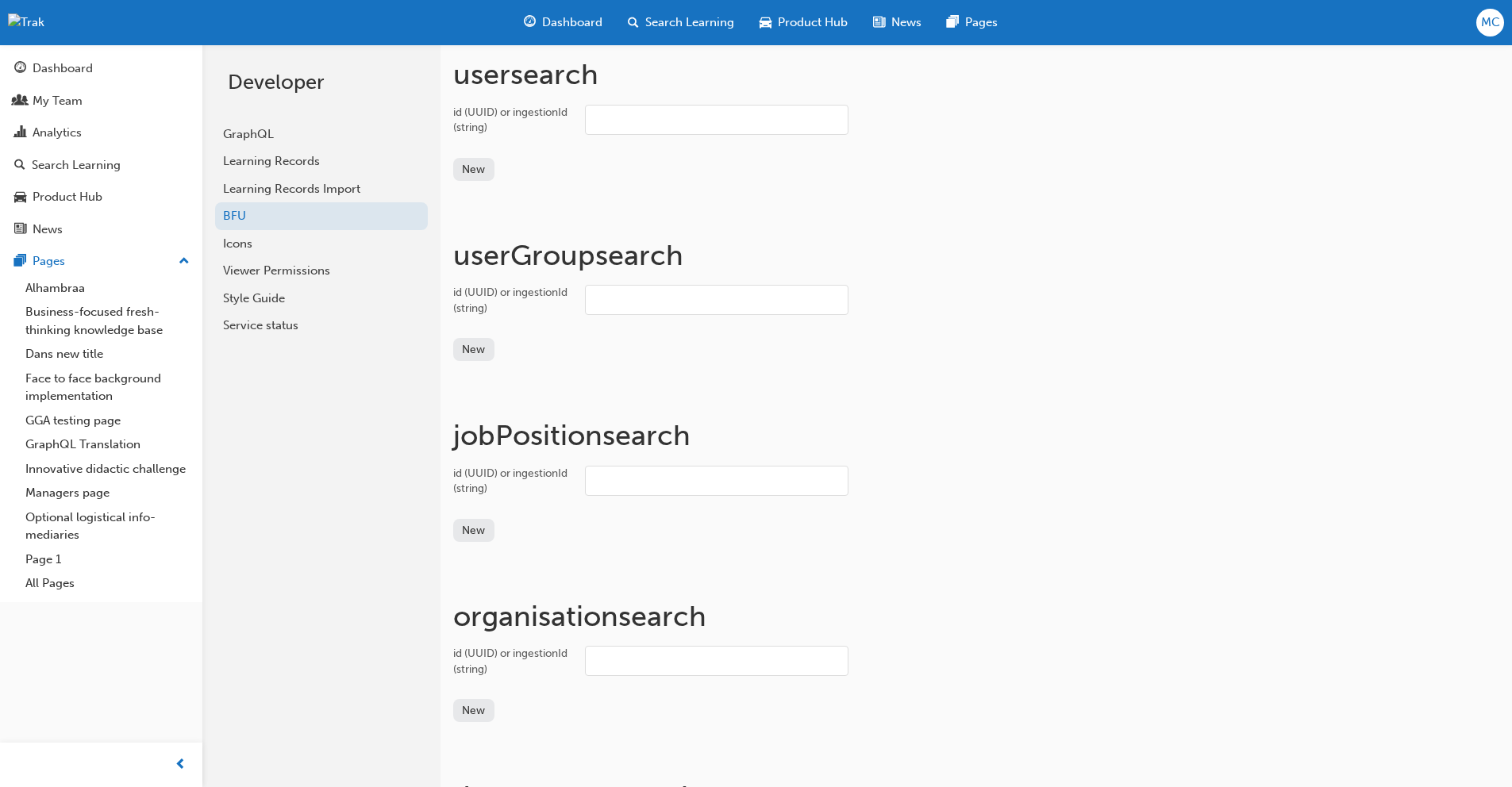 click on "id (UUID) or ingestionId (string)" at bounding box center [717, 120] 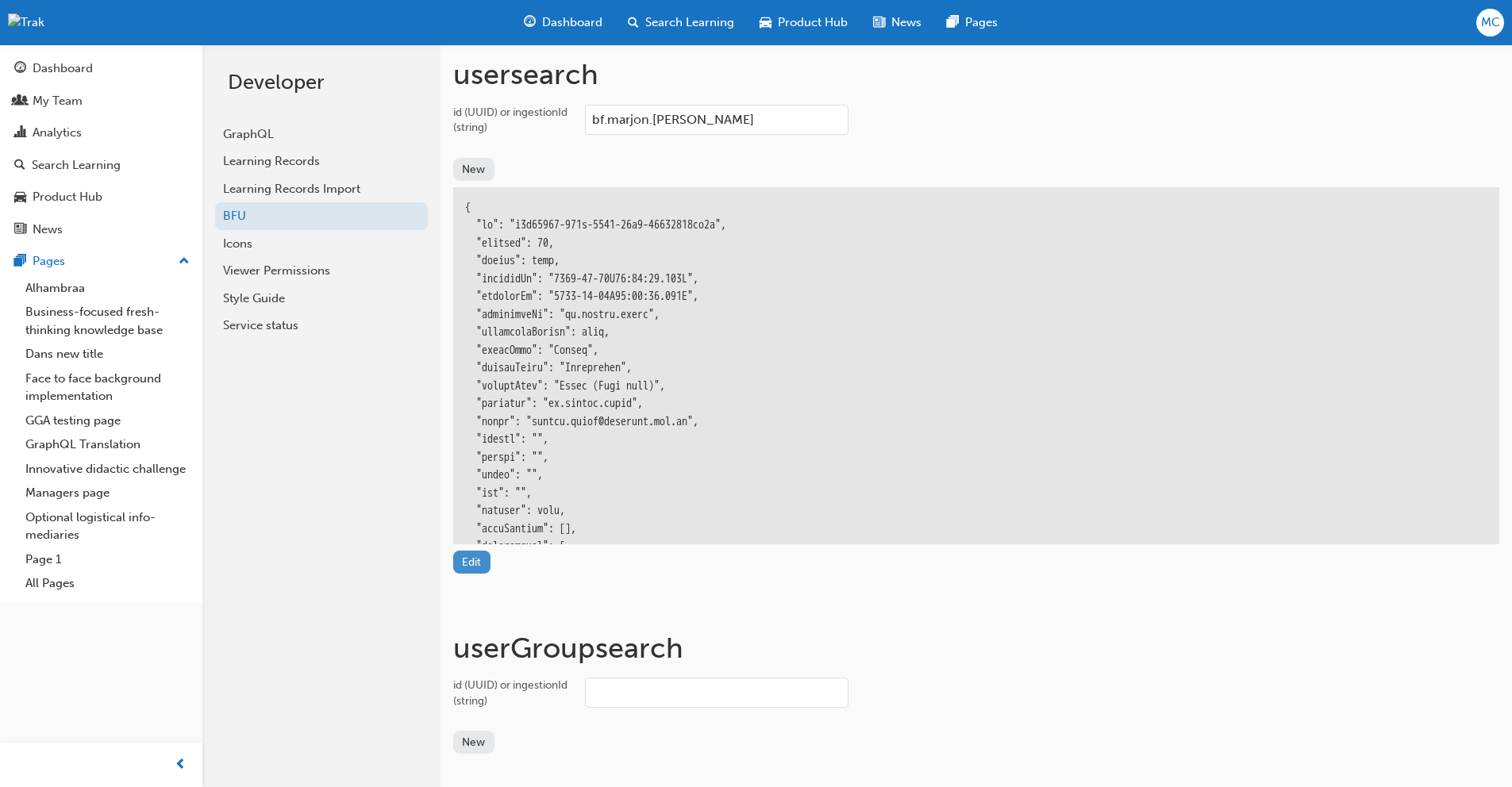 type on "bf.marjon.[PERSON_NAME]" 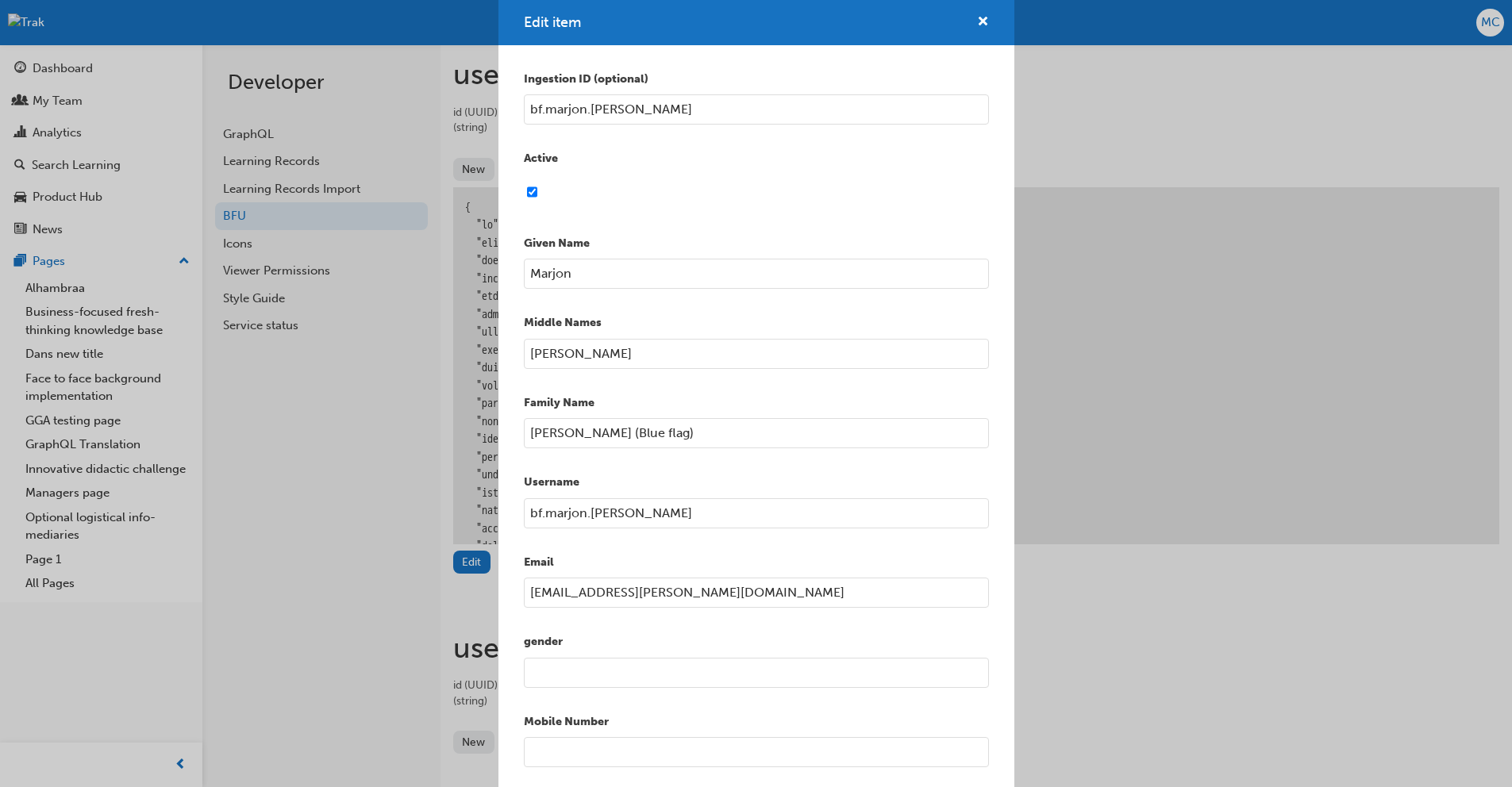 click on "[PERSON_NAME] (Blue flag)" at bounding box center (756, 433) 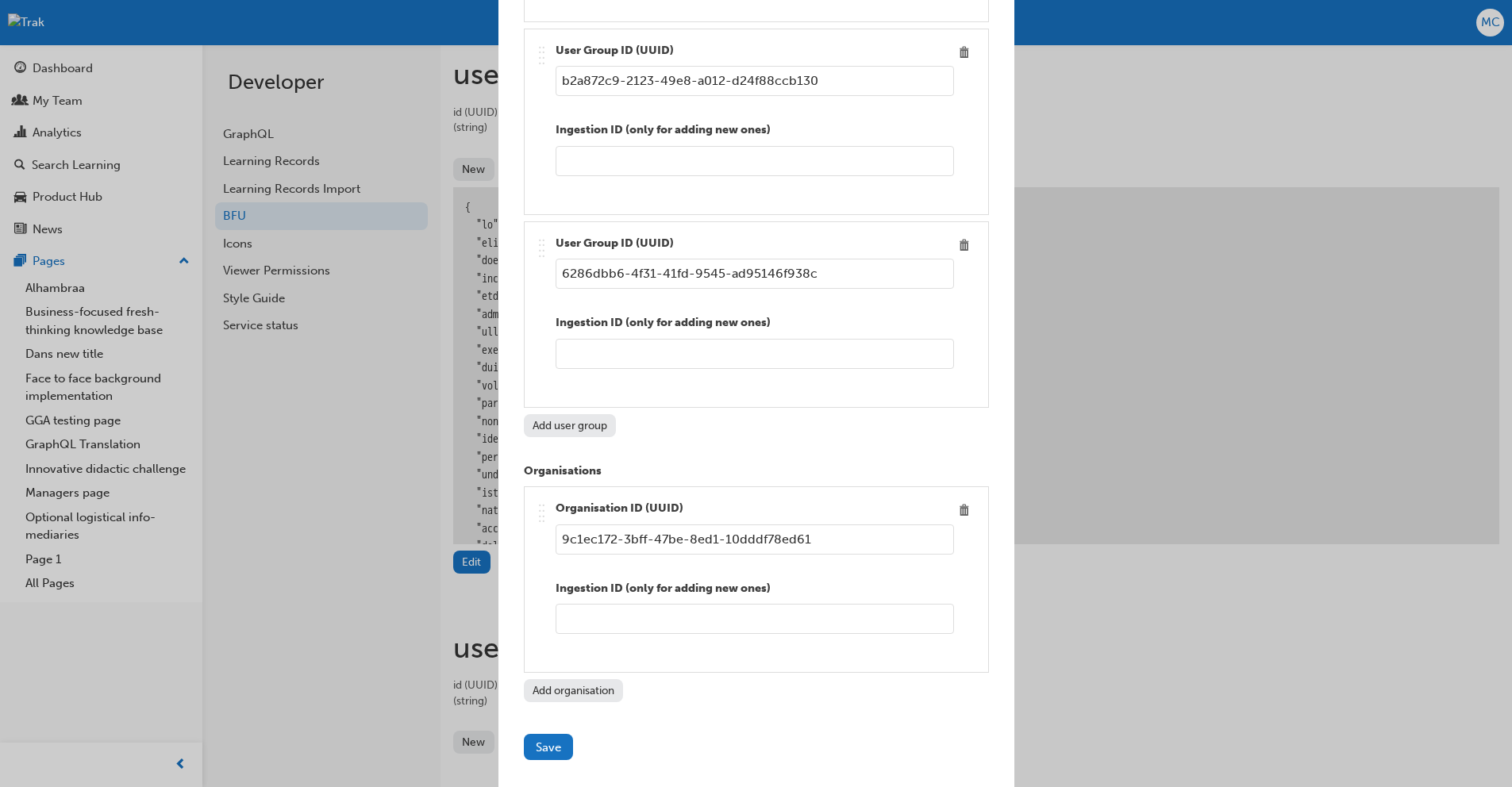 scroll, scrollTop: 2014, scrollLeft: 0, axis: vertical 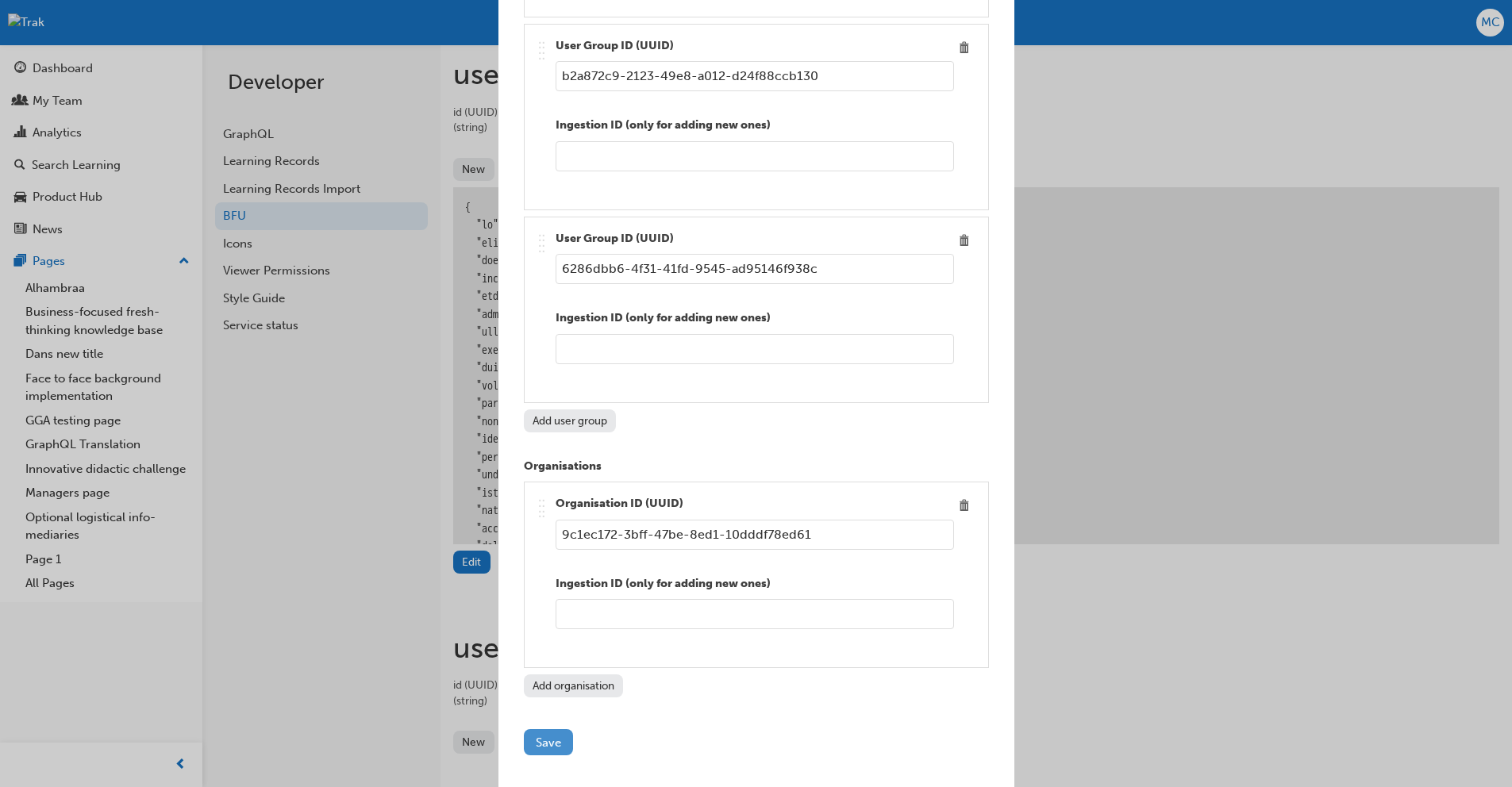type on "[PERSON_NAME] (Blue Flag)" 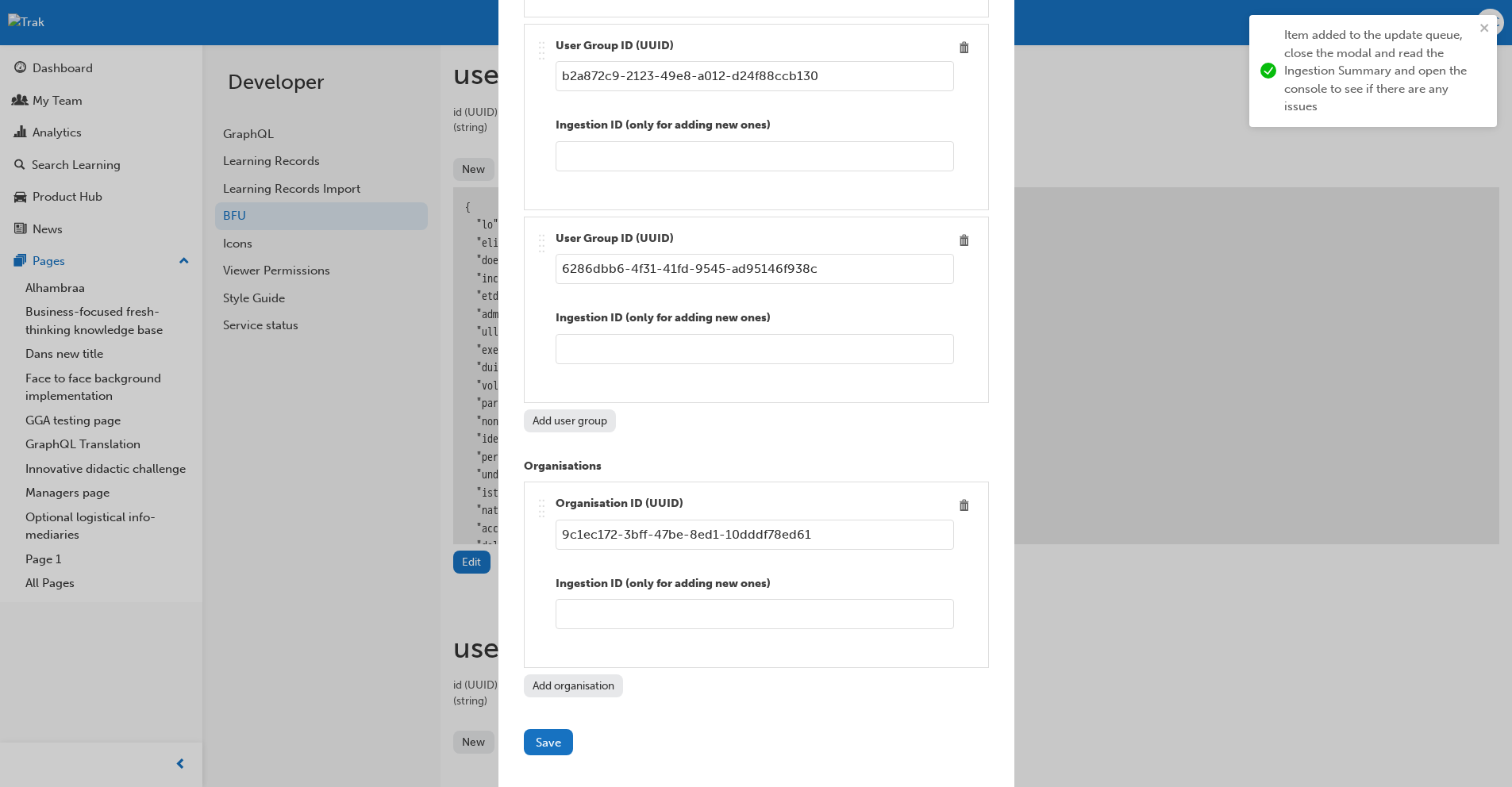 click on "Edit item Ingestion ID (optional)   bf.[PERSON_NAME].[PERSON_NAME] Active   Given Name   [PERSON_NAME] Middle Names   [PERSON_NAME] Family Name   [PERSON_NAME] (Blue Flag) Username   bf.marjon.[PERSON_NAME] Email   [EMAIL_ADDRESS][PERSON_NAME][DOMAIN_NAME] gender   Mobile Number   Phone Number   Fax Number   Address   Add new Team Members   Add team member Departments   .. .. .. .. Department ID (UUID)   94ba8de0-0bd2-419d-91be-6d64c6e30444 Ingestion ID (only for adding new ones)   Add department Job Positions   .. .. .. .. Job Positions ID (UUID)   dc6fe199-5c19-4405-a0e5-a6baa2b55106 Ingestion ID (only for adding new ones)   Add job position User Groups   .. .. .. .. User Group ID (UUID)   1dc2d549-1483-4f88-b79c-de526a48e40a Ingestion ID (only for adding new ones)   .. .. .. .. User Group ID (UUID)   3395d1f2-5591-4018-98a1-9ce13f63efaa Ingestion ID (only for adding new ones)   .. .. .. .. User Group ID (UUID)   b2a872c9-2123-49e8-a012-d24f88ccb130 Ingestion ID (only for adding new ones)   .. .. .. .. User Group ID (UUID)     Add user group Organisations" at bounding box center [756, 394] 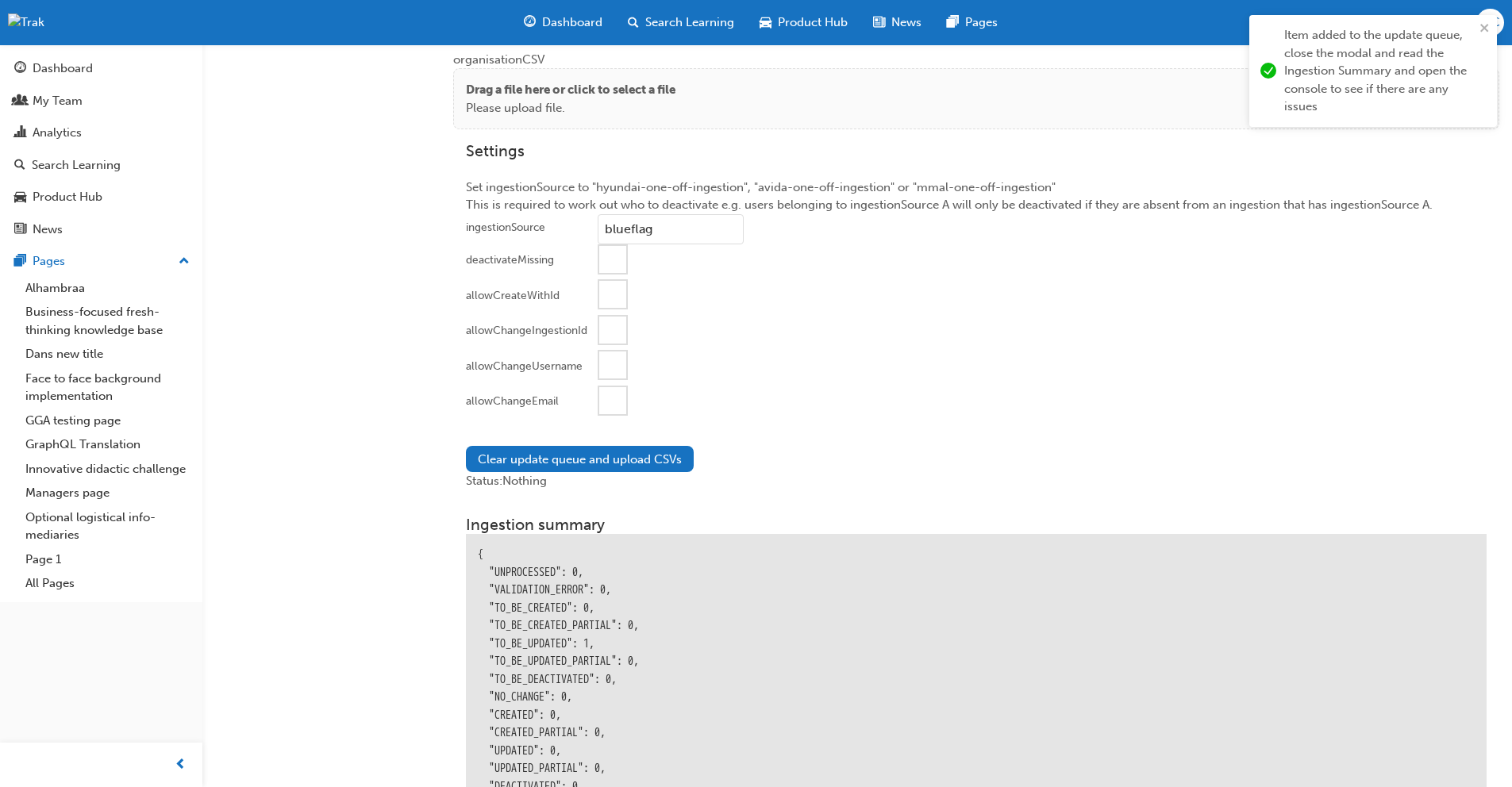 scroll, scrollTop: 1959, scrollLeft: 0, axis: vertical 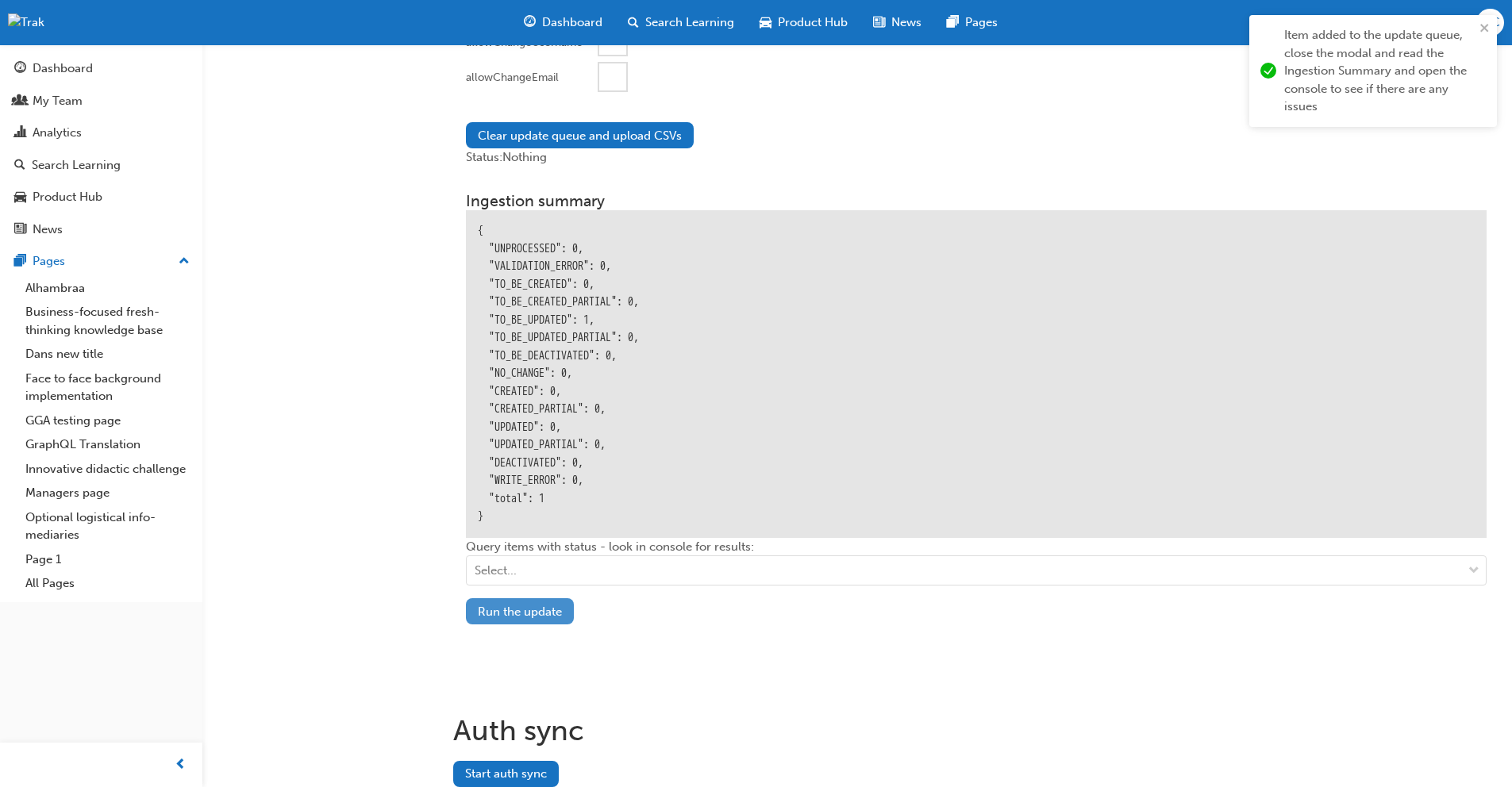 click on "Run the update" at bounding box center (520, 611) 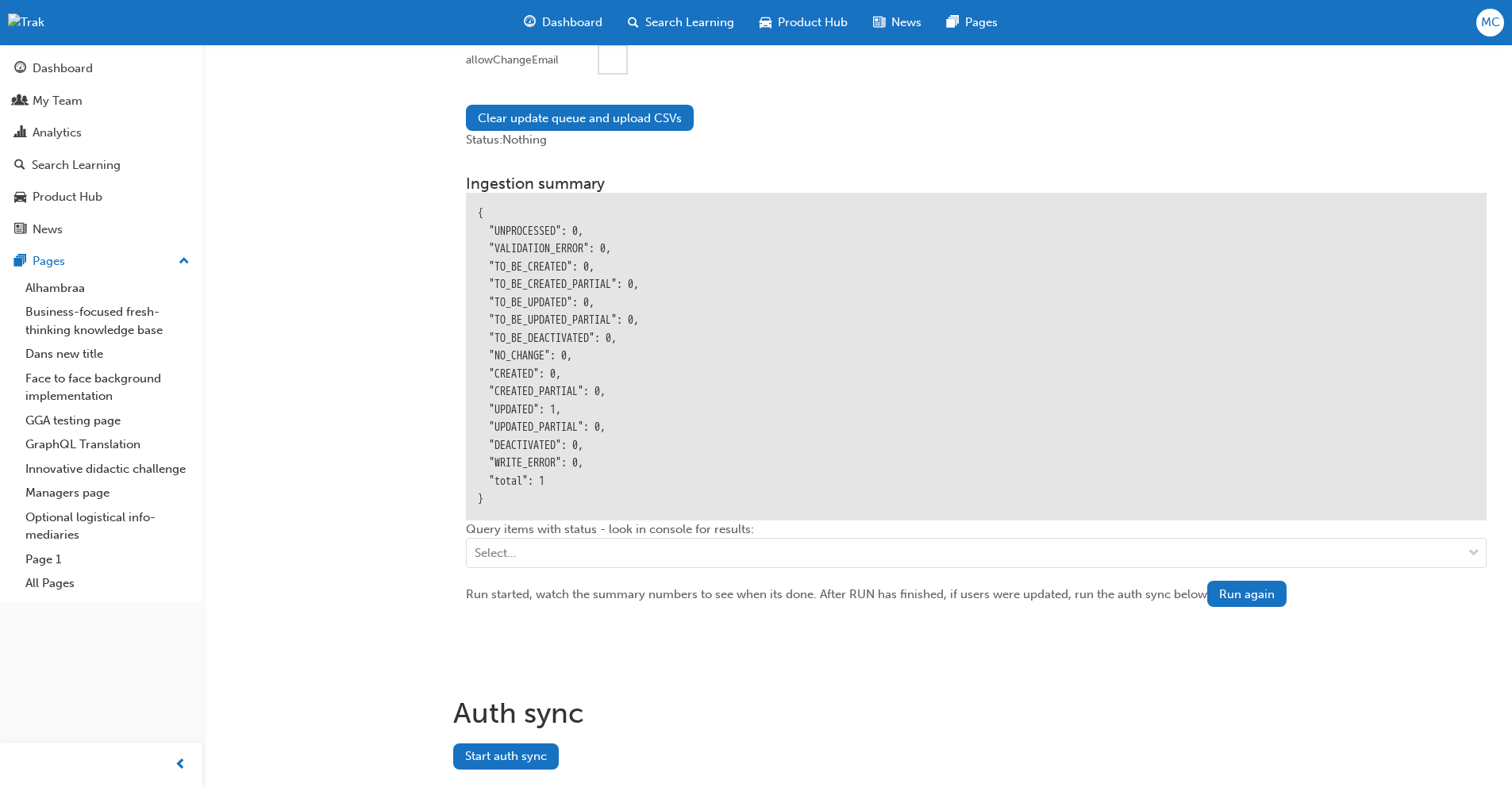 scroll, scrollTop: 2022, scrollLeft: 0, axis: vertical 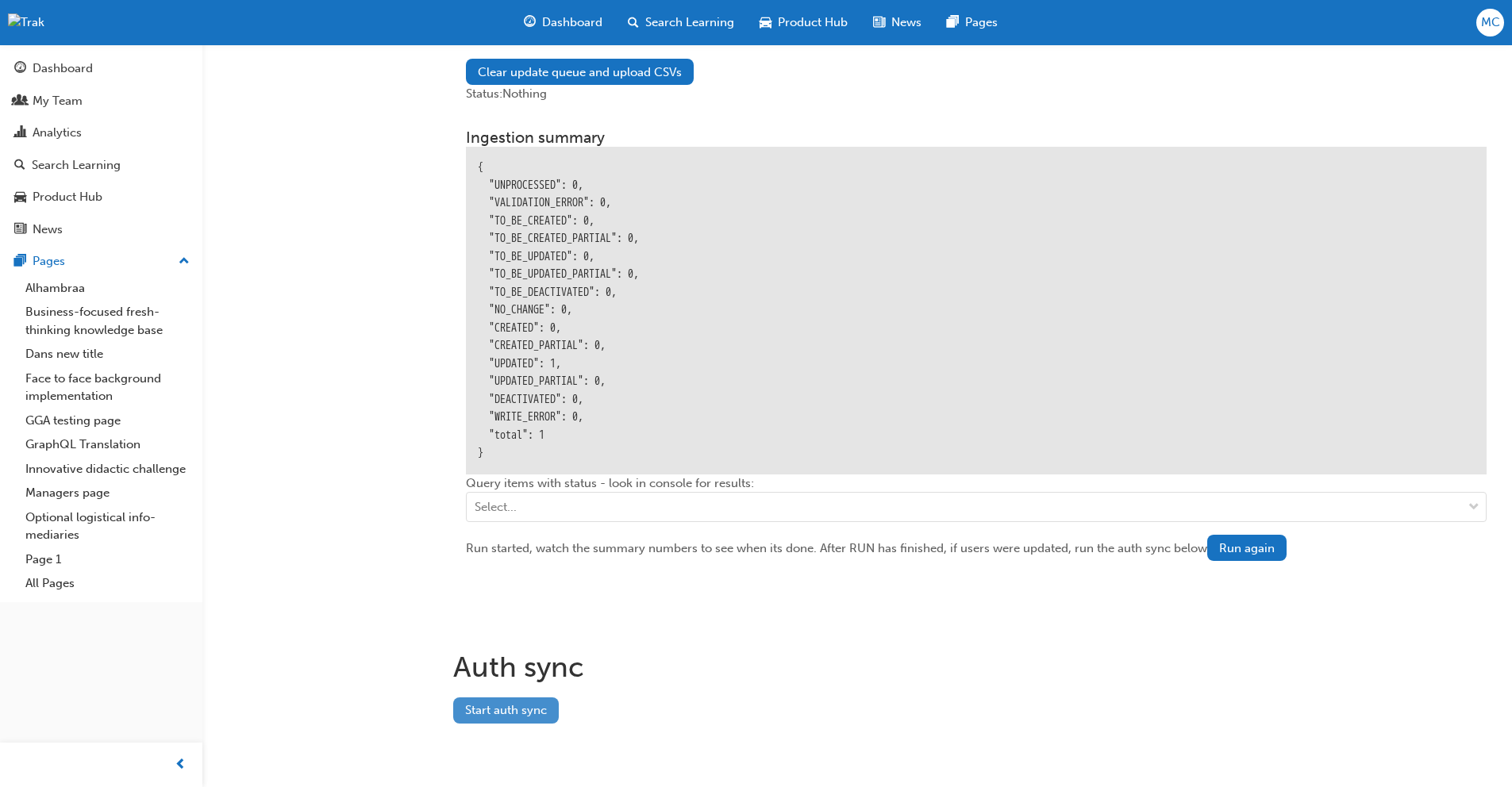 click on "Start auth sync" at bounding box center [506, 710] 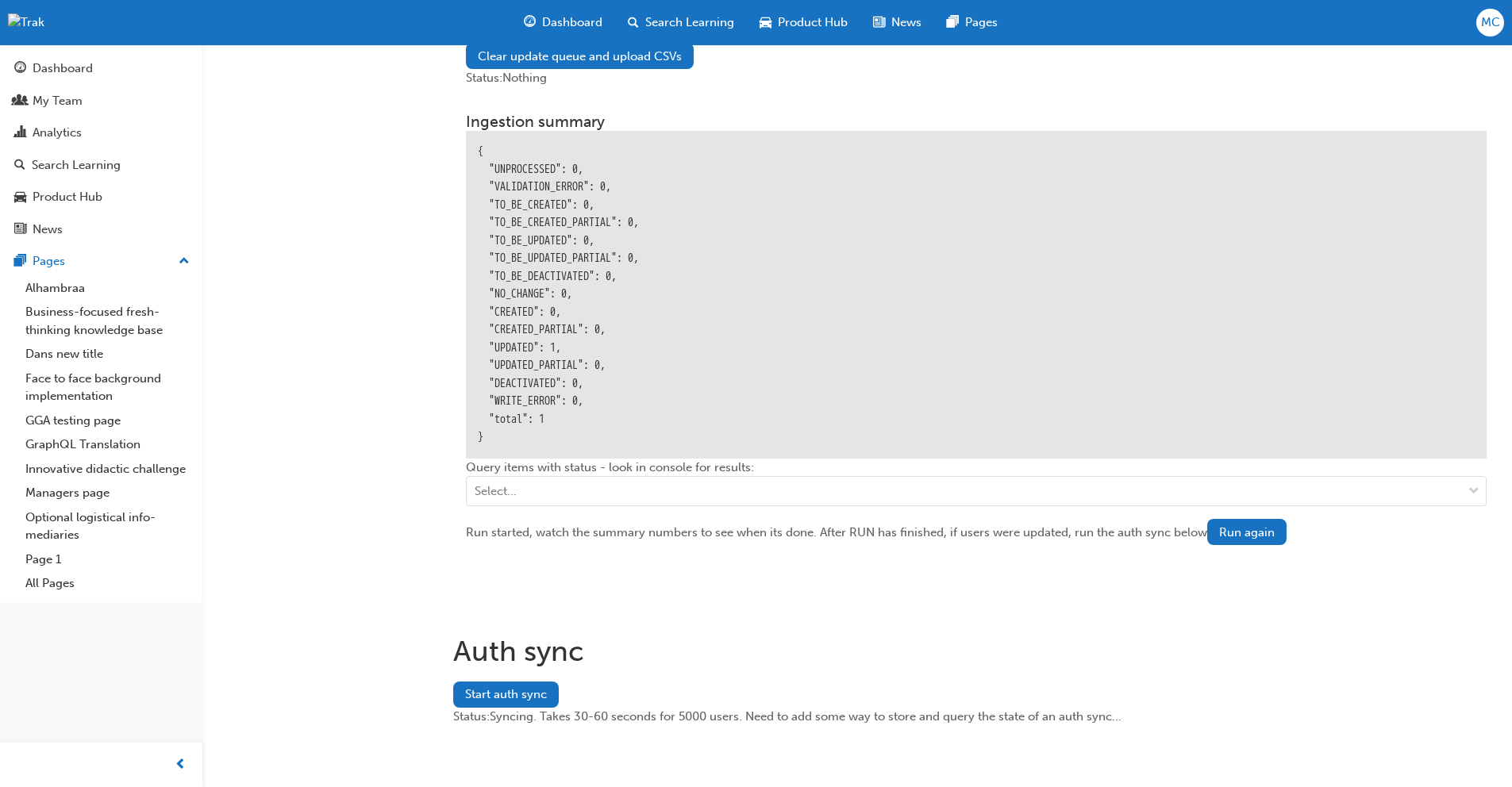 scroll, scrollTop: 2040, scrollLeft: 0, axis: vertical 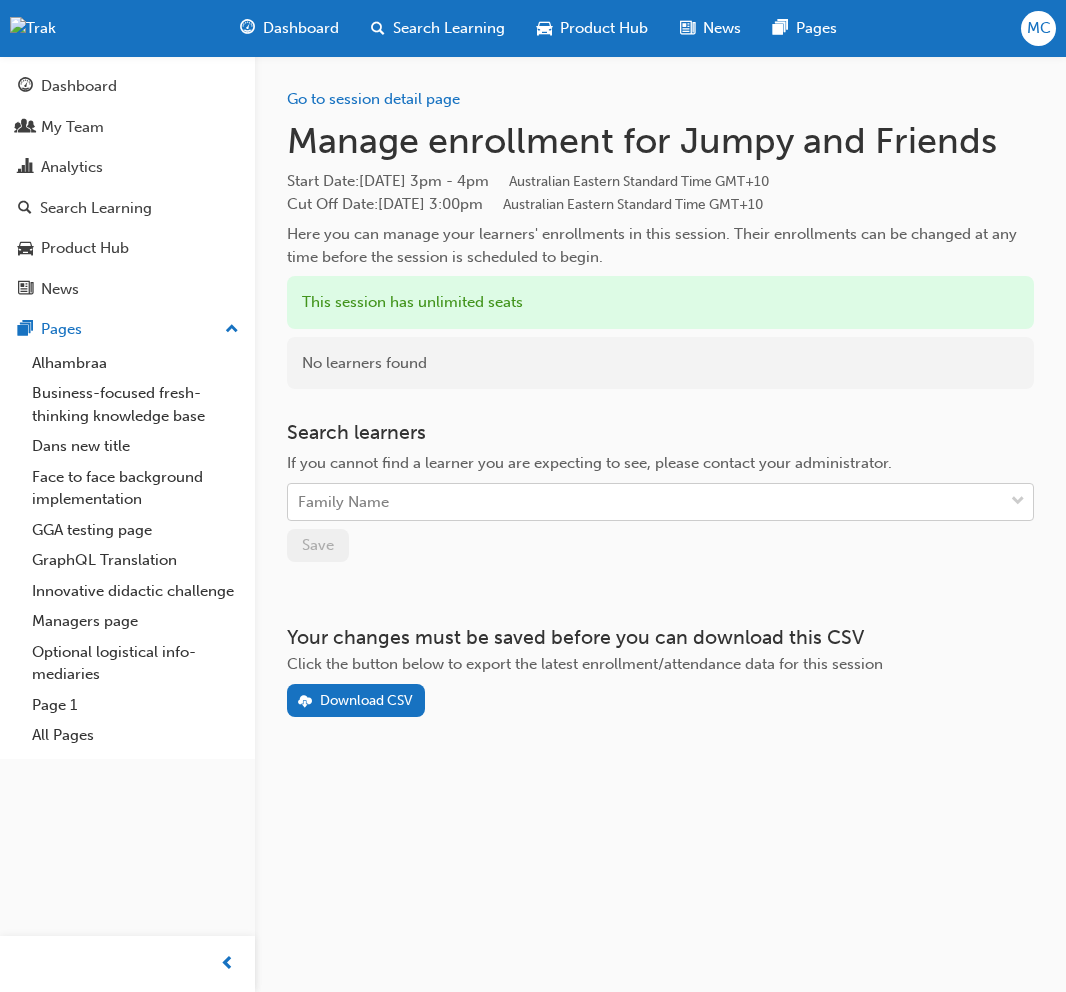 click on "Family Name" at bounding box center (645, 502) 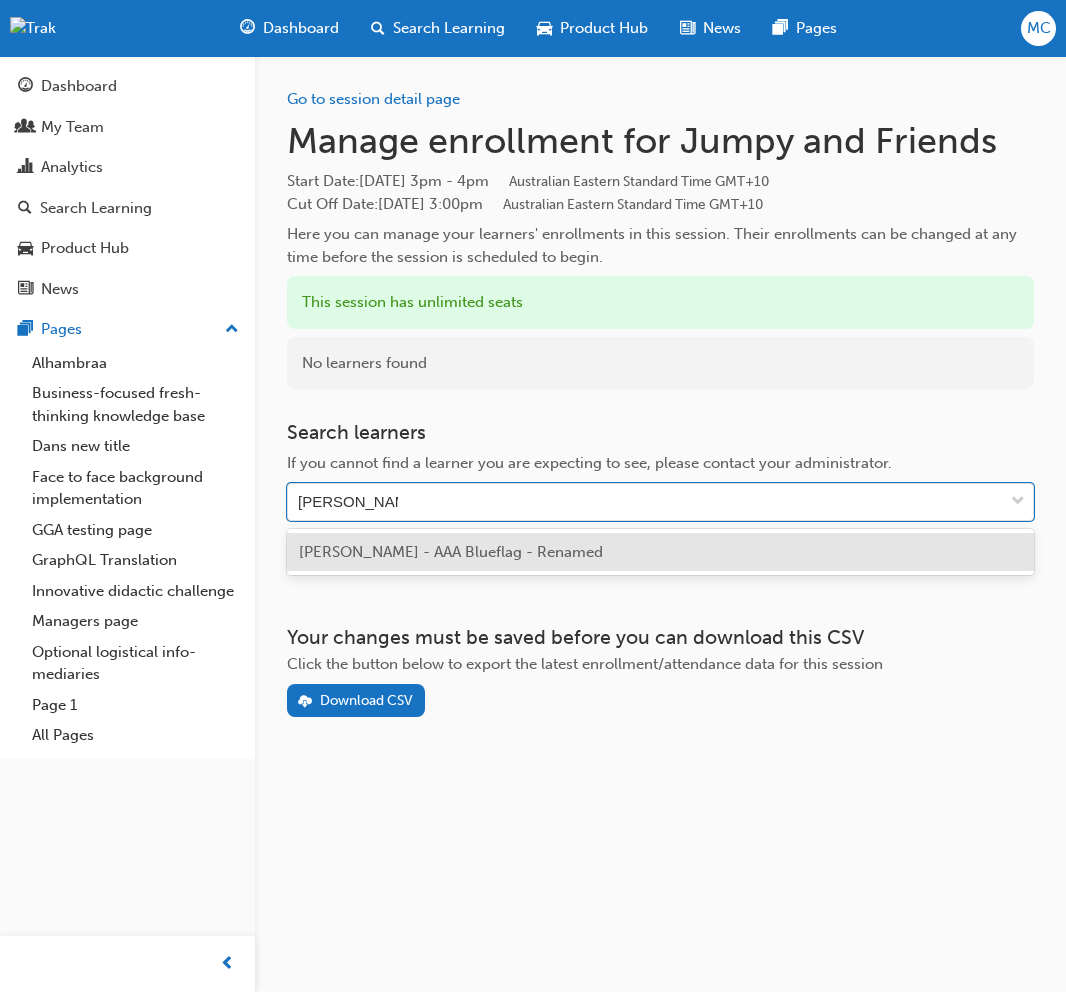 type on "Marjon Camba" 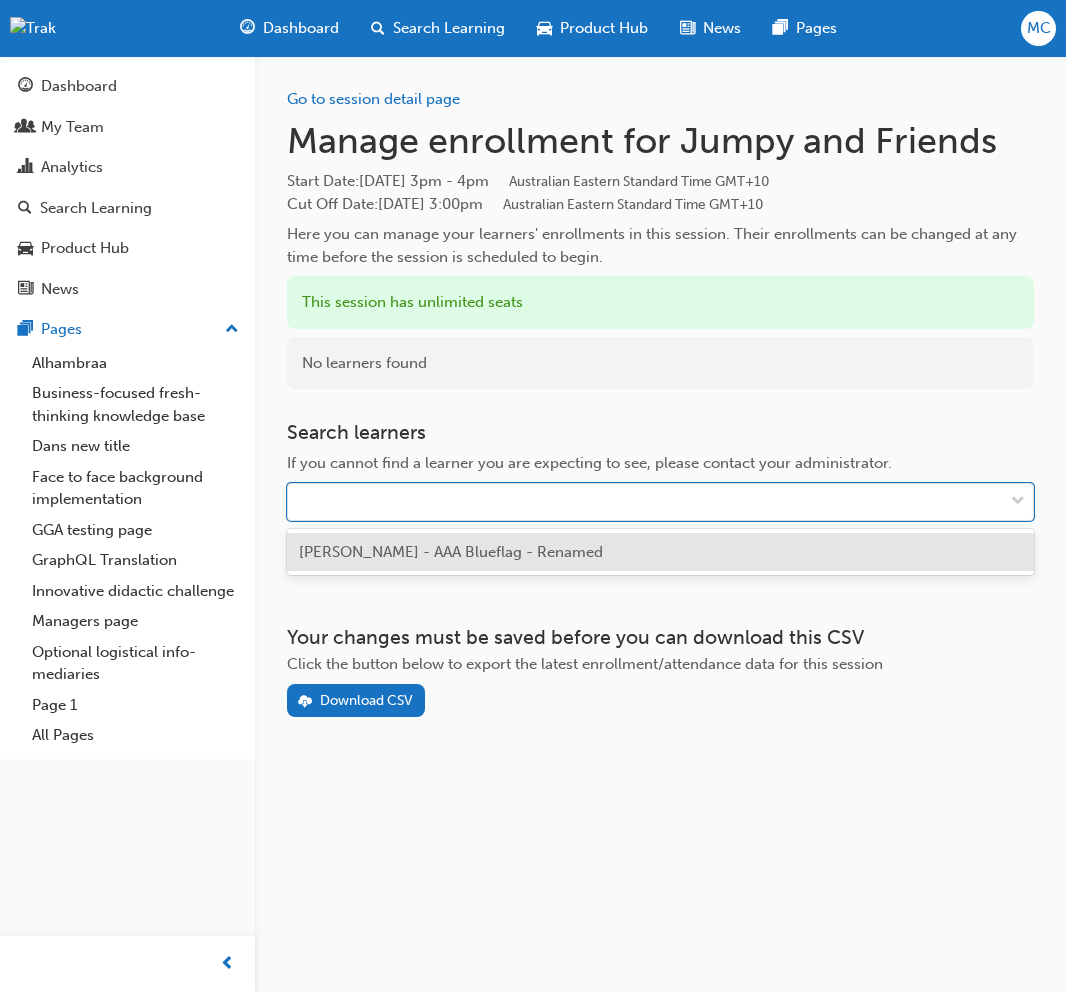 click on "No learners found" at bounding box center [660, 363] 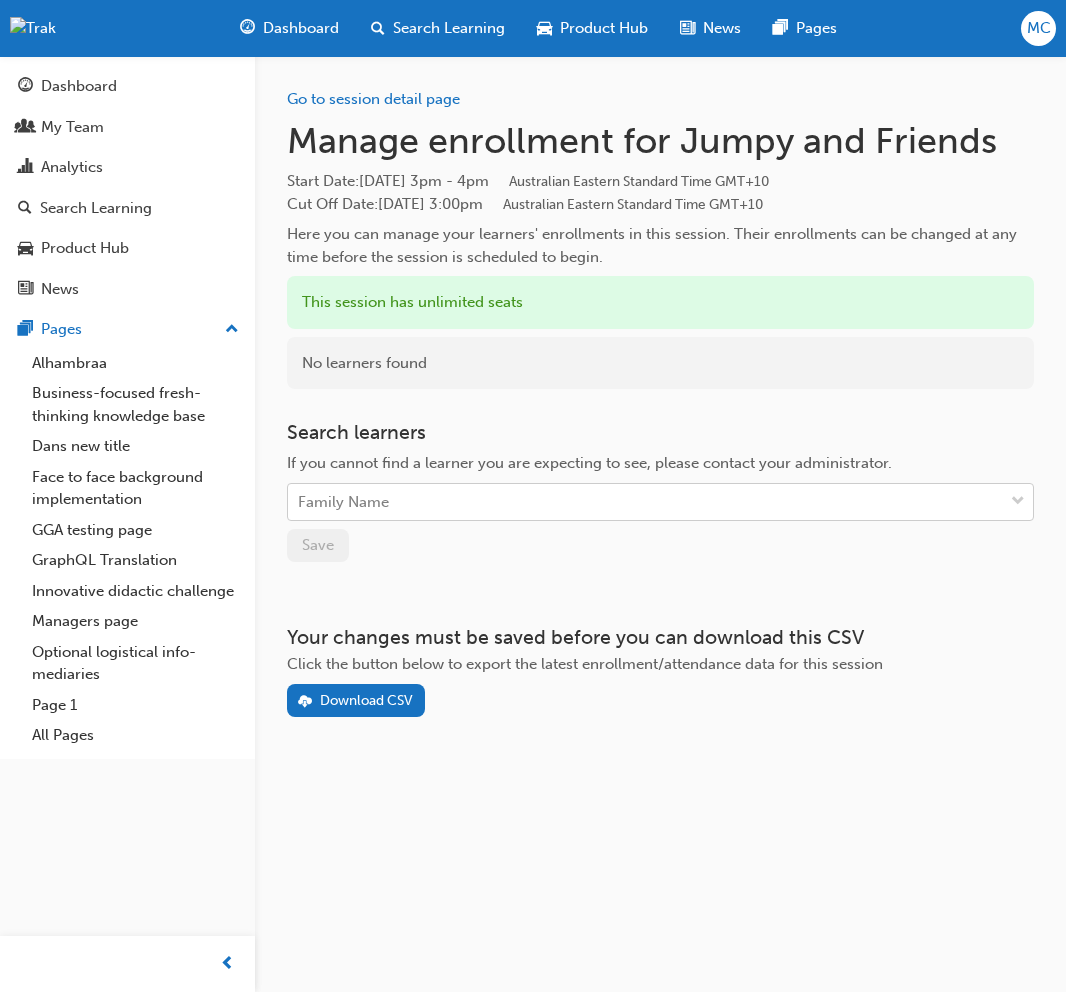 click on "Family Name" at bounding box center [645, 502] 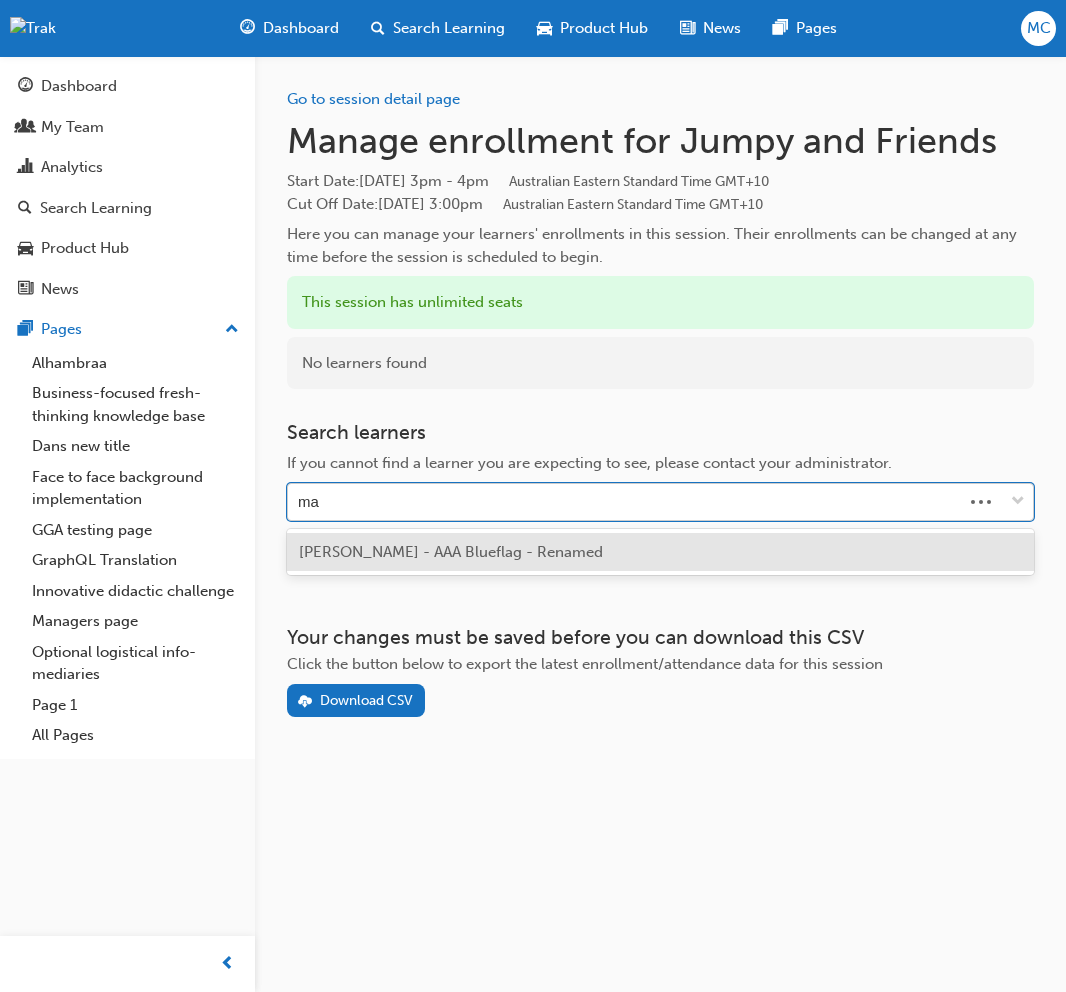 type on "m" 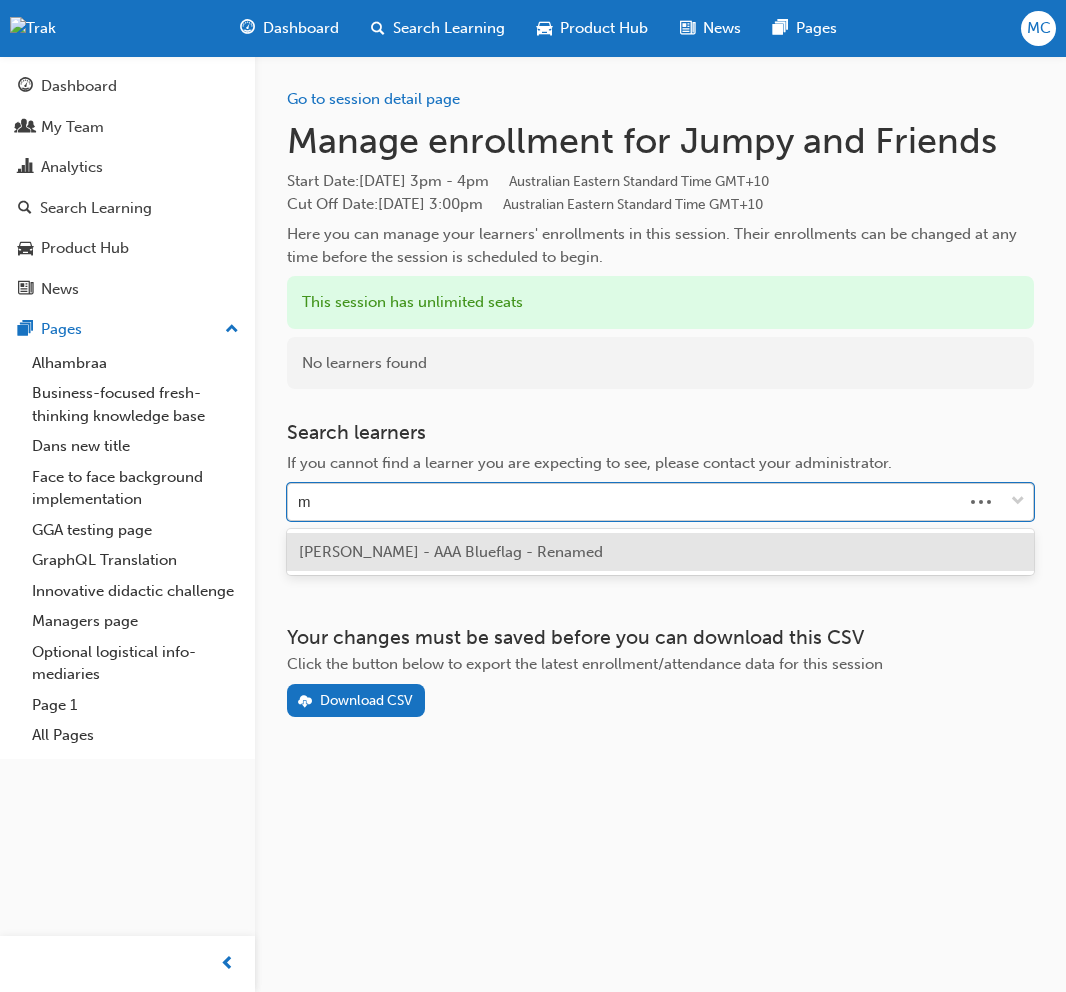 type 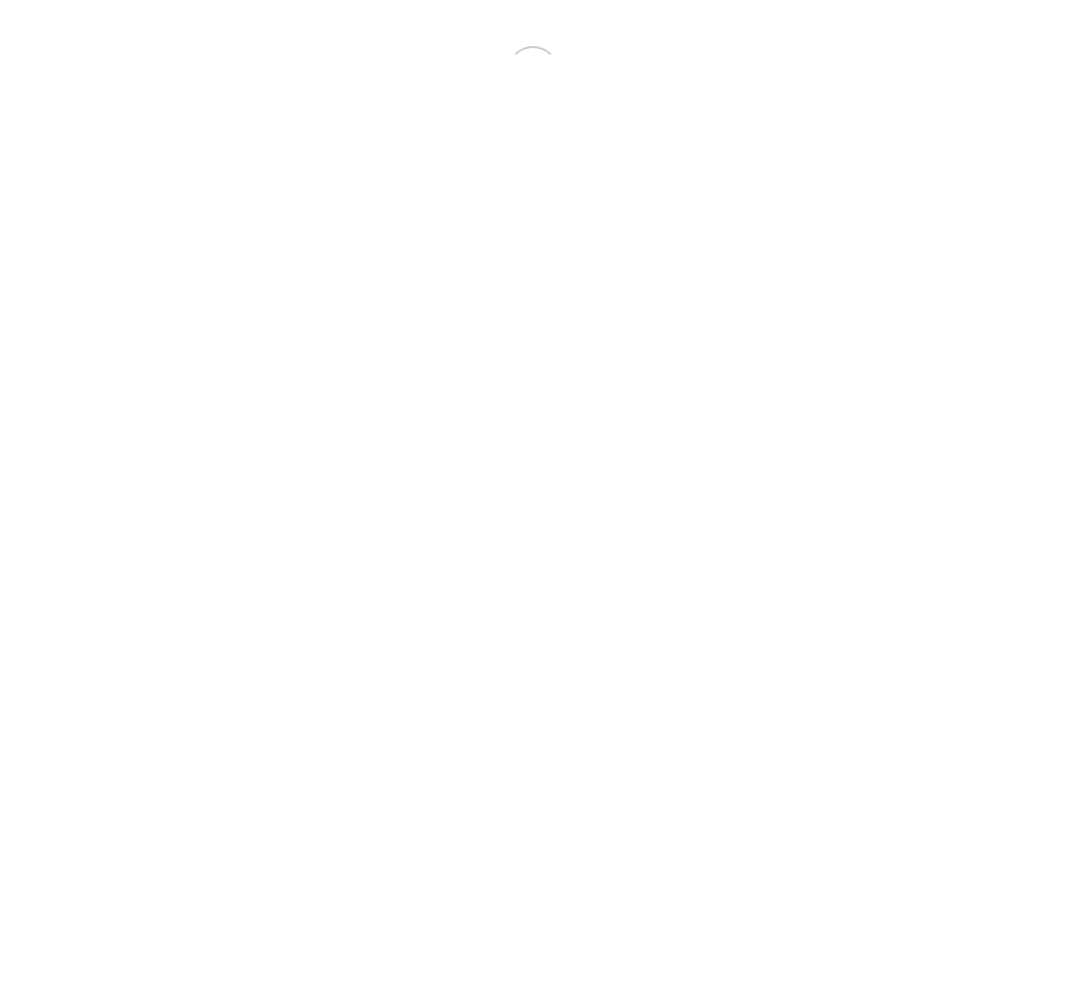 scroll, scrollTop: 0, scrollLeft: 0, axis: both 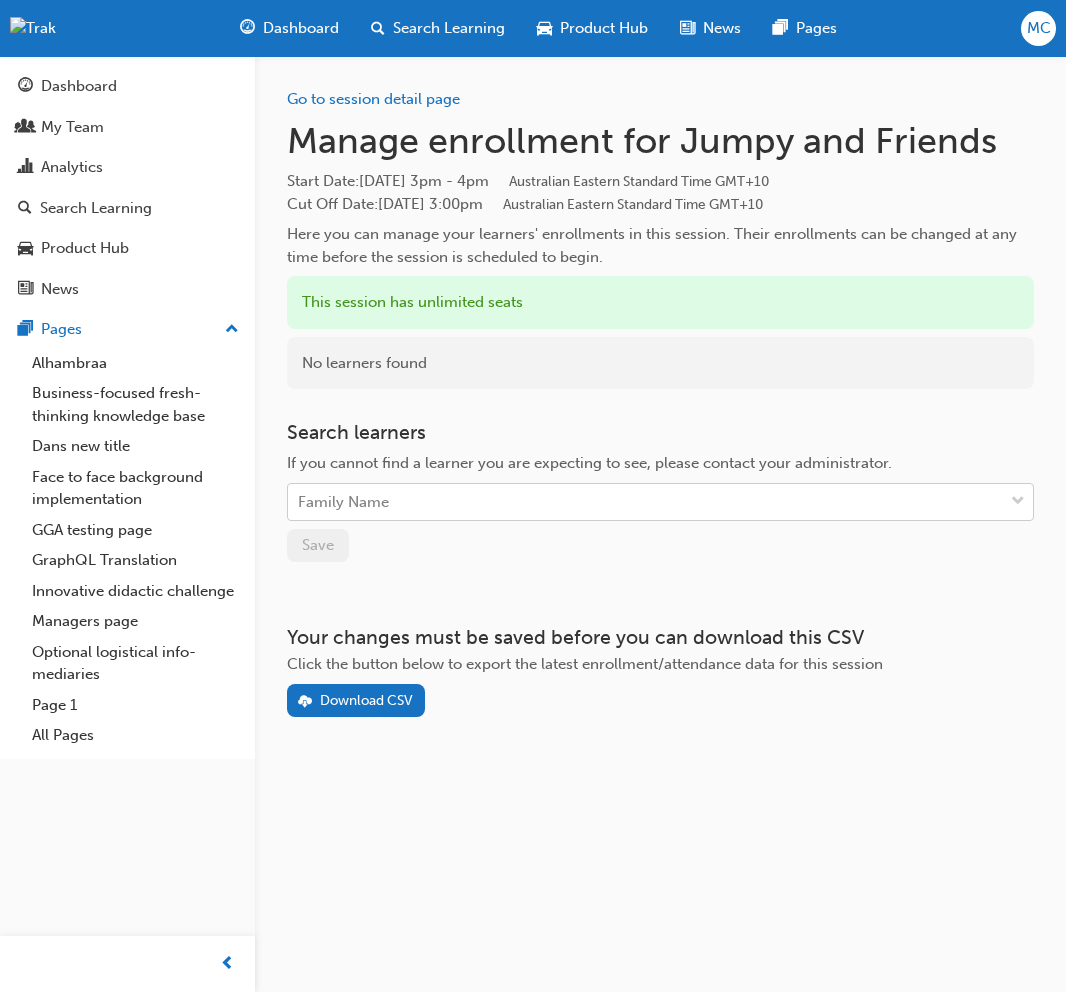 click on "Family Name" at bounding box center (645, 502) 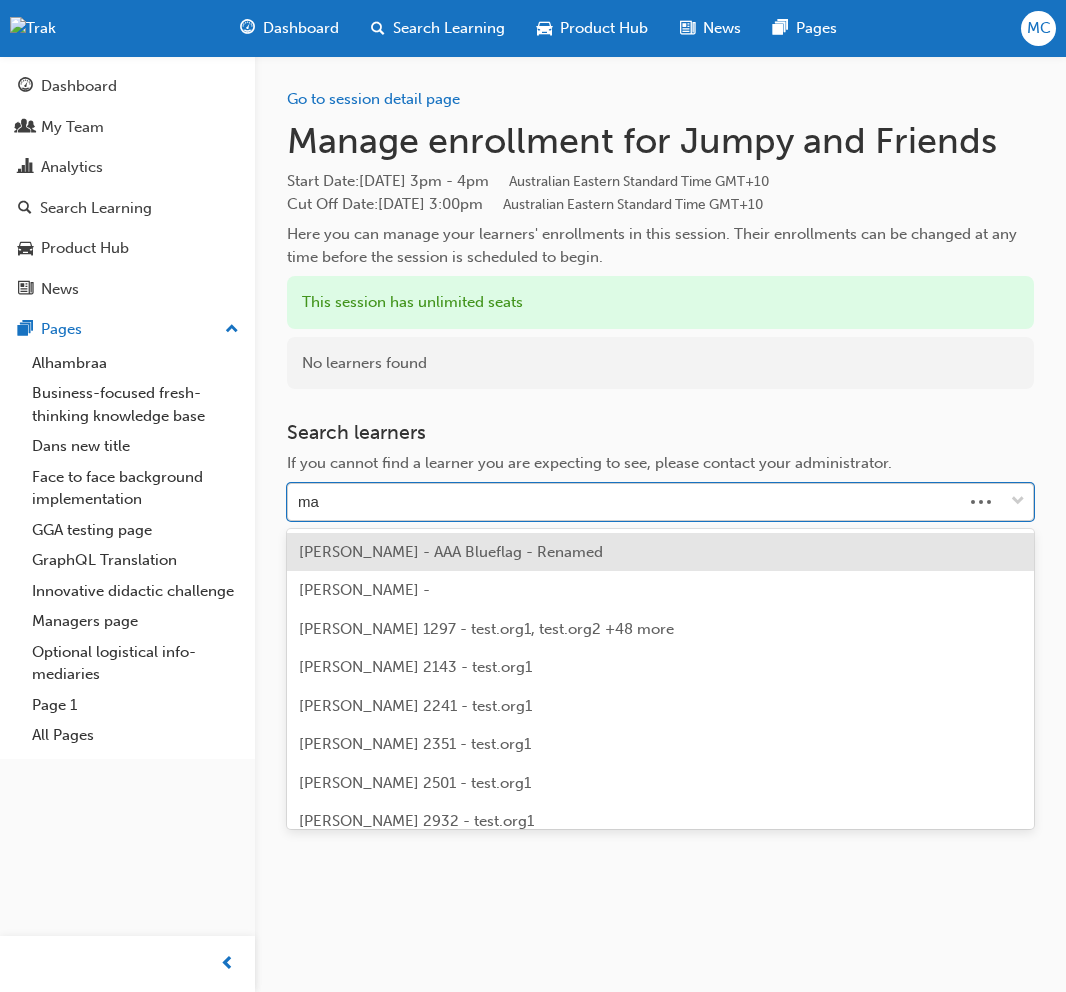 type on "m" 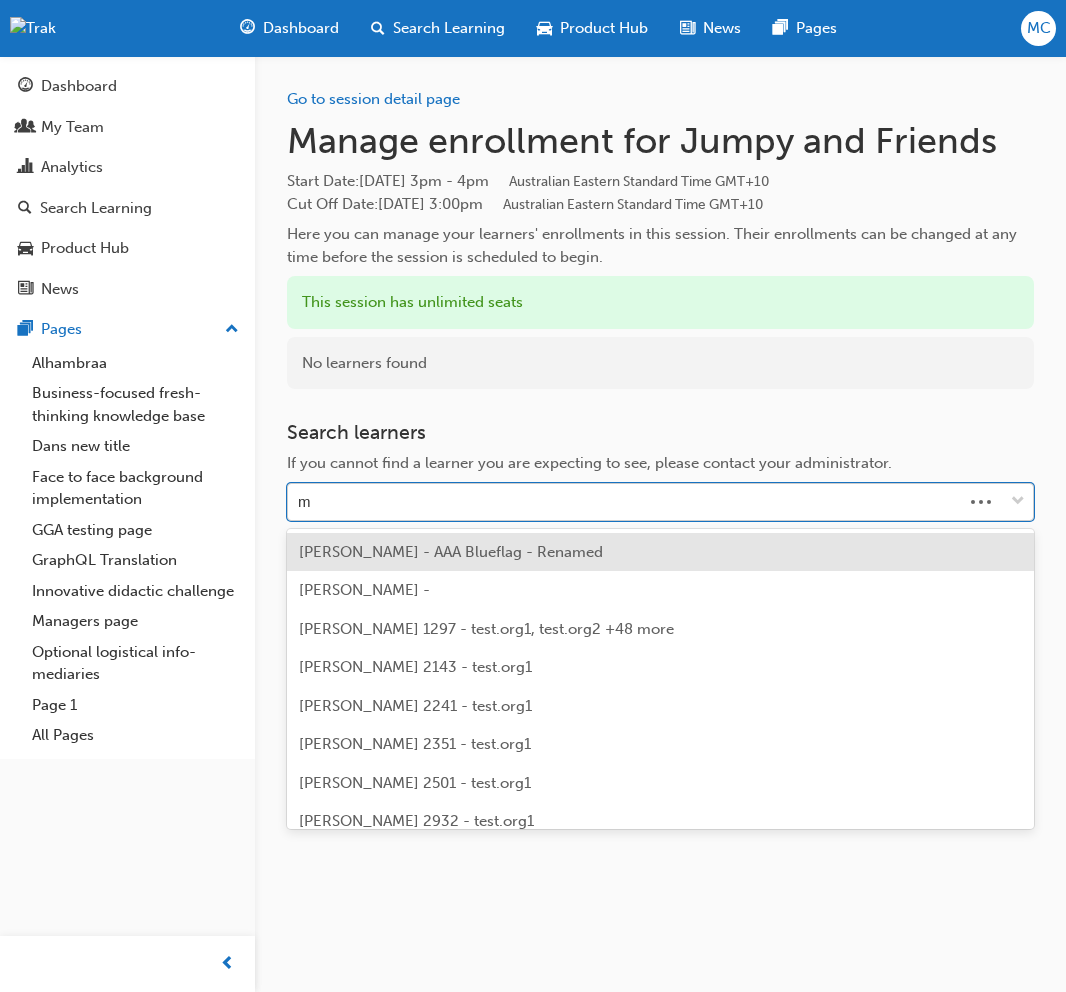 type 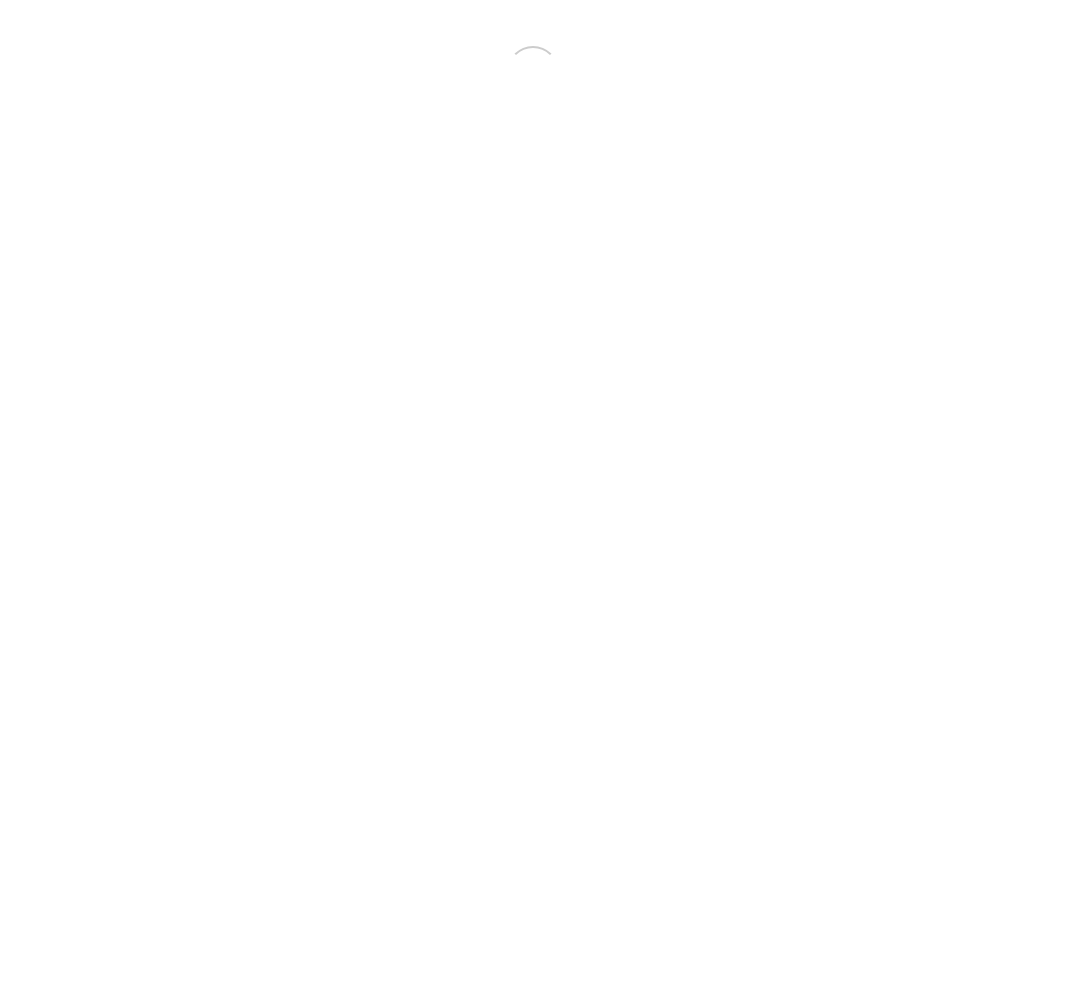 scroll, scrollTop: 0, scrollLeft: 0, axis: both 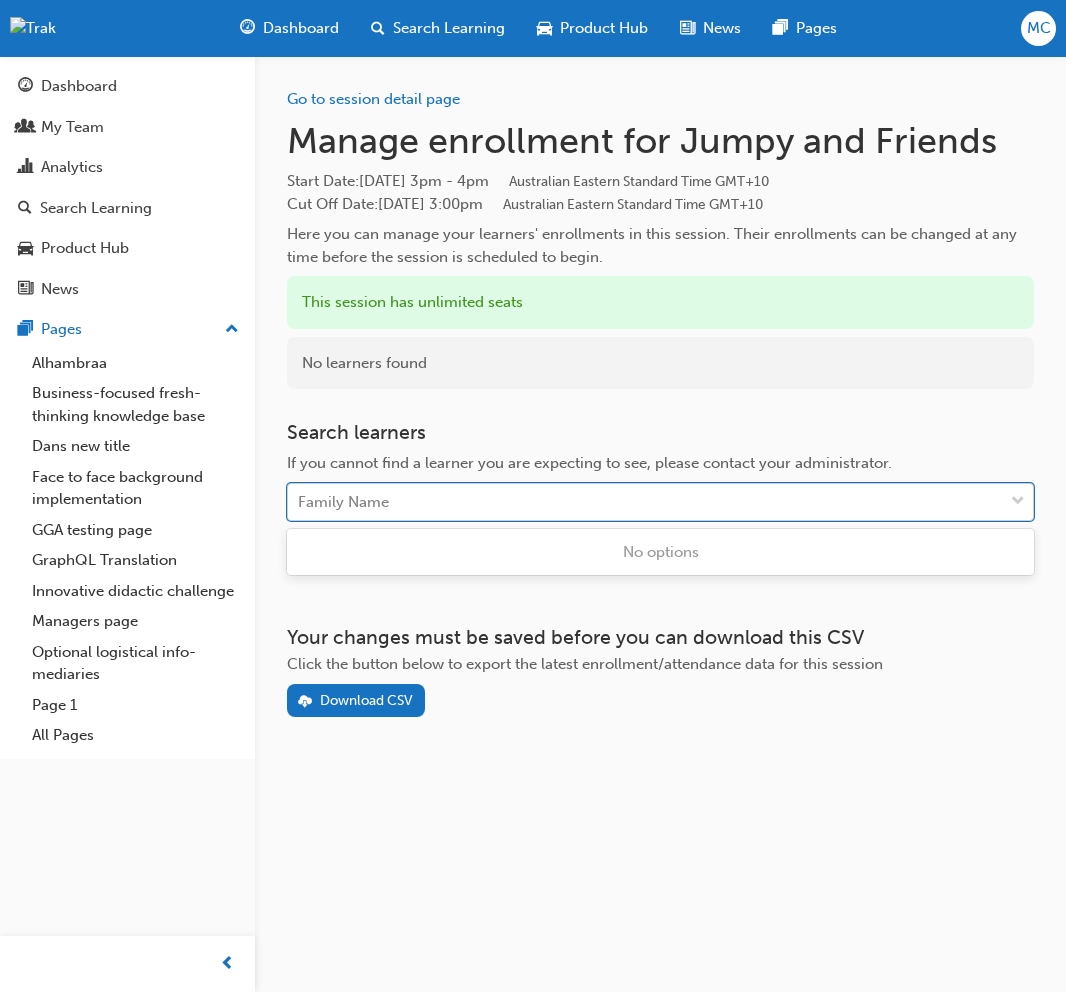 click on "Family Name" at bounding box center [645, 502] 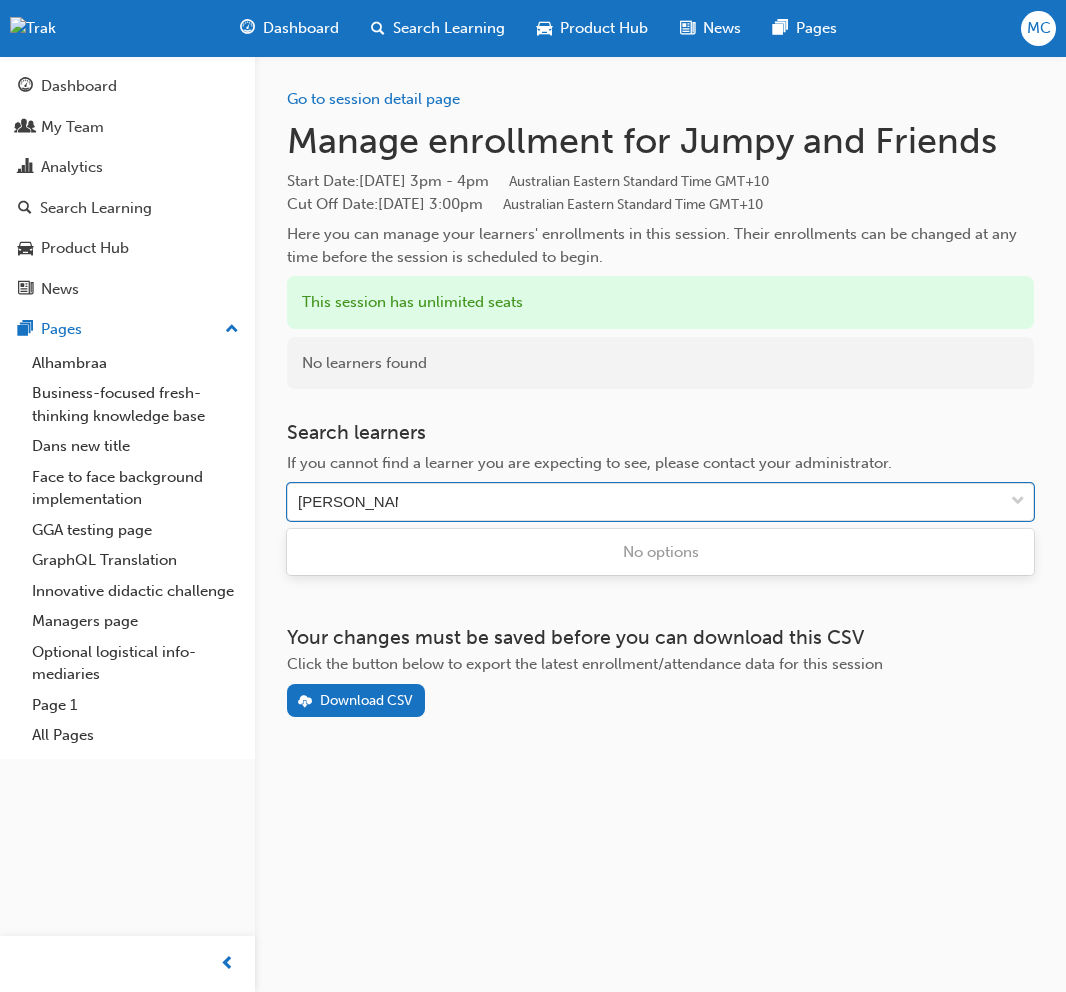 type on "[PERSON_NAME]" 